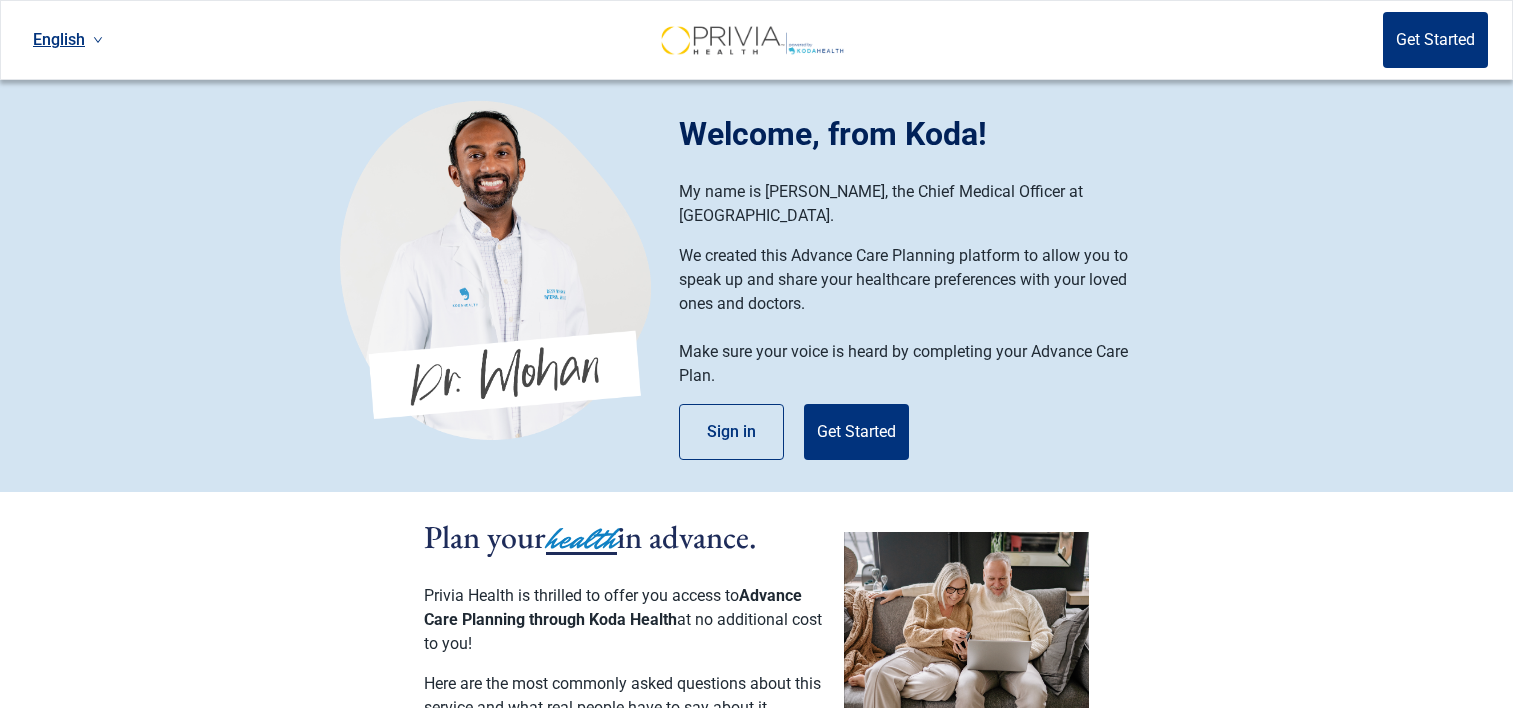 scroll, scrollTop: 0, scrollLeft: 0, axis: both 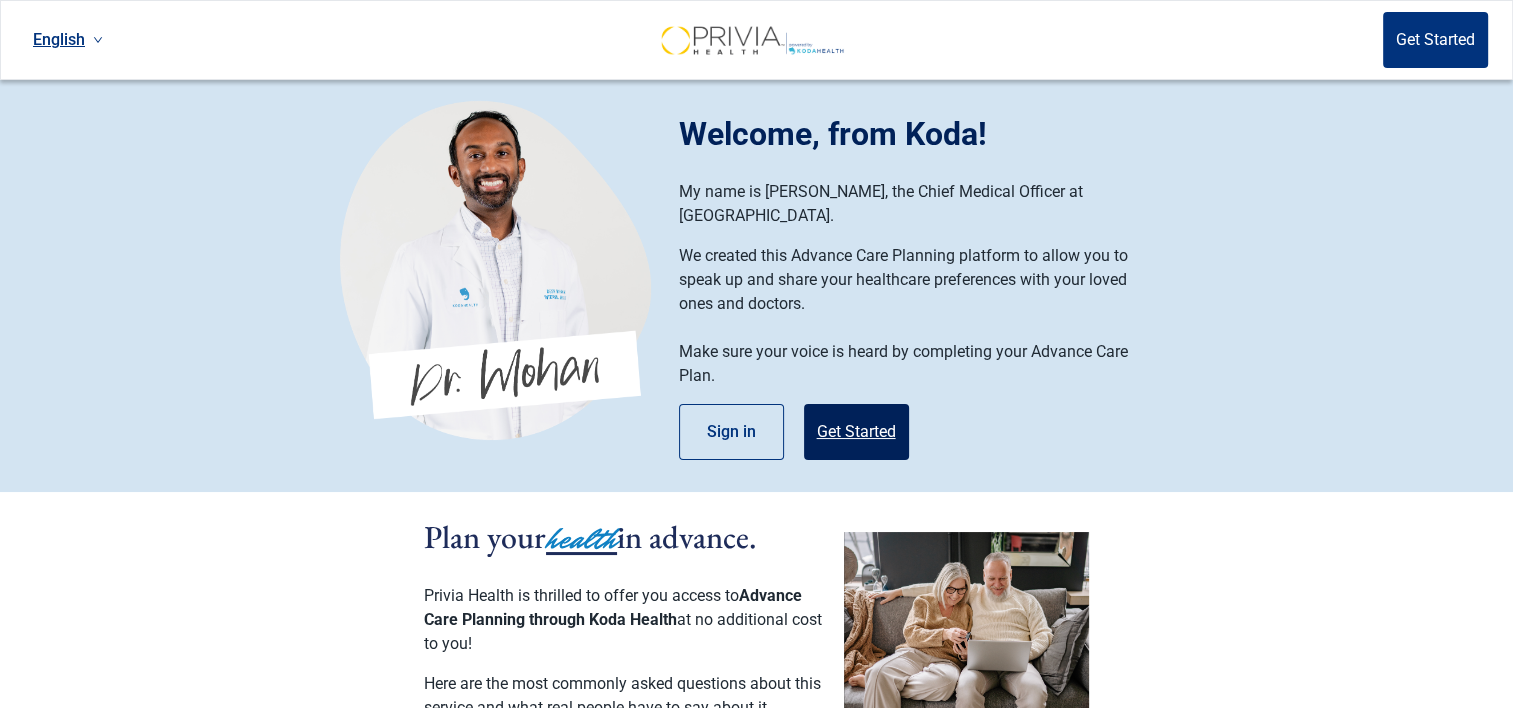 click on "Get Started" at bounding box center (856, 432) 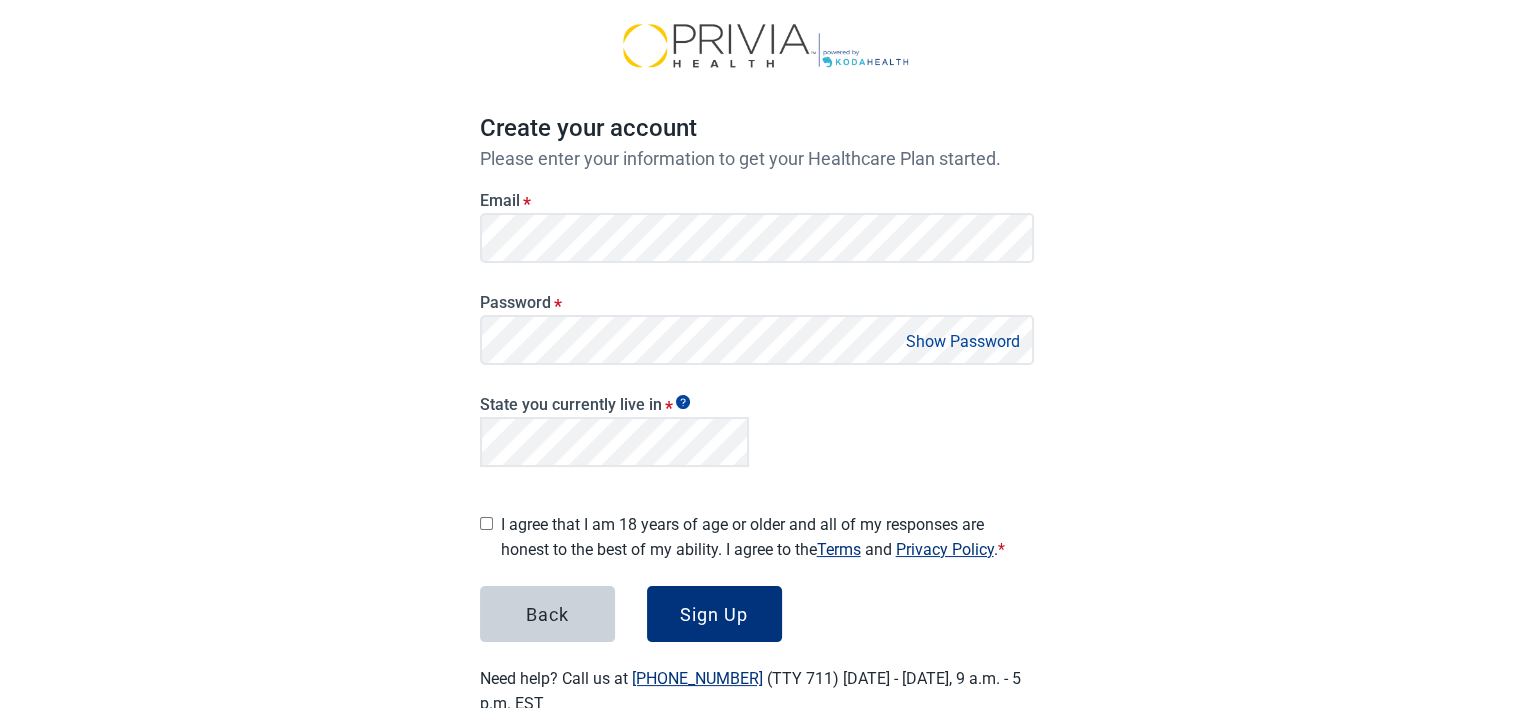 scroll, scrollTop: 0, scrollLeft: 0, axis: both 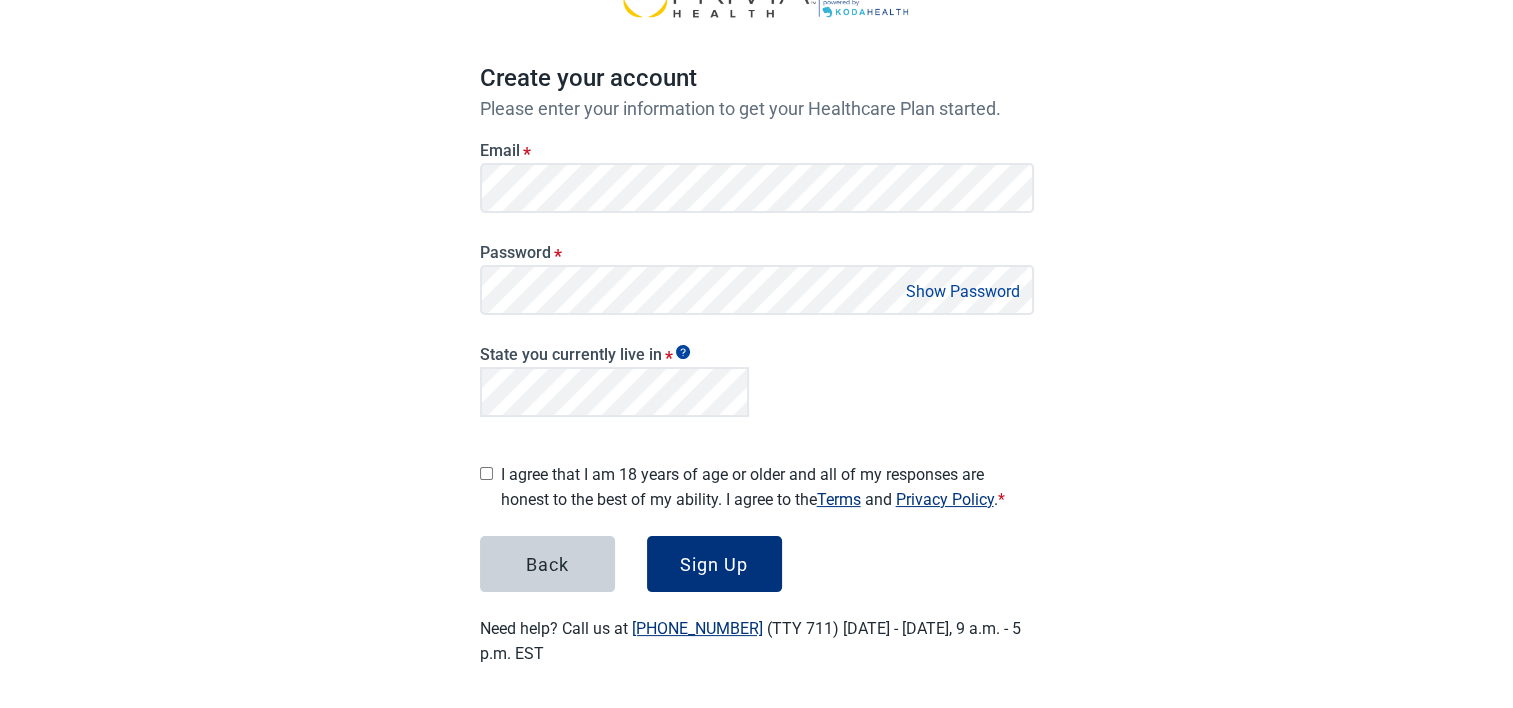 click on "Show   Password" at bounding box center (963, 291) 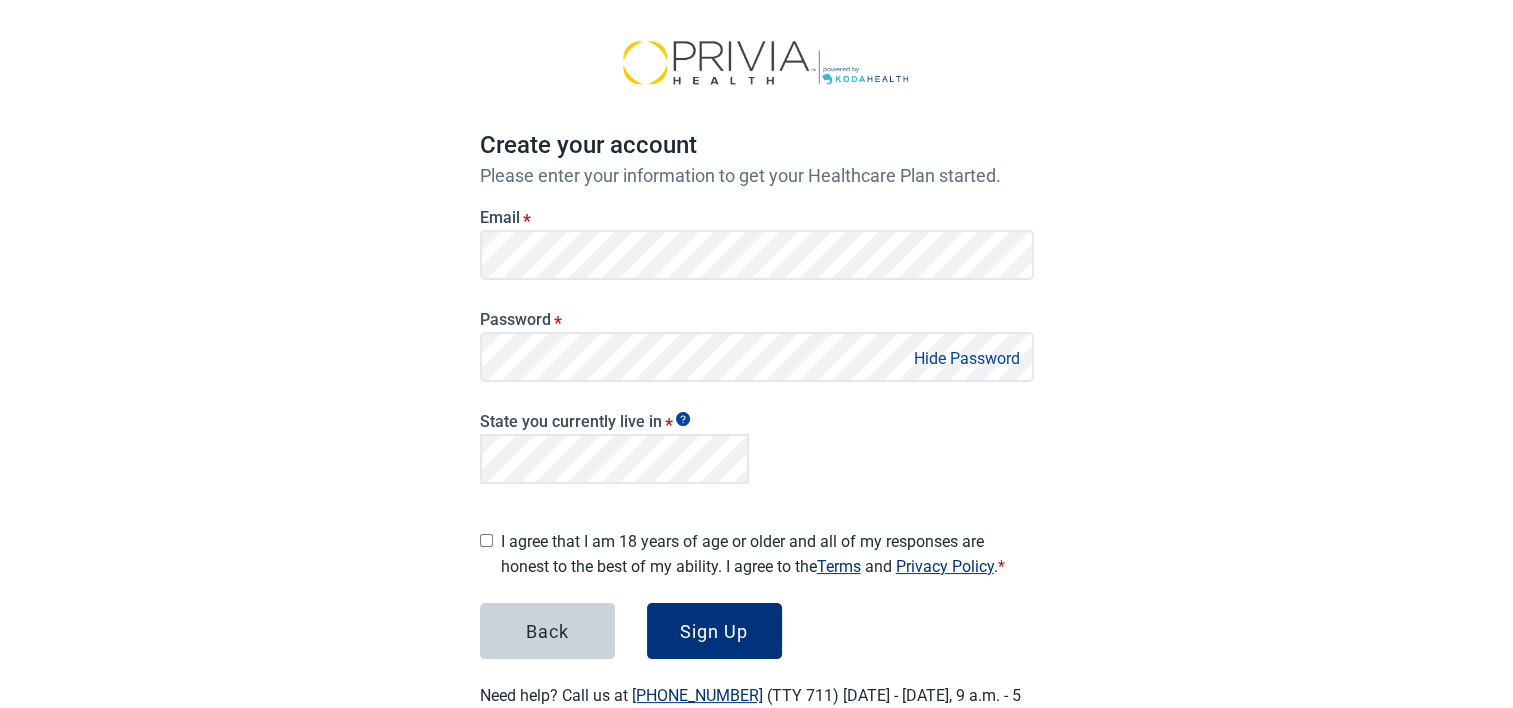scroll, scrollTop: 100, scrollLeft: 0, axis: vertical 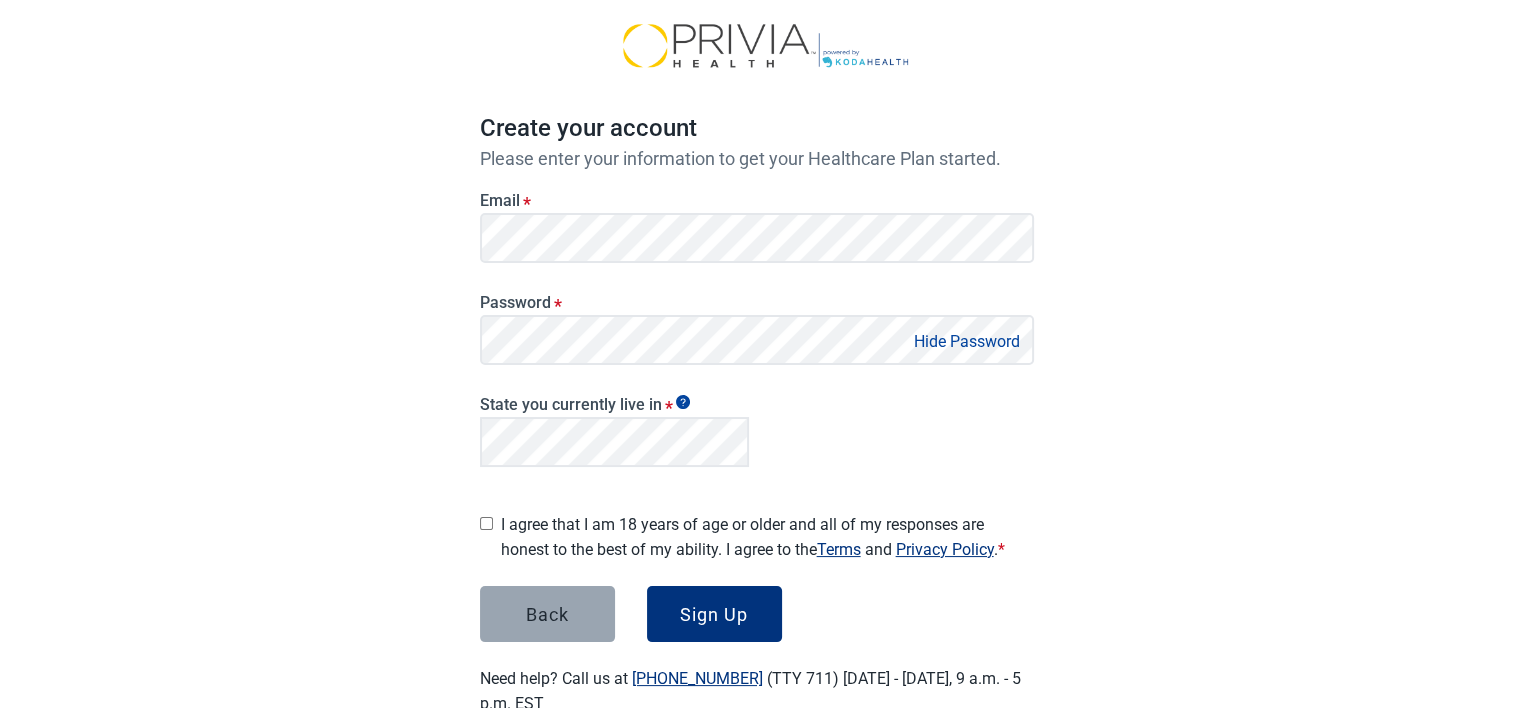 click on "Back" at bounding box center [547, 614] 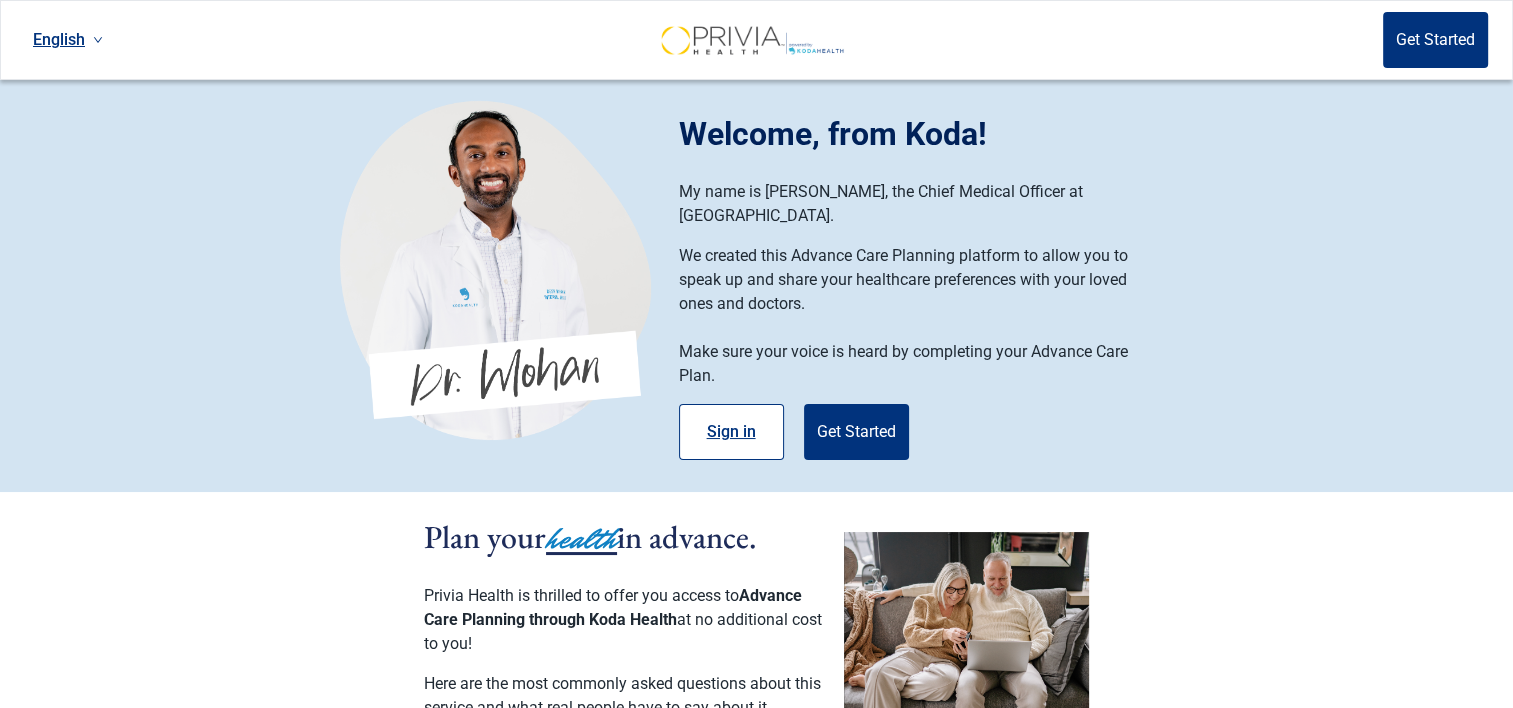 click on "Sign in" at bounding box center [731, 432] 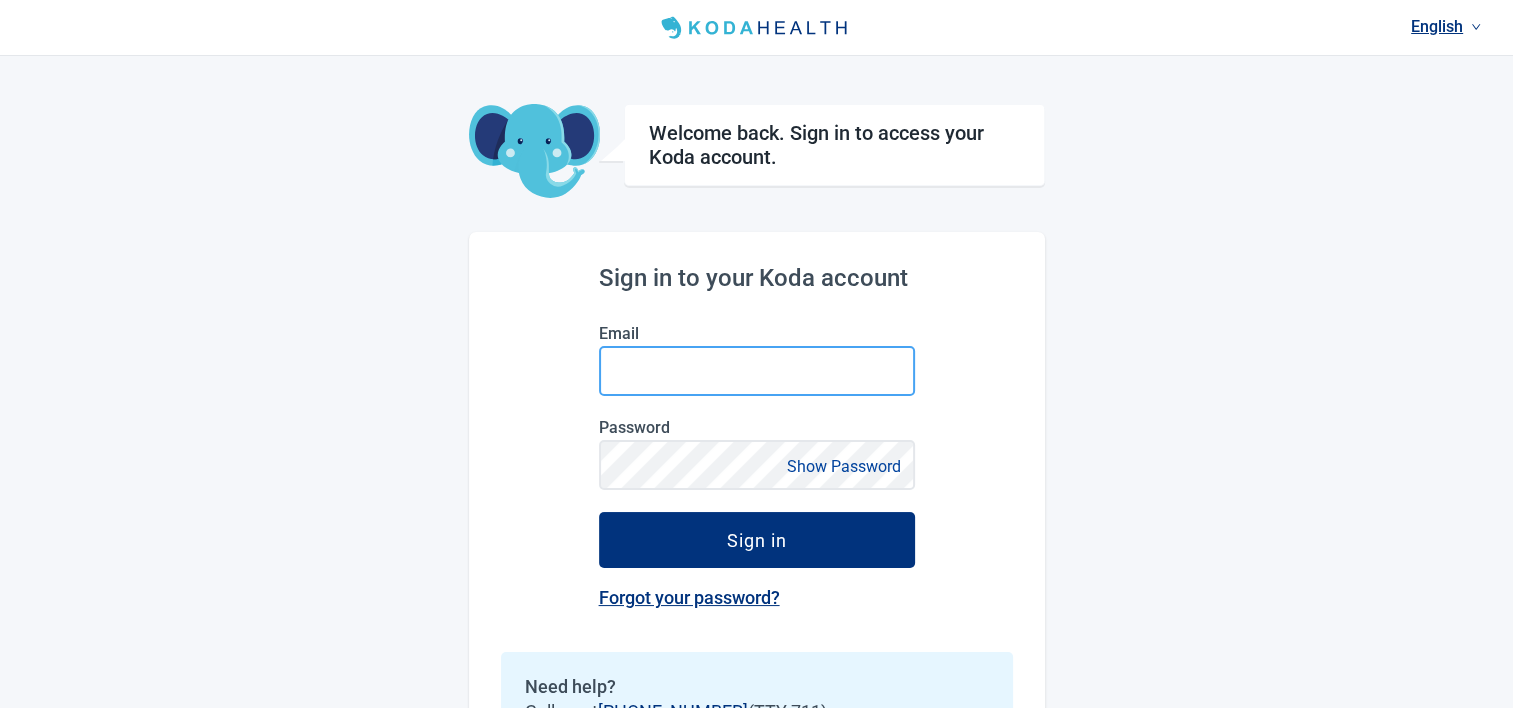 click on "Email" at bounding box center [757, 371] 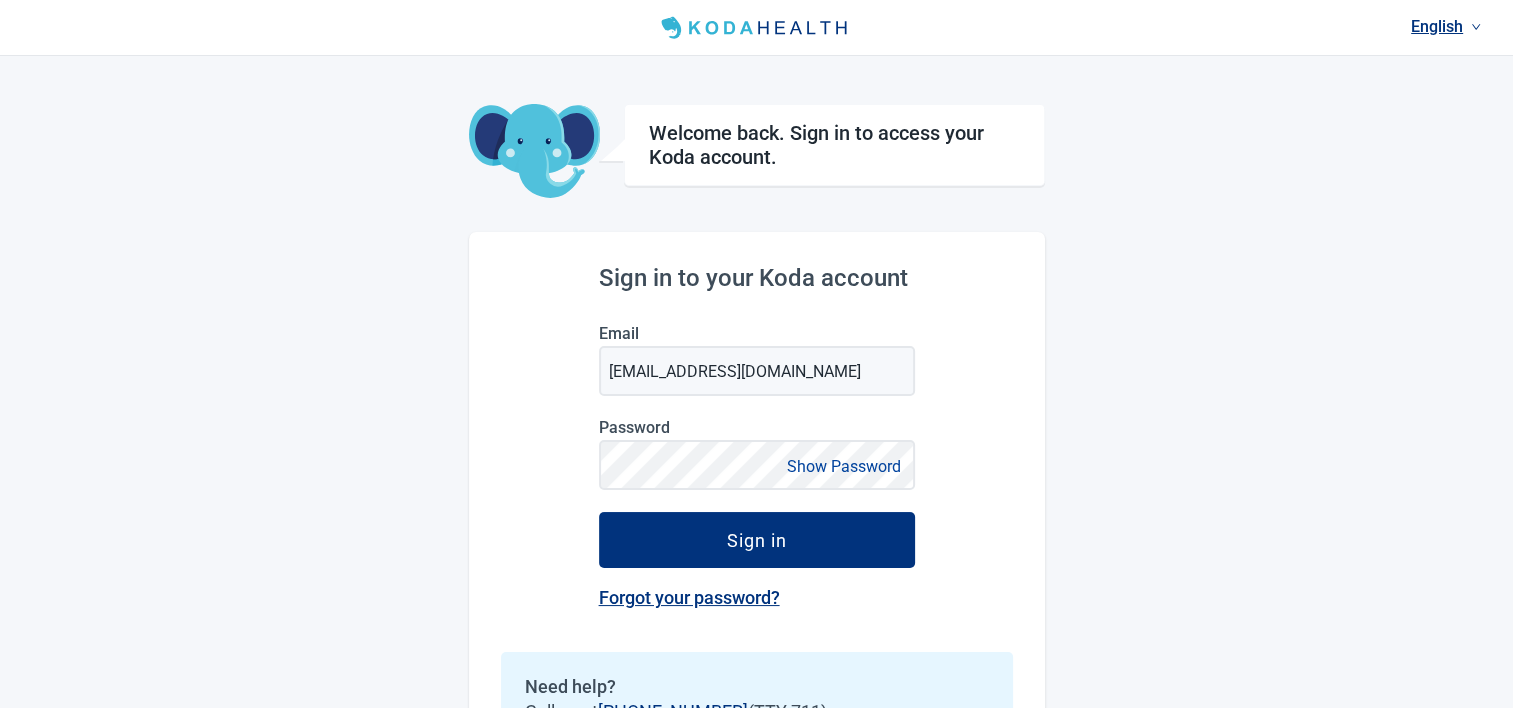 click on "Show   Password" at bounding box center [844, 466] 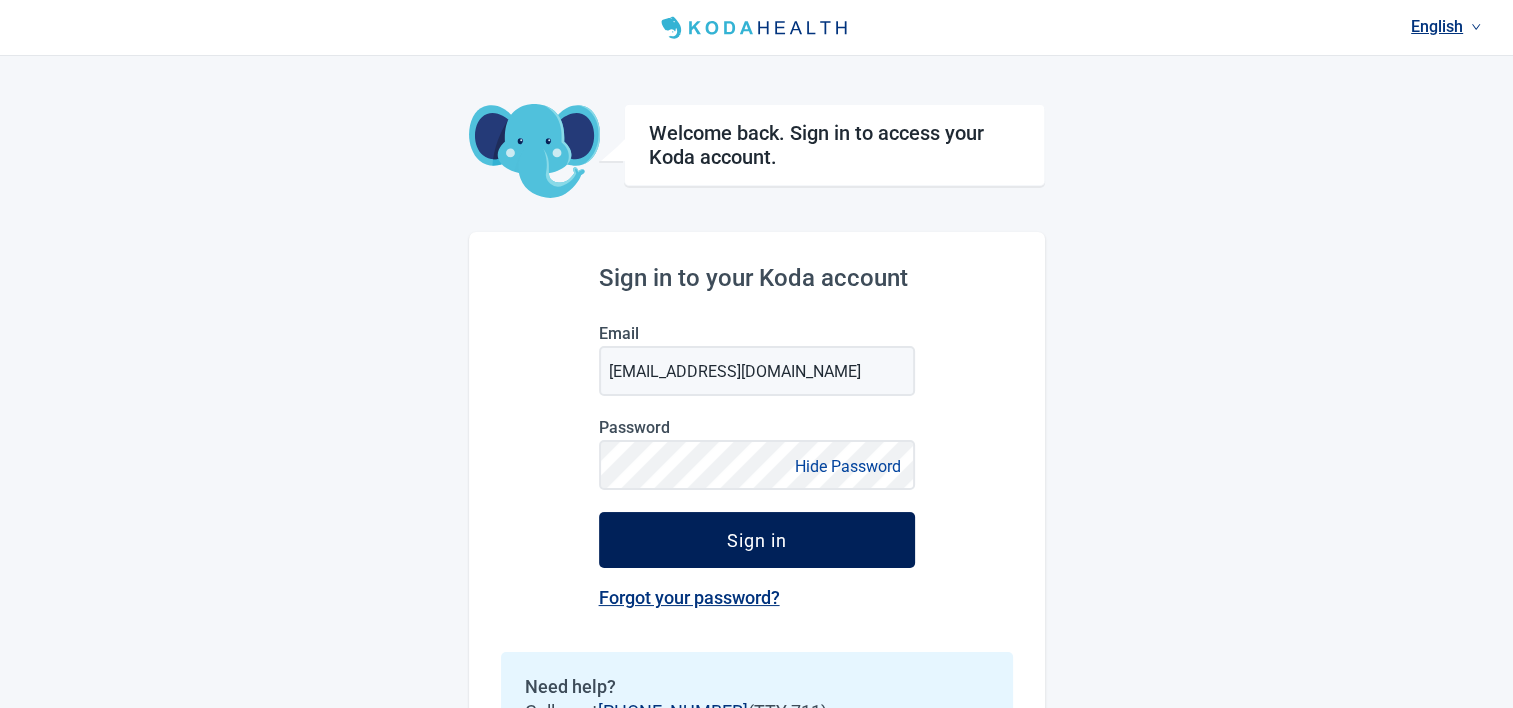 click on "Sign in" at bounding box center [757, 540] 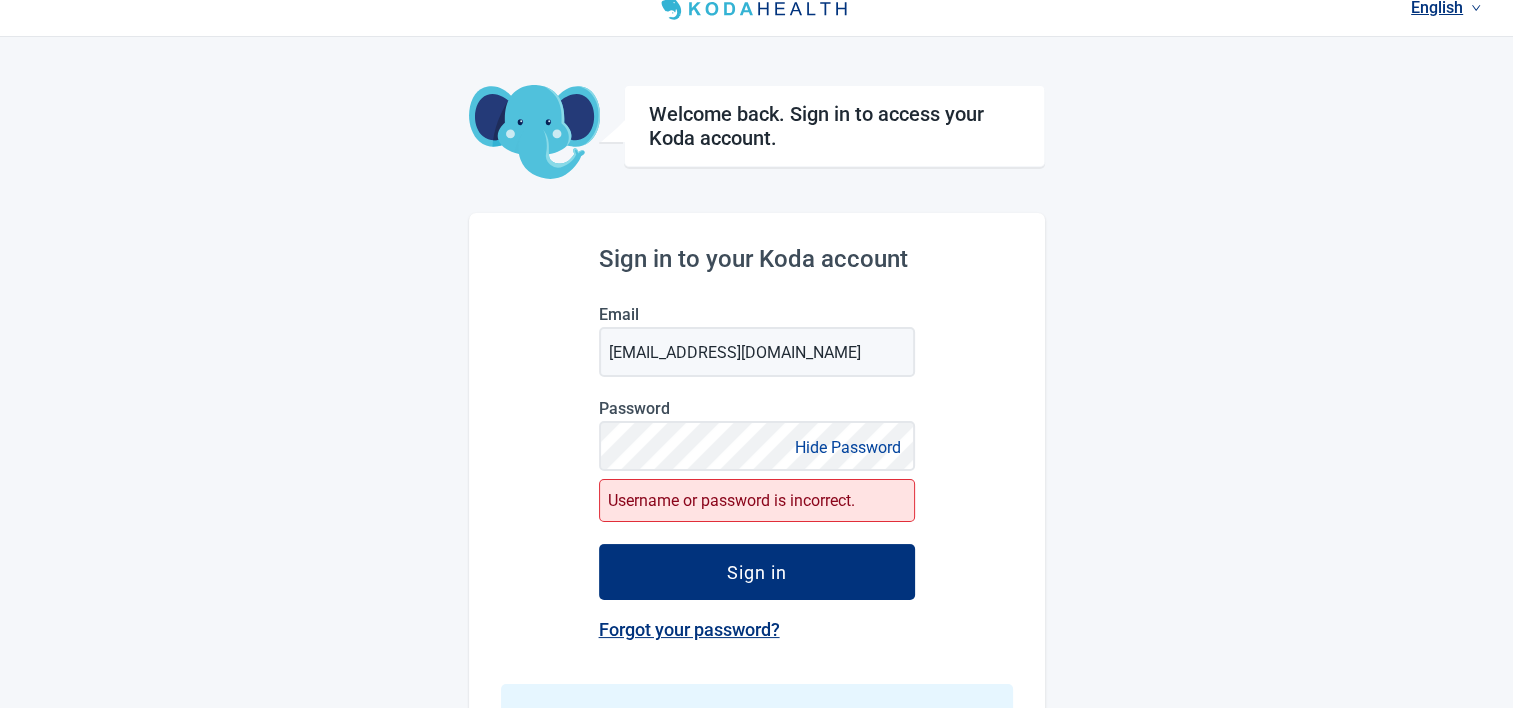 scroll, scrollTop: 0, scrollLeft: 0, axis: both 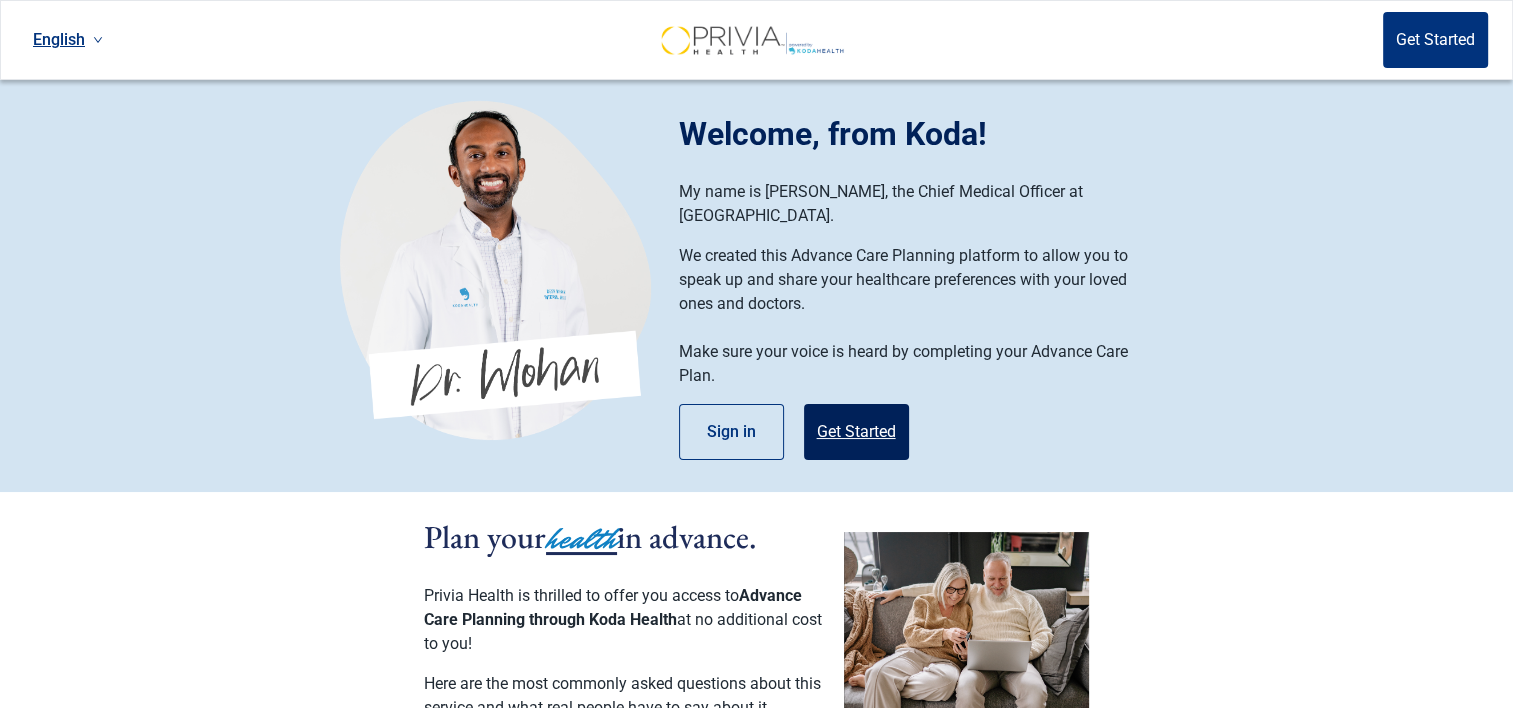 click on "Get Started" at bounding box center (856, 432) 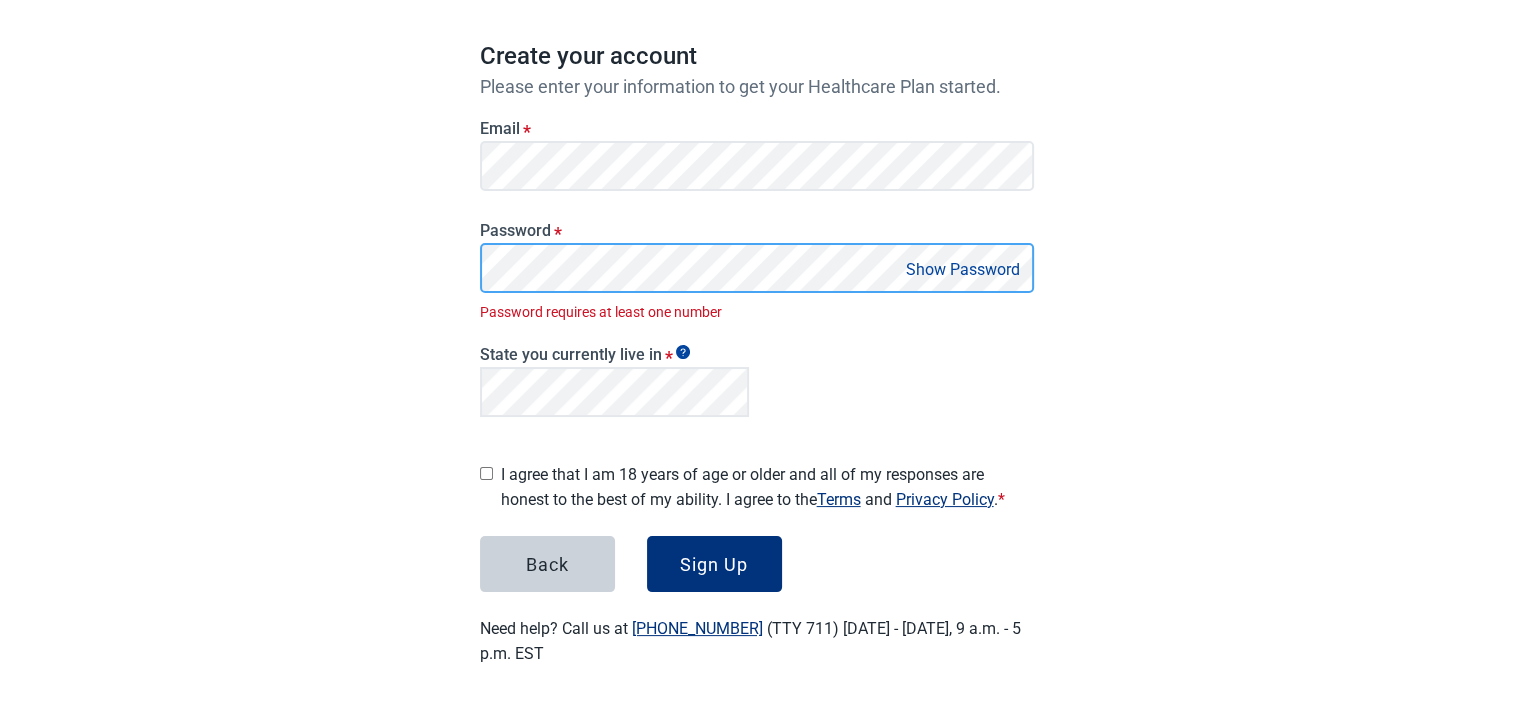 scroll, scrollTop: 150, scrollLeft: 0, axis: vertical 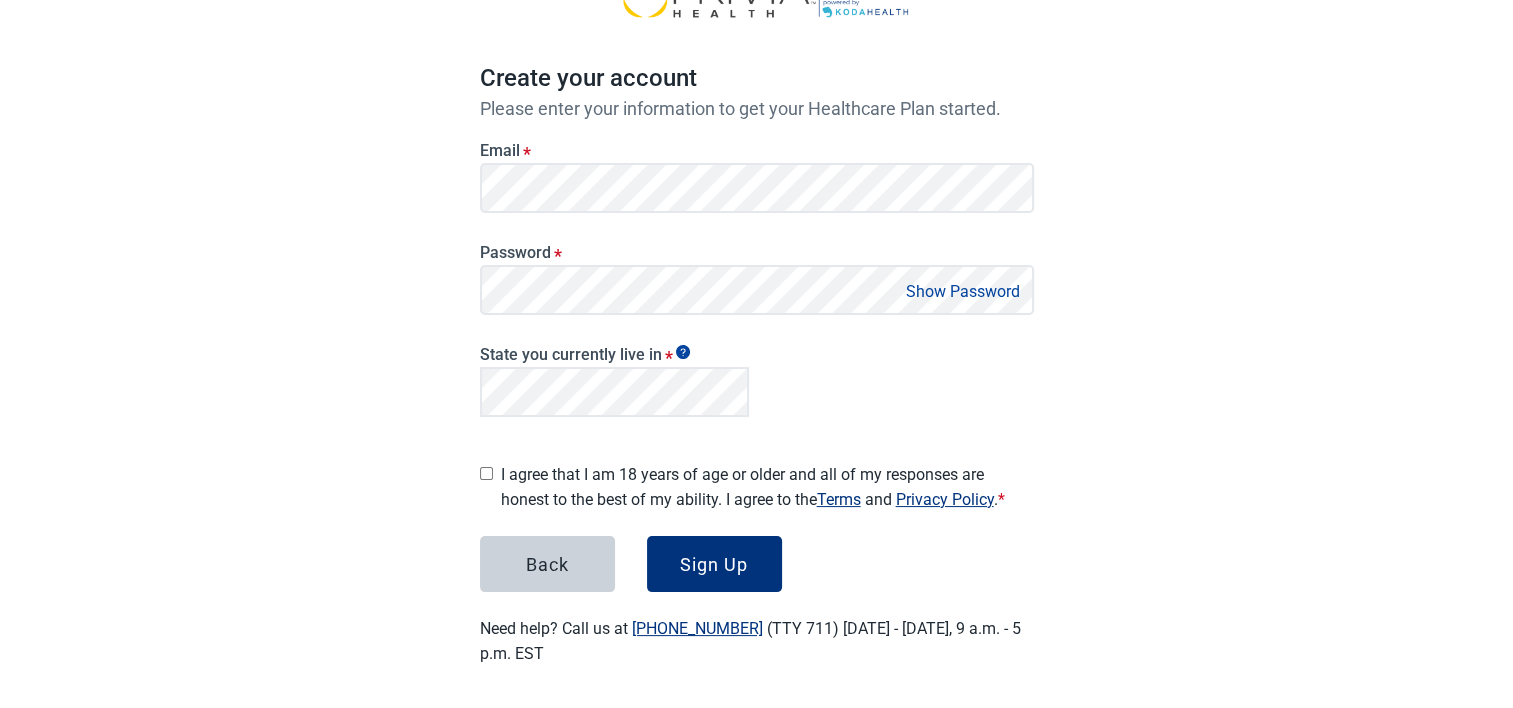 click on "Show   Password" at bounding box center (963, 291) 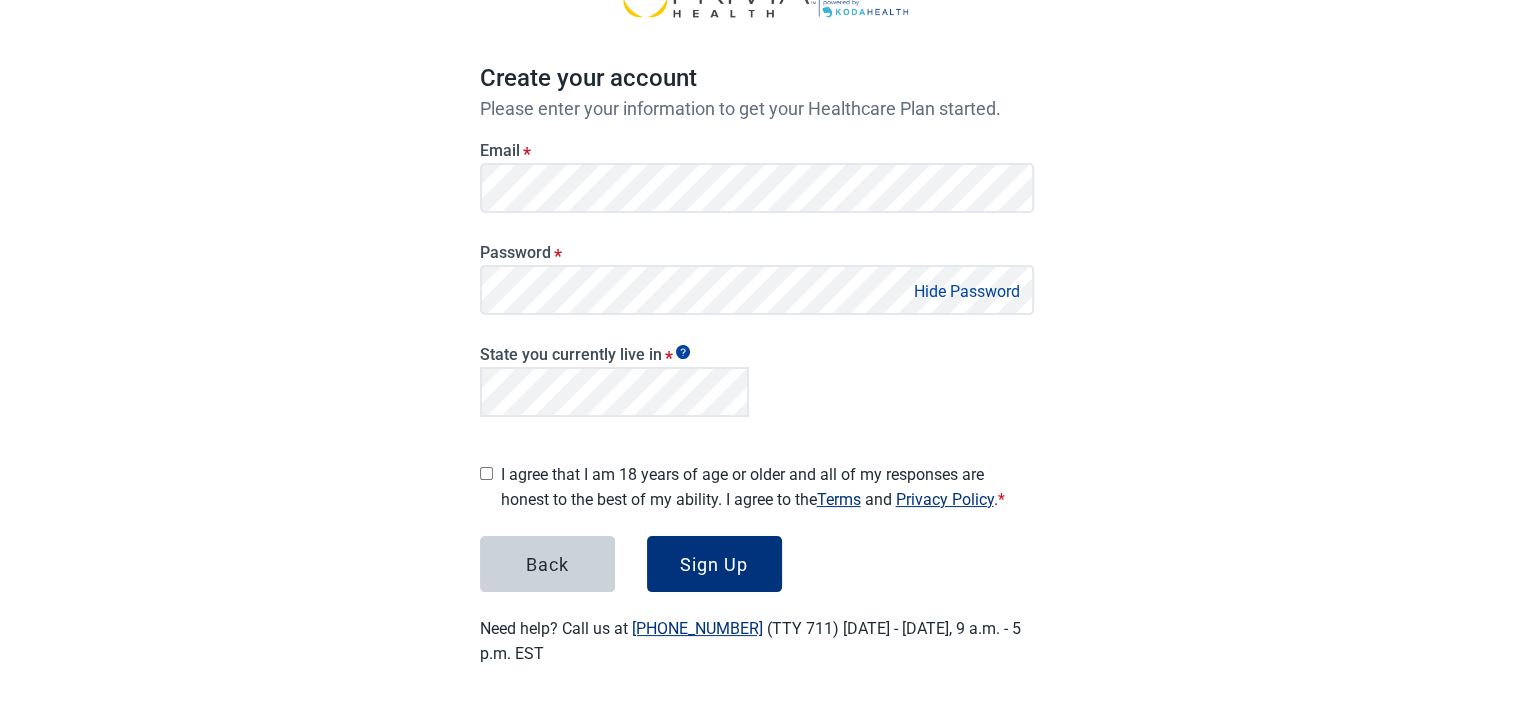 click on "I agree that I am 18 years of age or older and all of my responses are honest to the best of my ability. I agree to the  Terms   and   Privacy Policy . *" at bounding box center [486, 473] 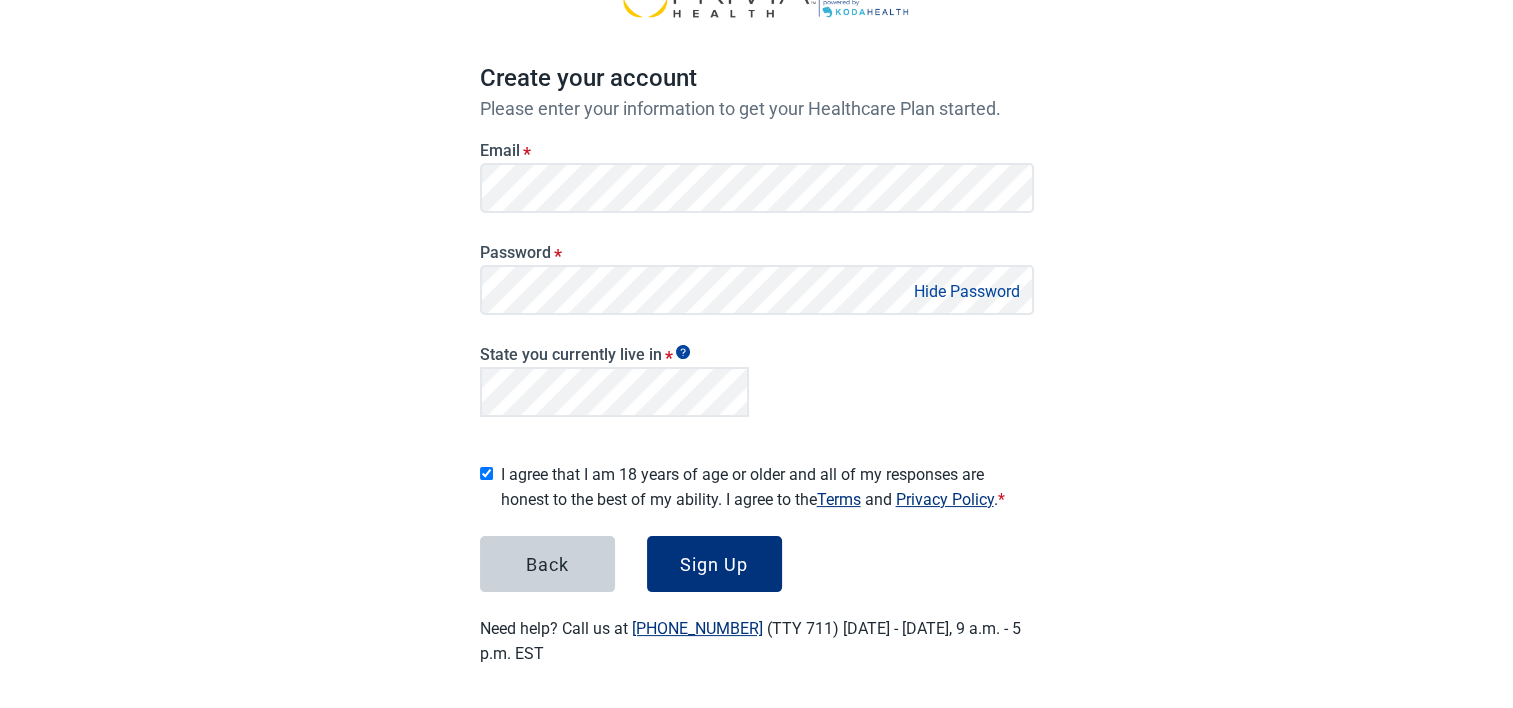 checkbox on "true" 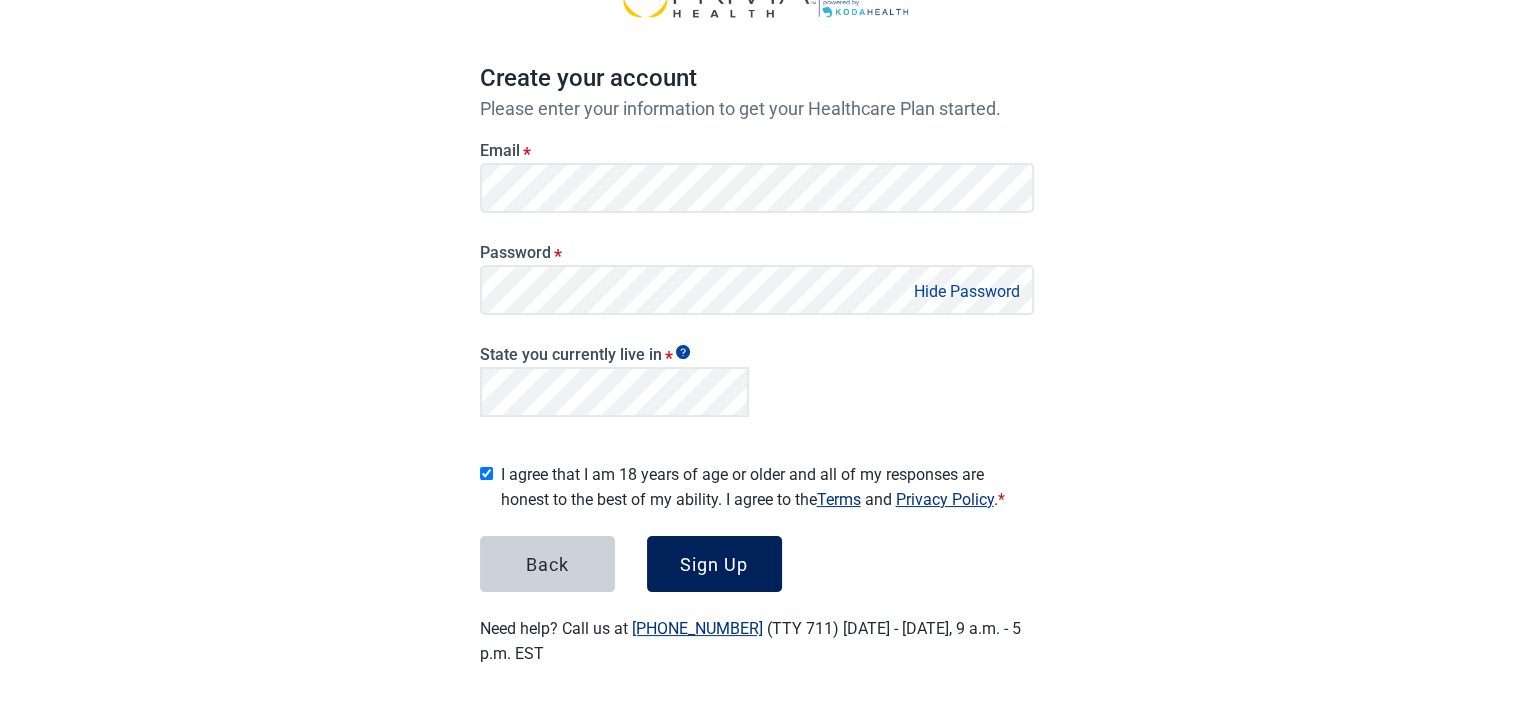 click on "Sign Up" at bounding box center [714, 564] 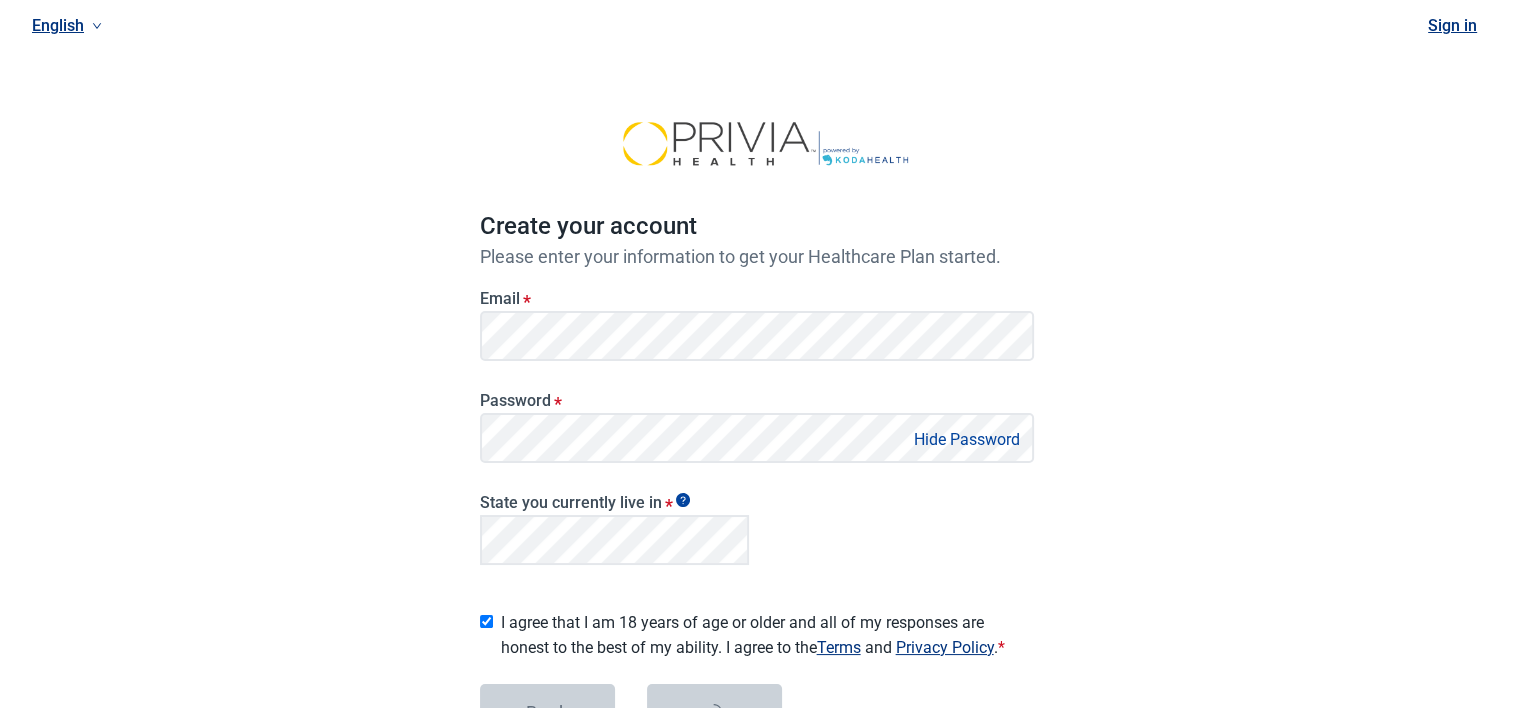 scroll, scrollTop: 0, scrollLeft: 0, axis: both 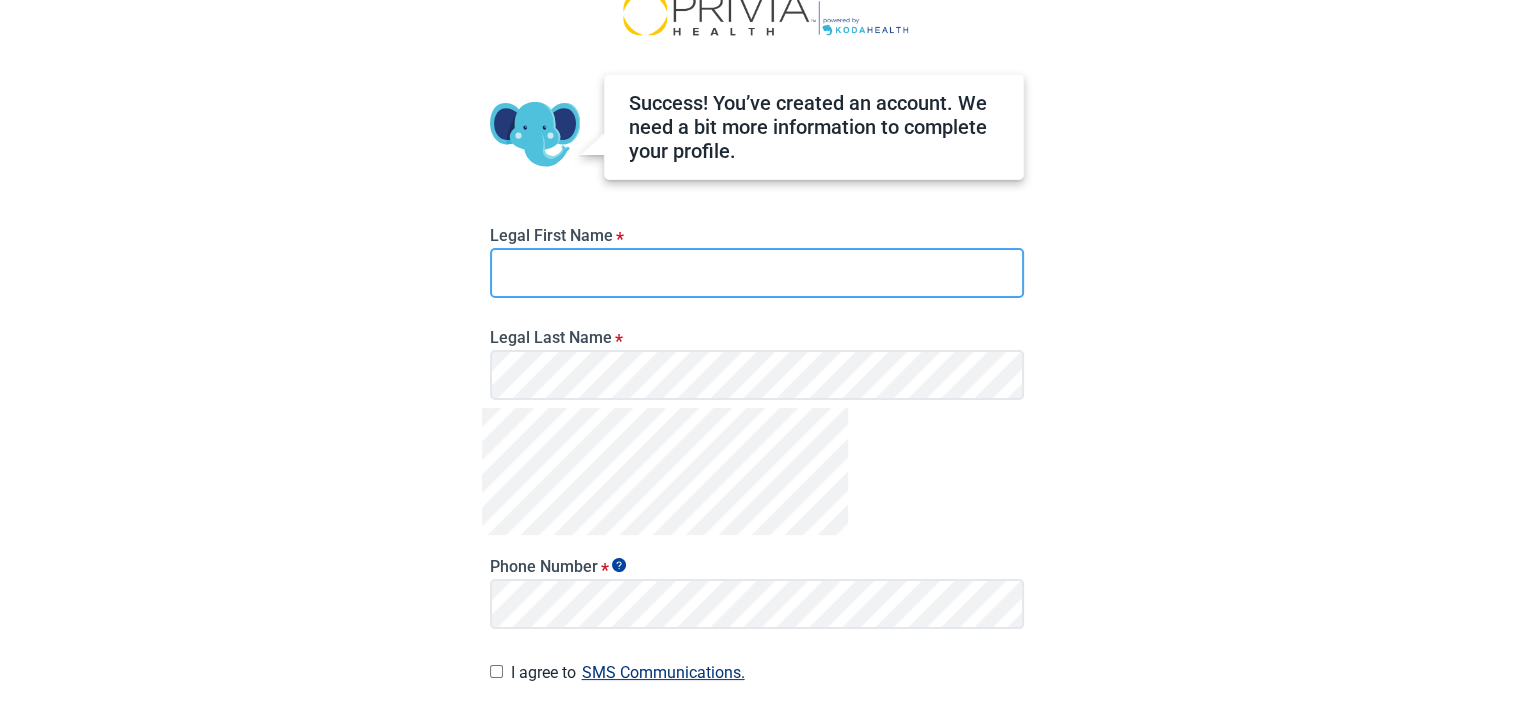 click on "Legal First Name *" at bounding box center [757, 273] 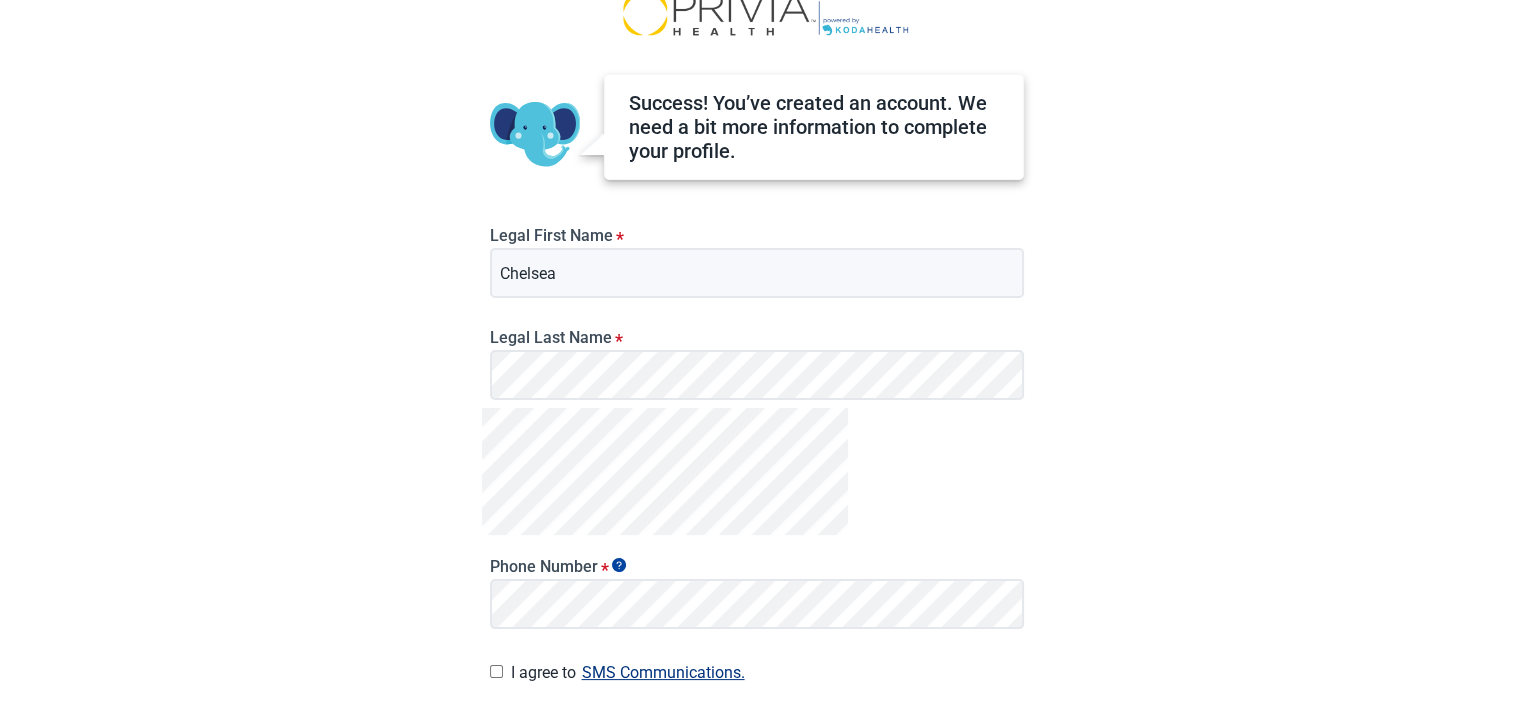 click on "Legal Last Name *" at bounding box center [757, 337] 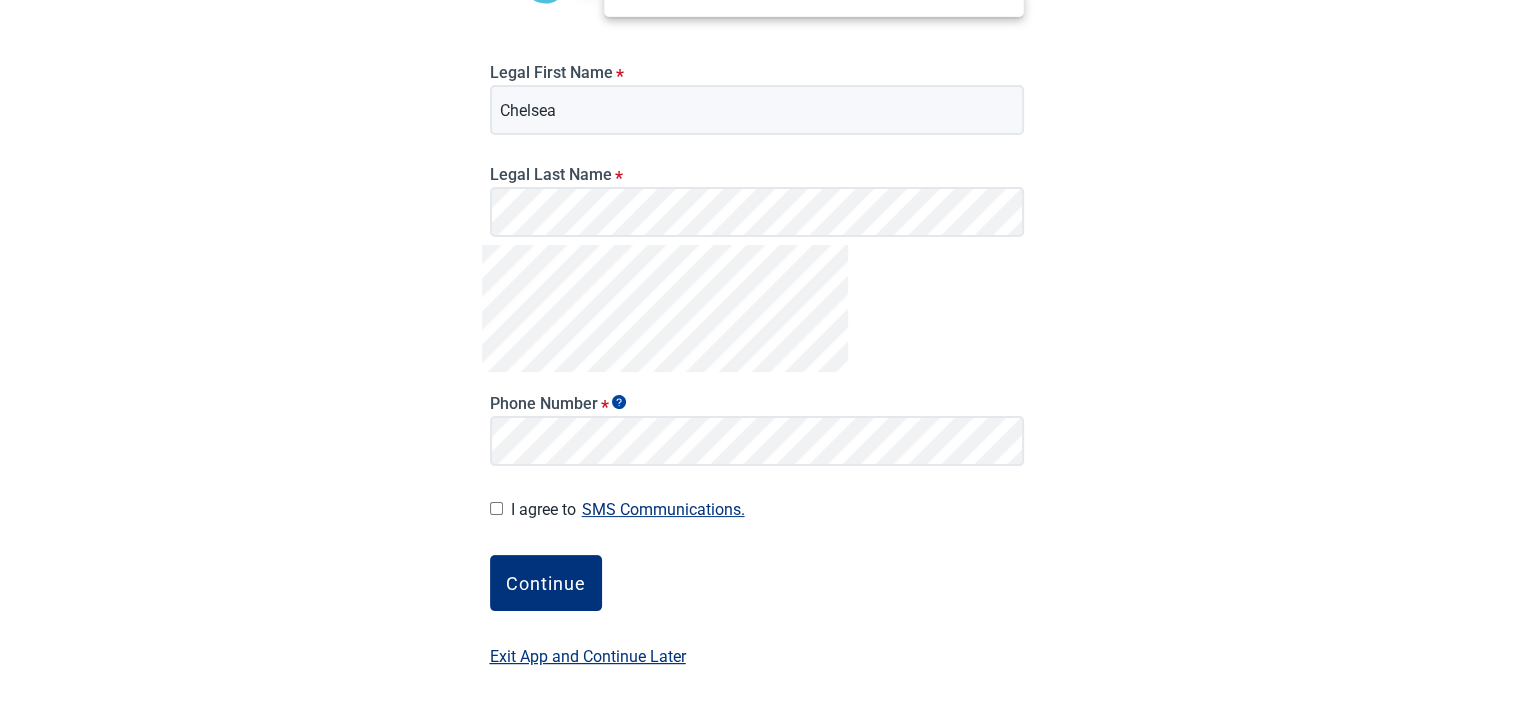 scroll, scrollTop: 264, scrollLeft: 0, axis: vertical 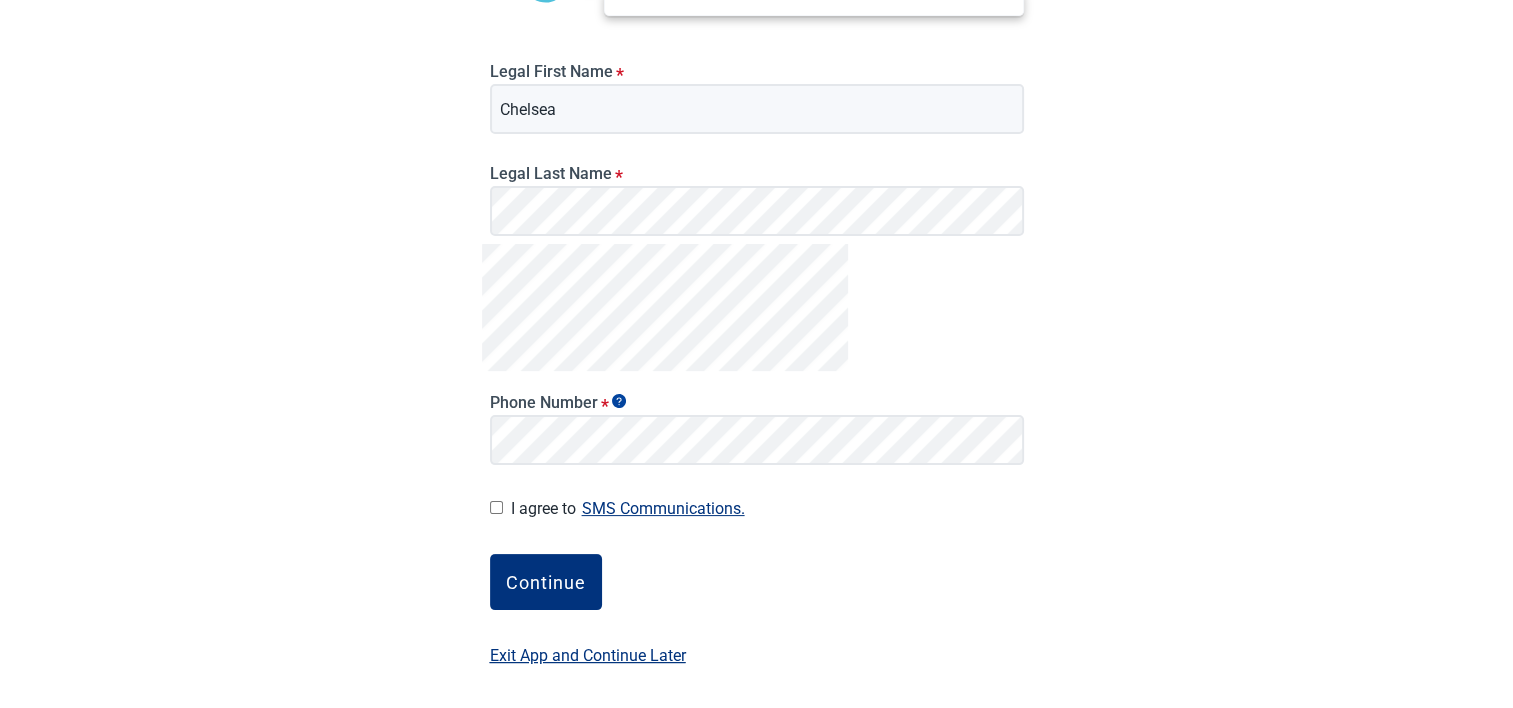 click on "I agree to SMS Communications." at bounding box center [496, 507] 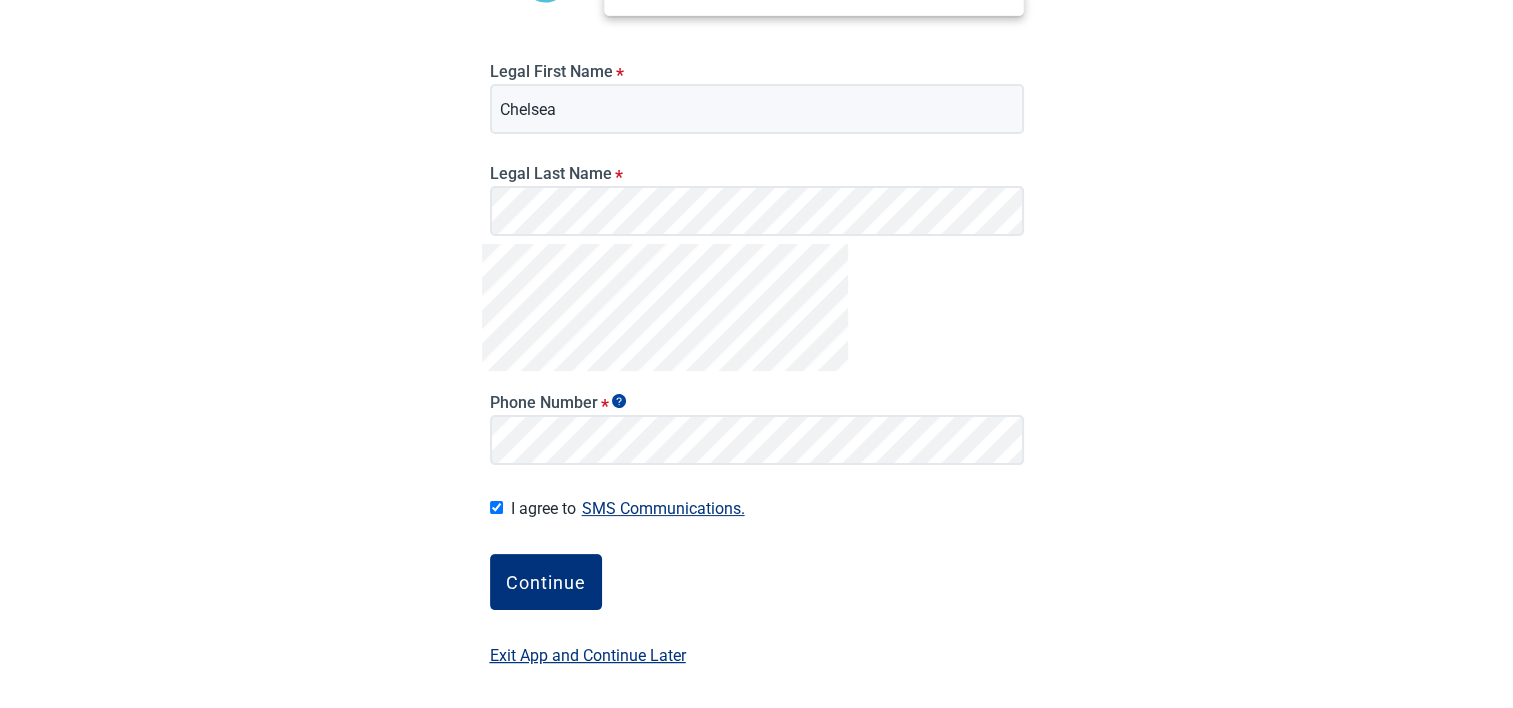 checkbox on "true" 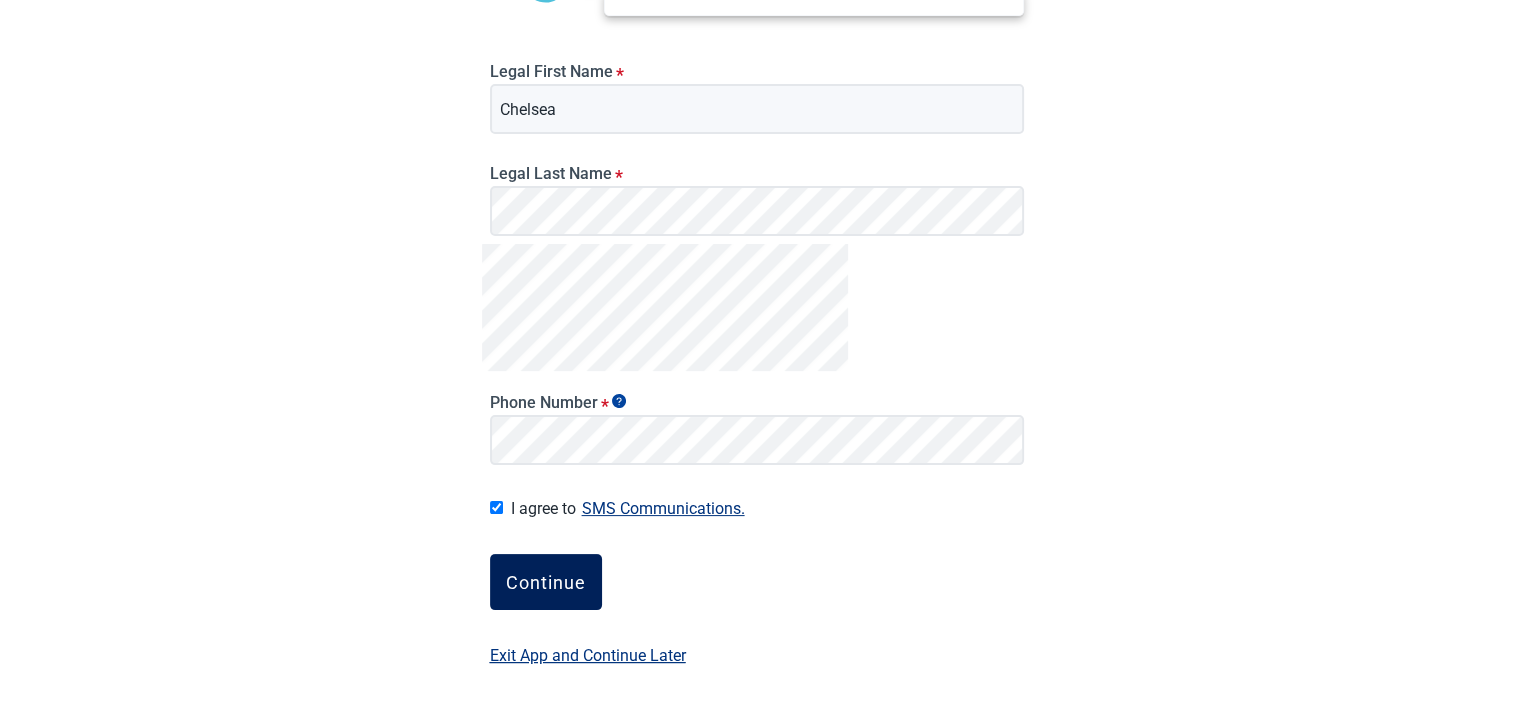 click on "Continue" at bounding box center (546, 582) 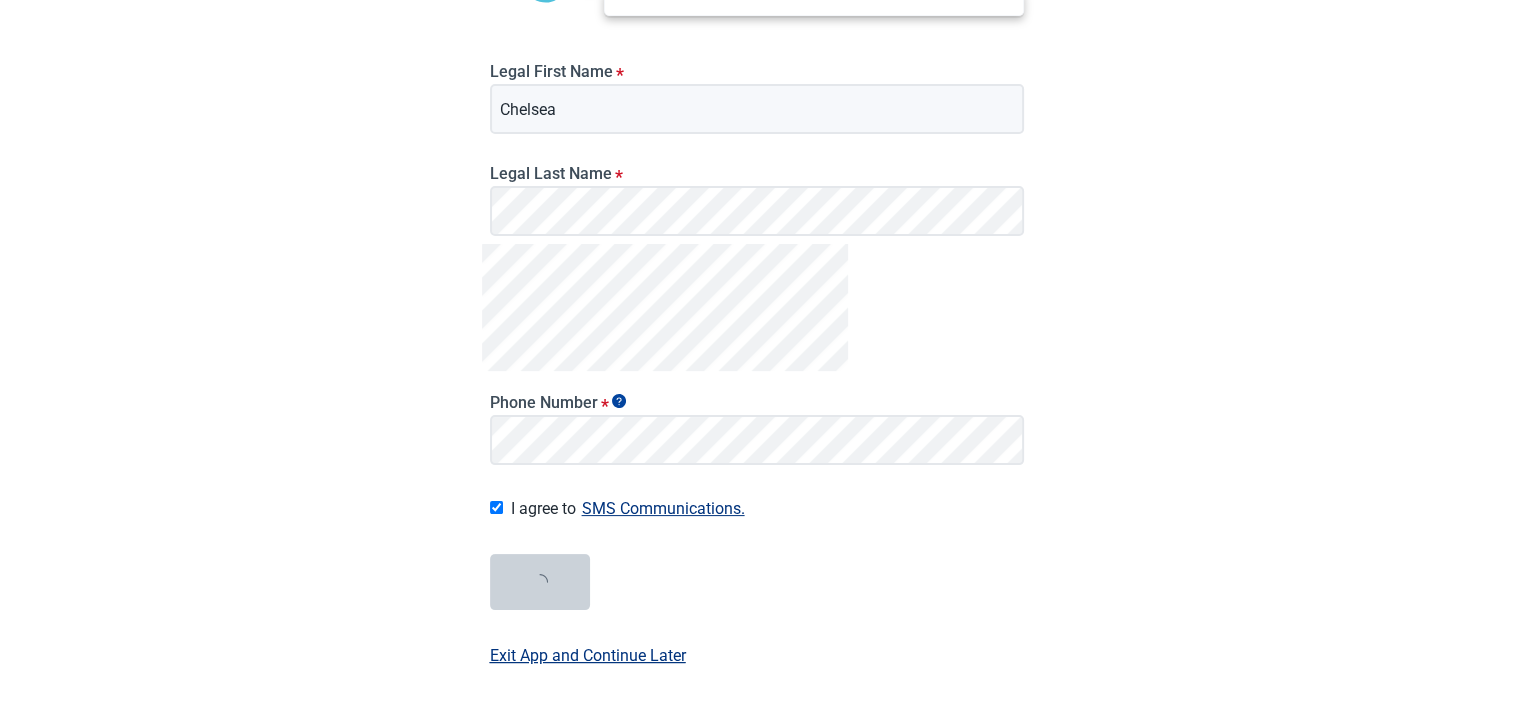 scroll, scrollTop: 182, scrollLeft: 0, axis: vertical 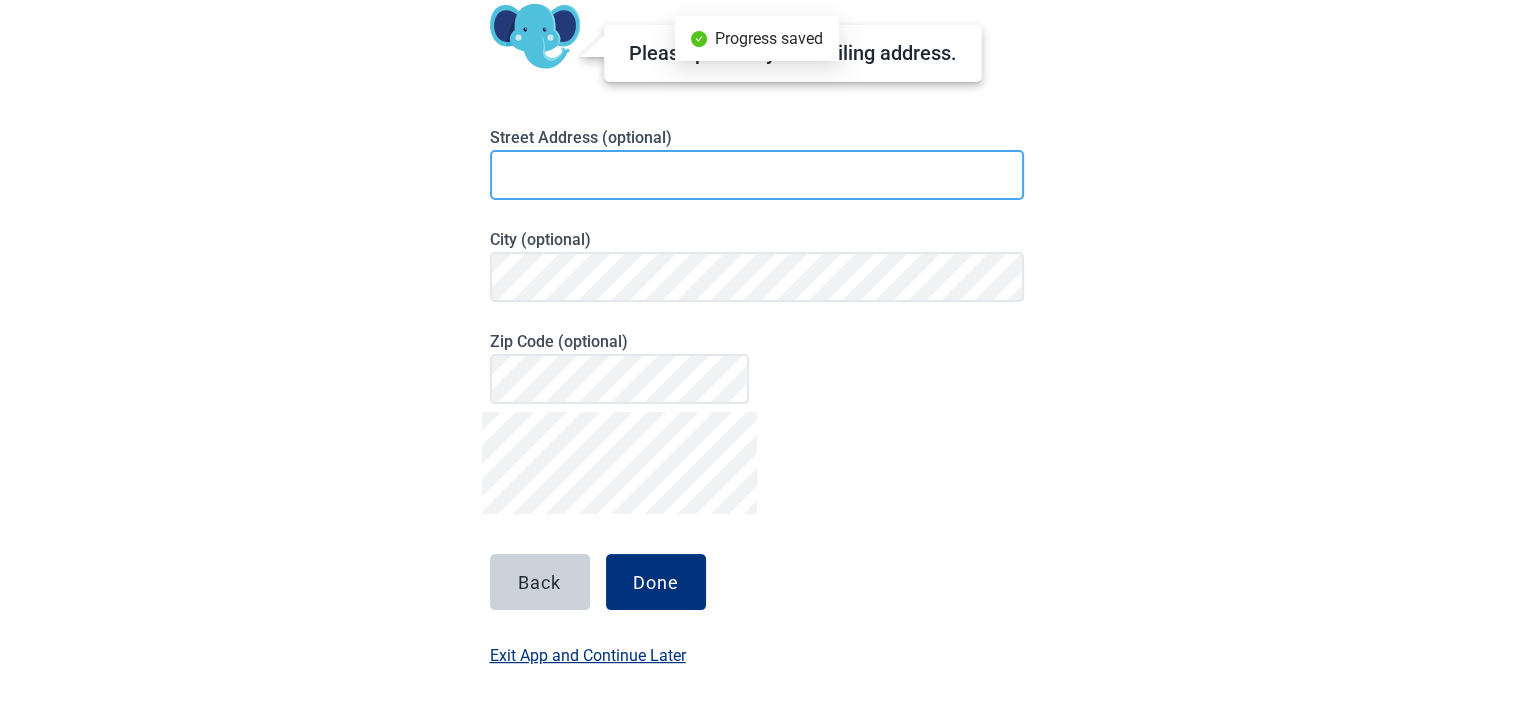 click at bounding box center [757, 175] 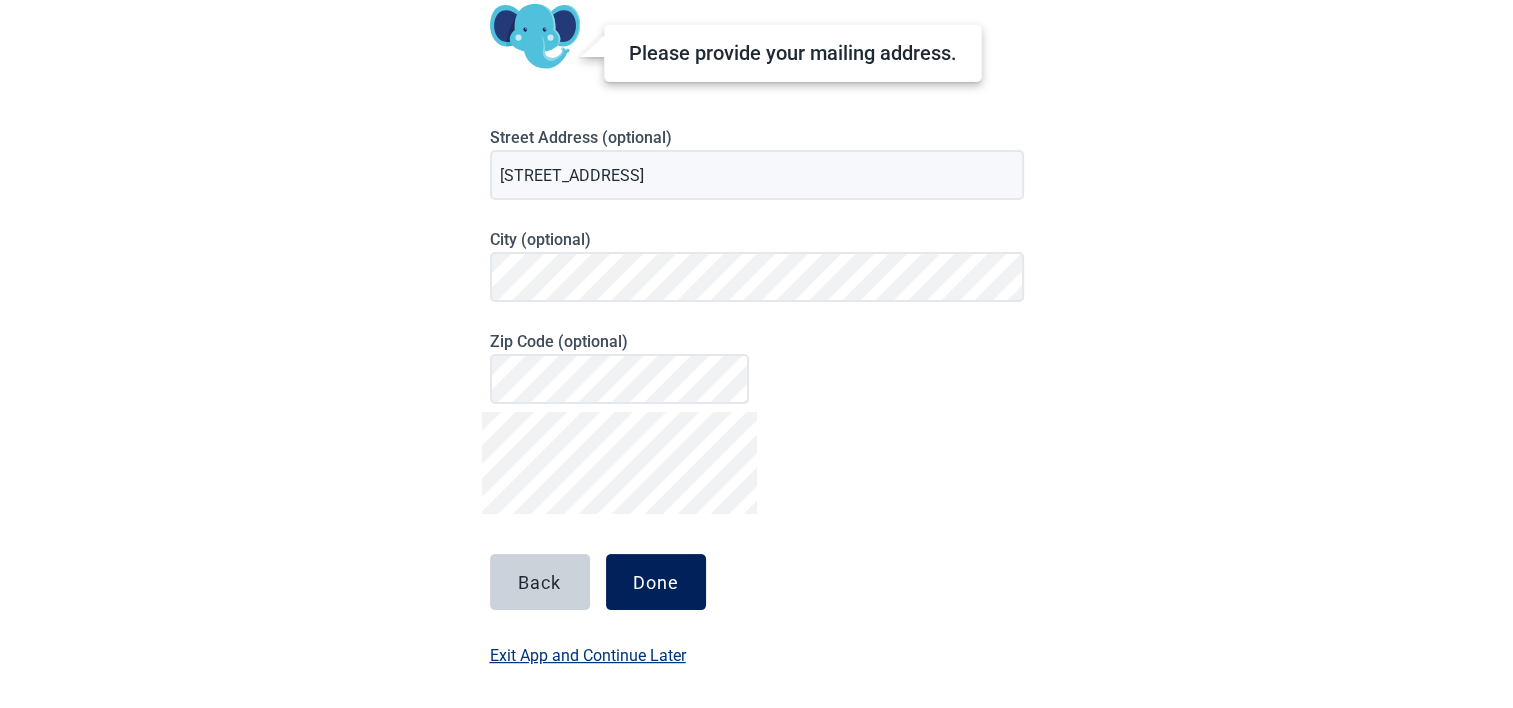 click on "Done" at bounding box center [656, 582] 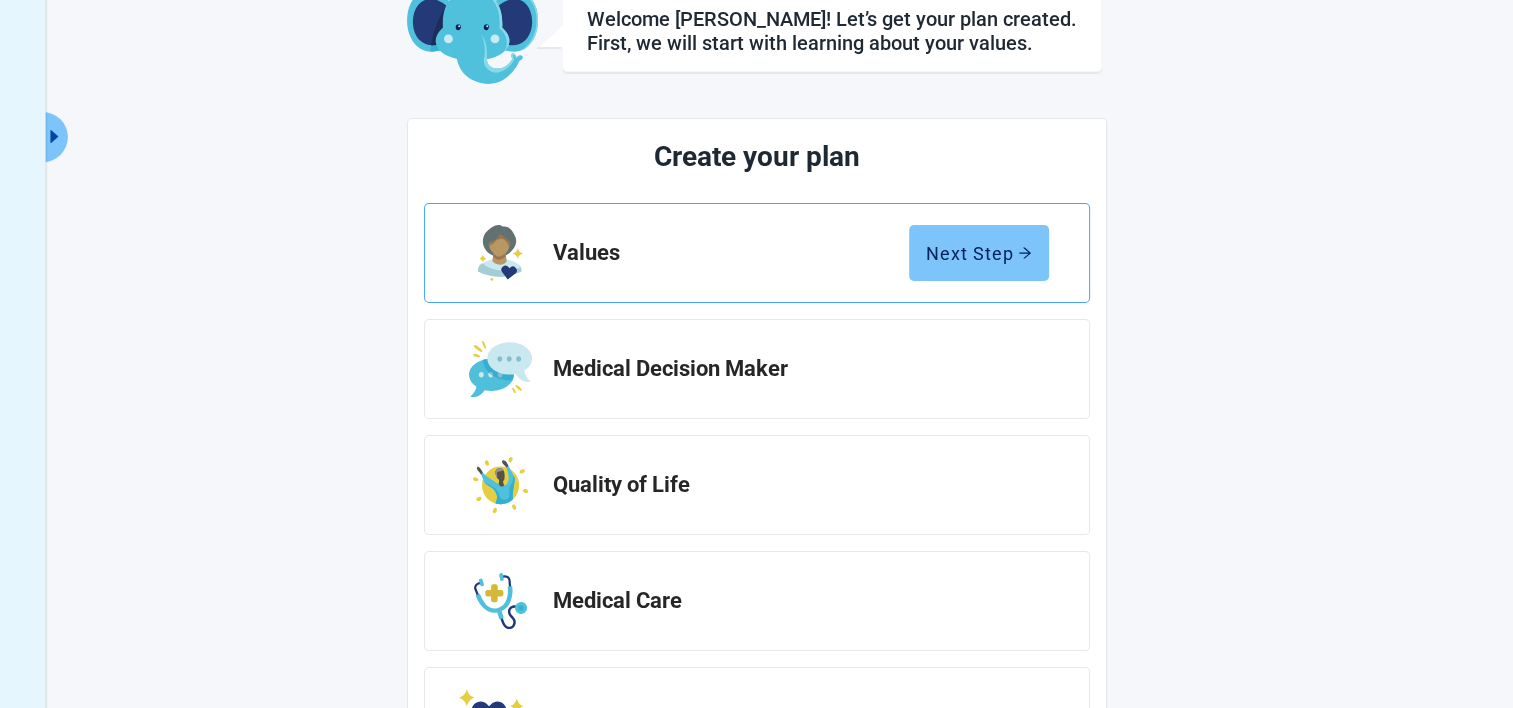 scroll, scrollTop: 0, scrollLeft: 0, axis: both 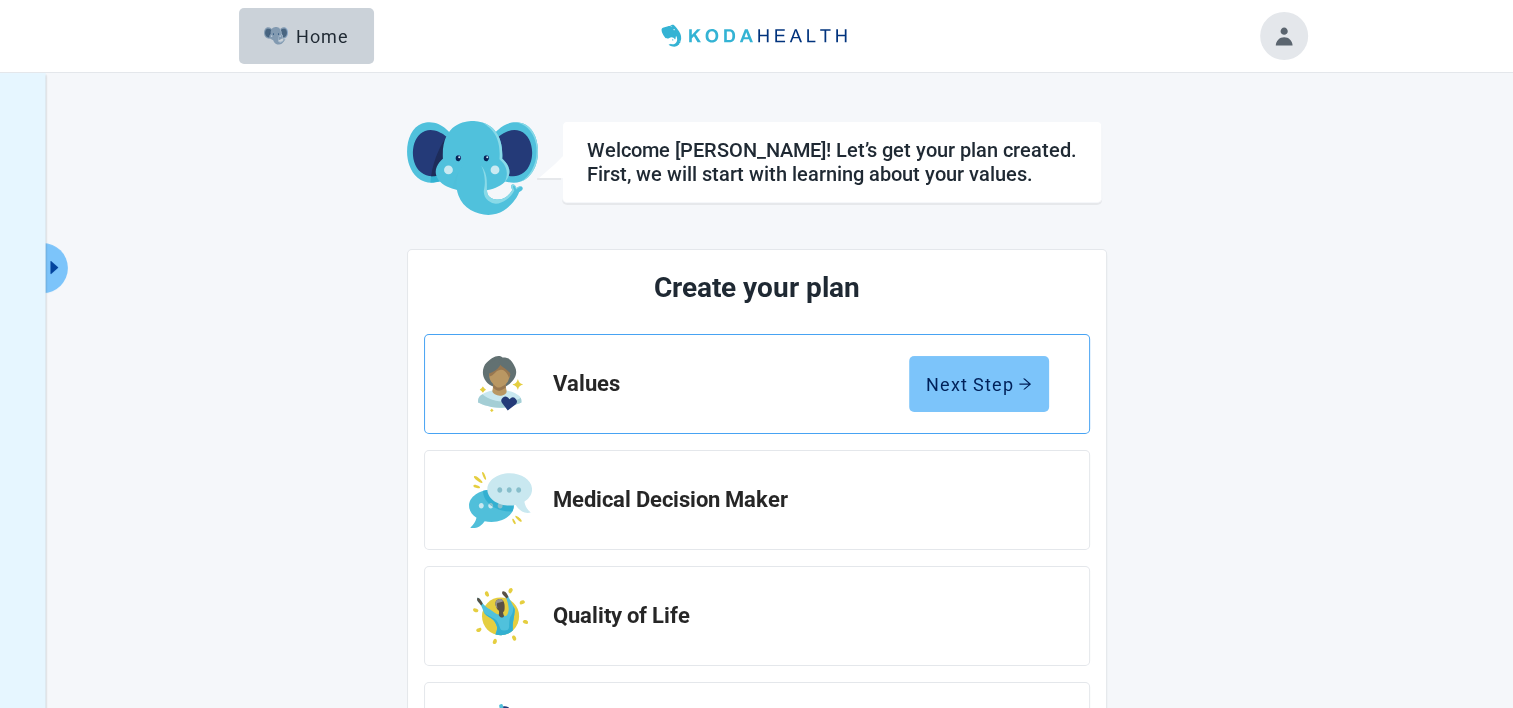 click on "Next Step" at bounding box center [979, 384] 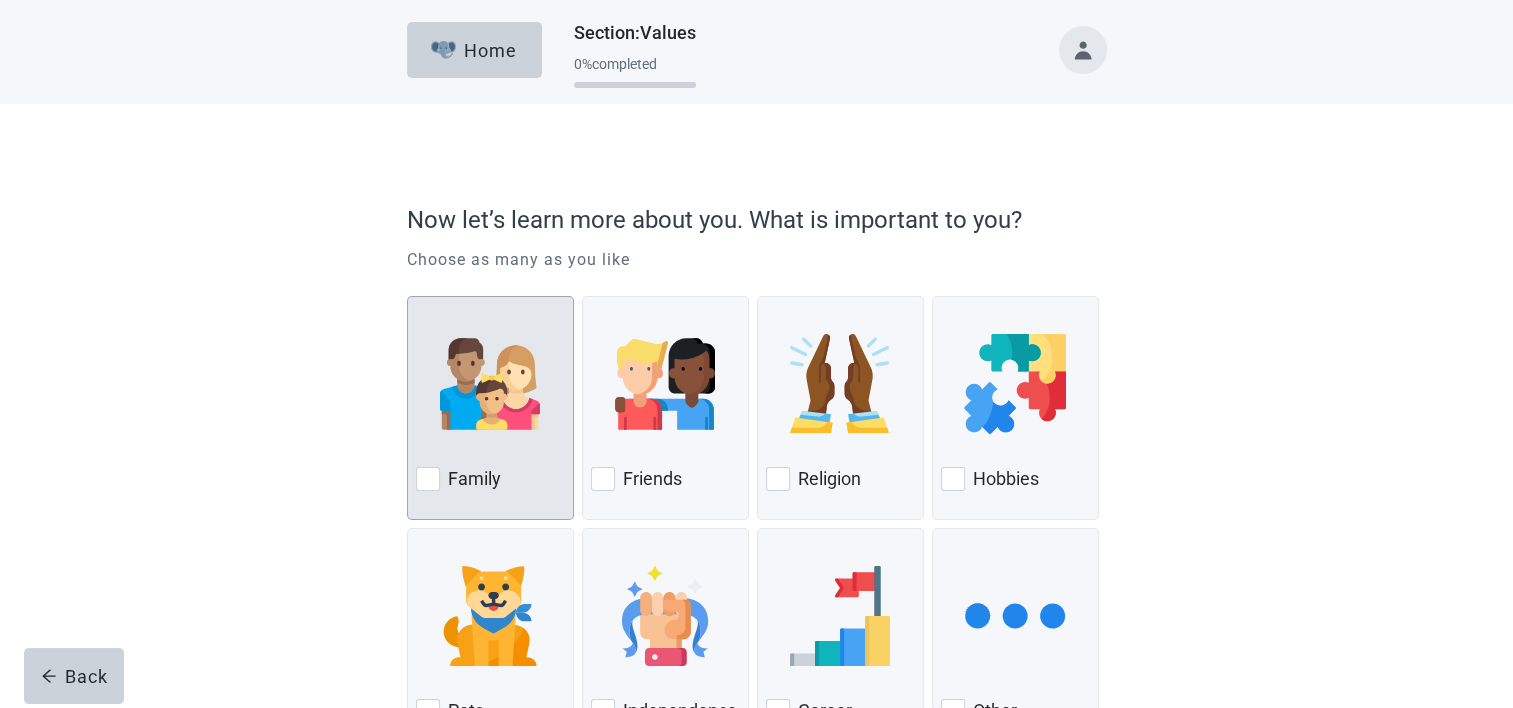 click at bounding box center [490, 384] 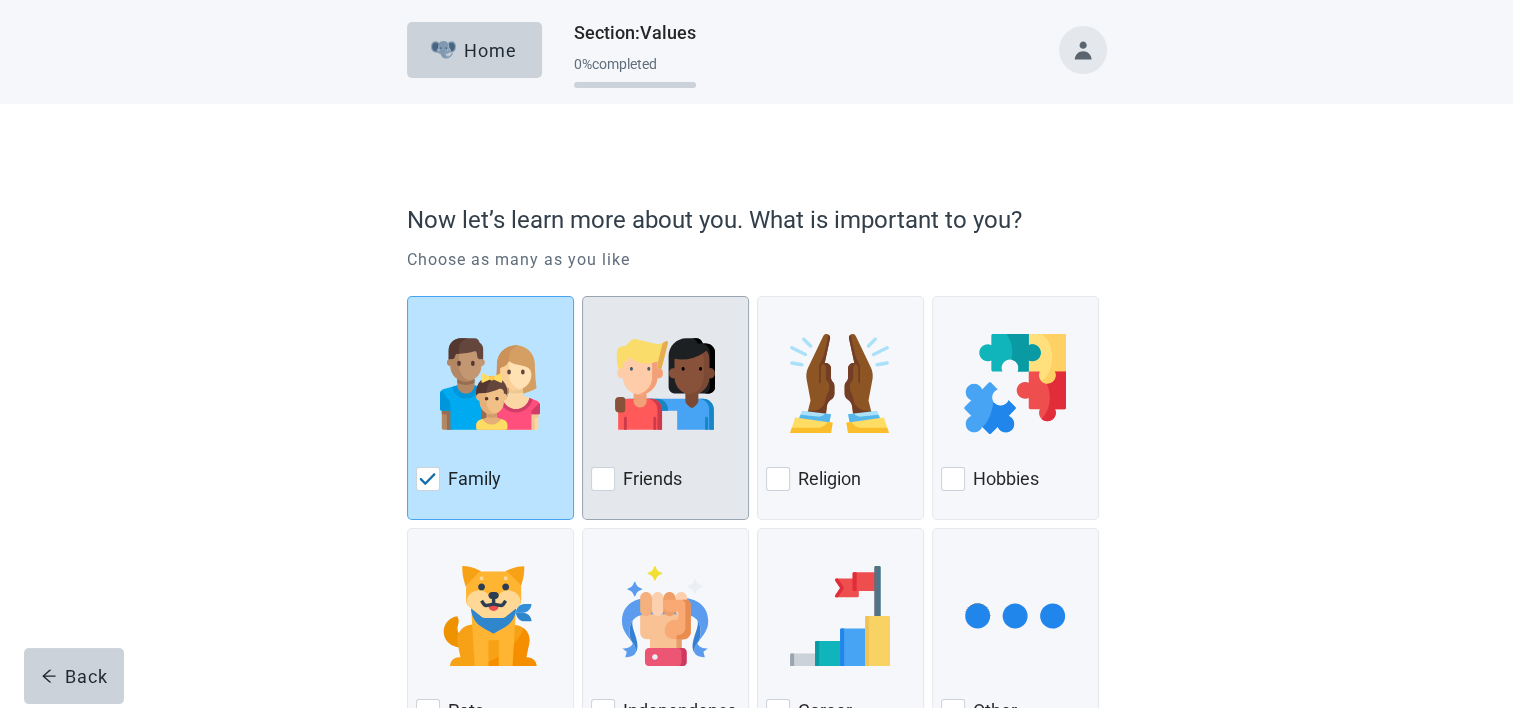 click at bounding box center (665, 384) 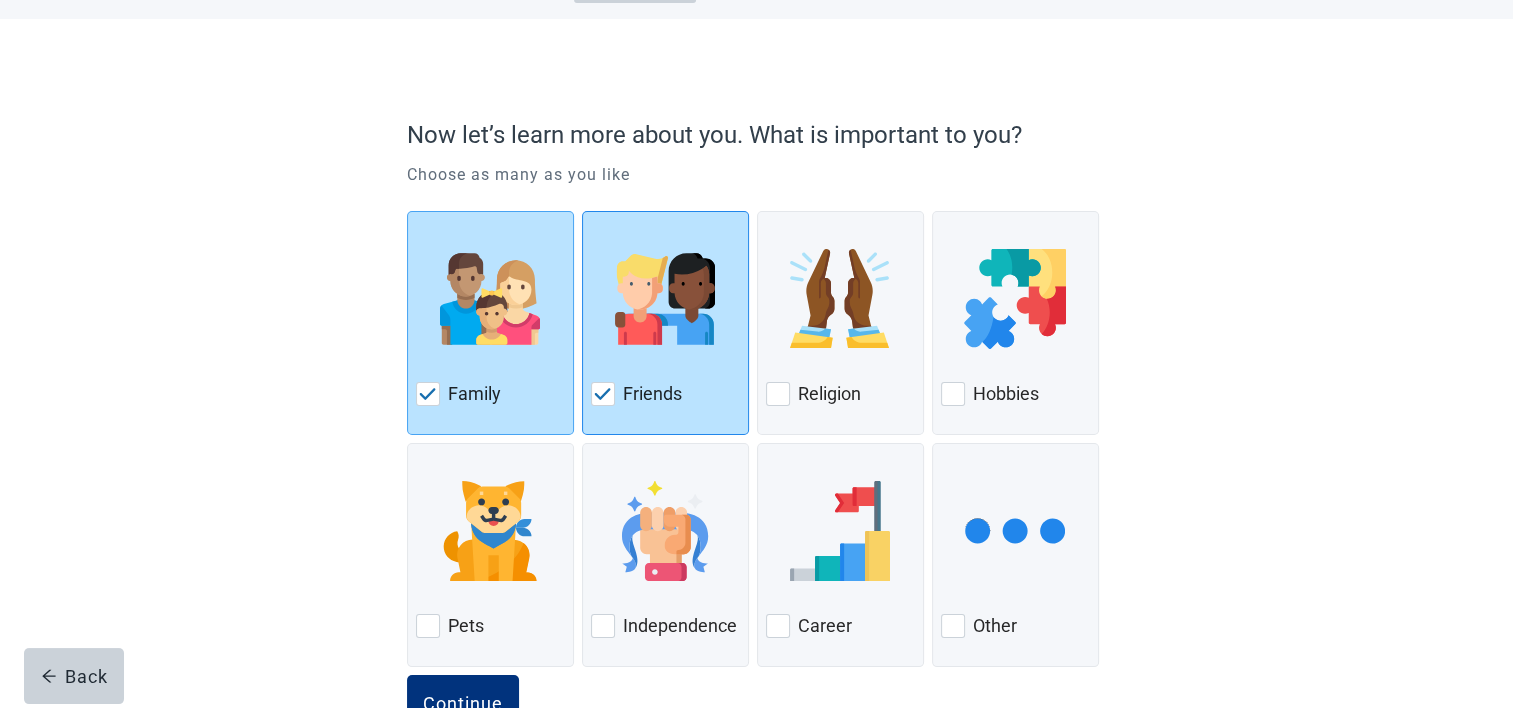 scroll, scrollTop: 151, scrollLeft: 0, axis: vertical 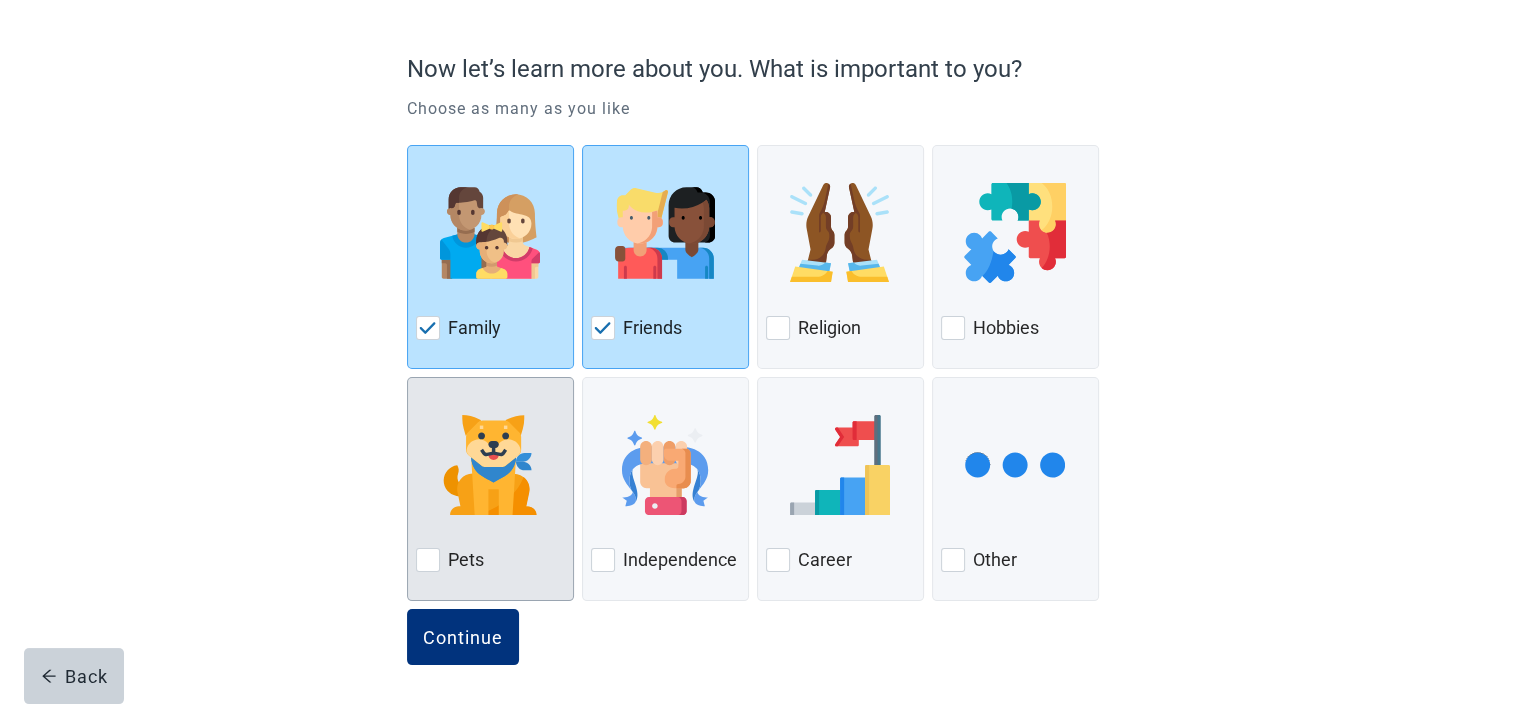 click at bounding box center [490, 465] 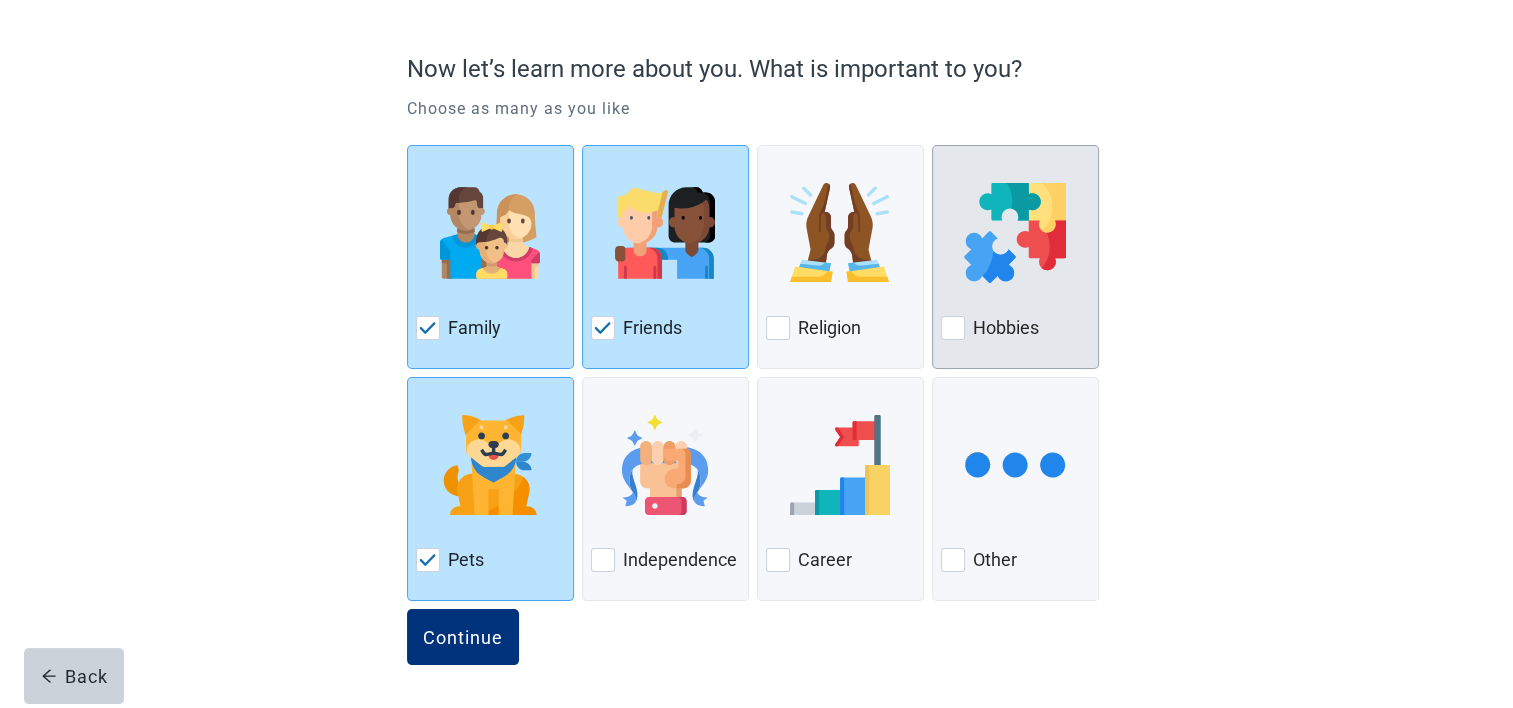 click at bounding box center (1015, 233) 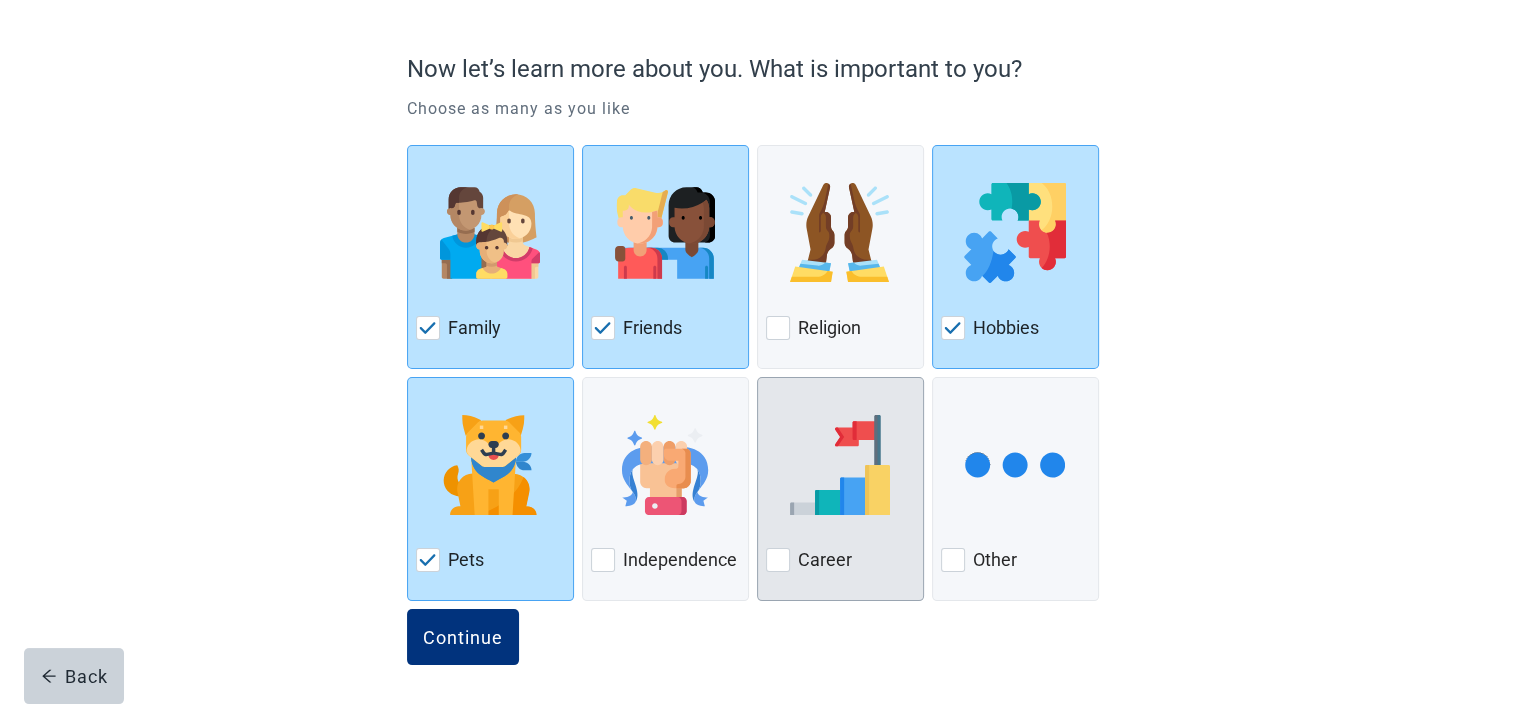 click at bounding box center [840, 465] 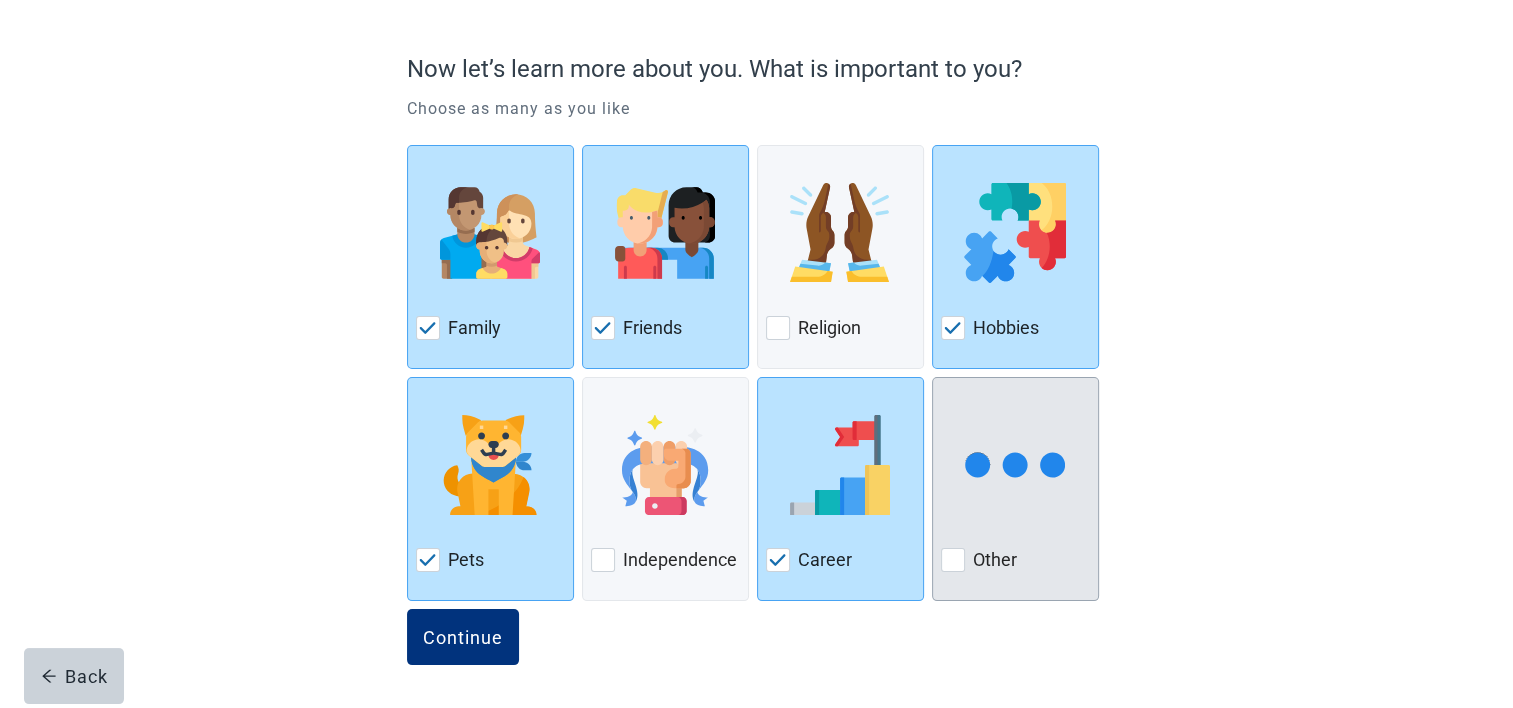 click at bounding box center [1015, 465] 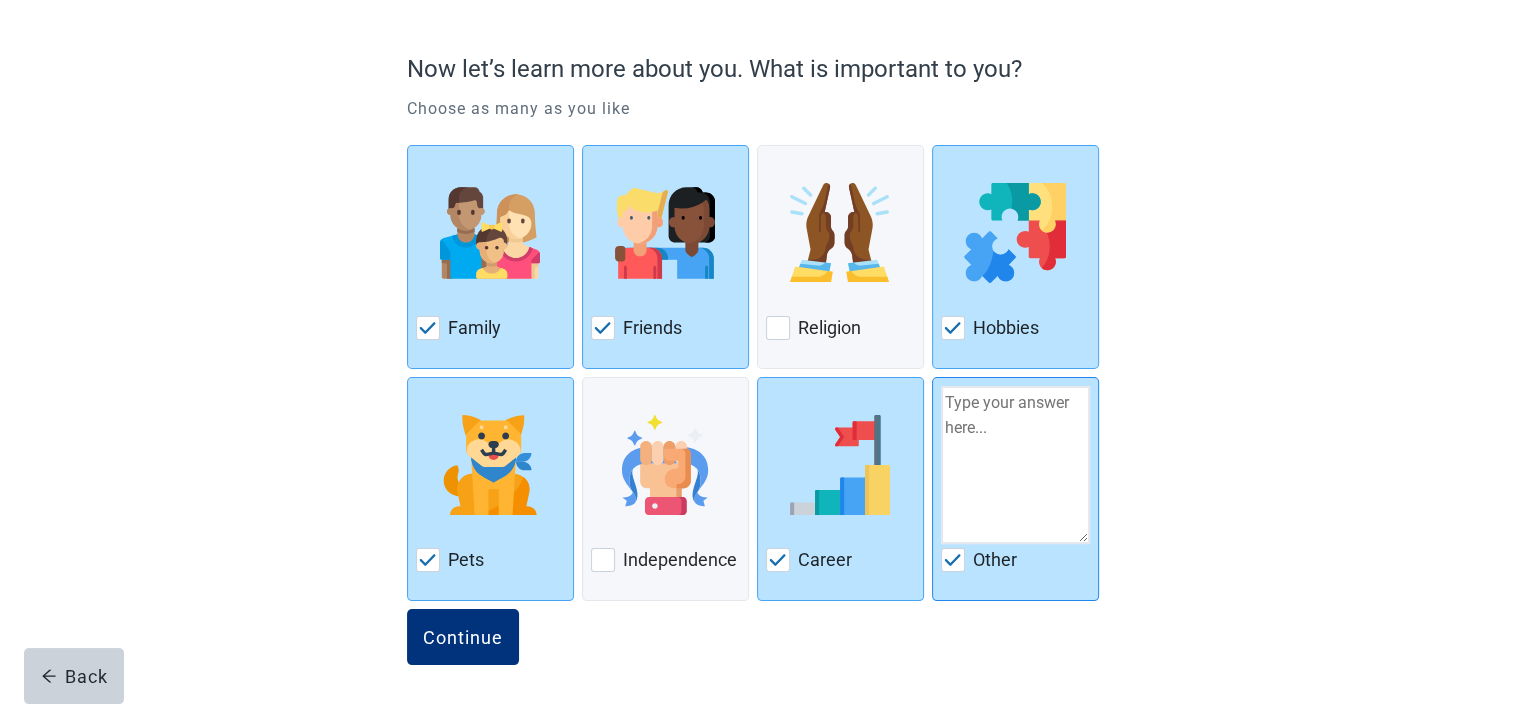 click at bounding box center [953, 560] 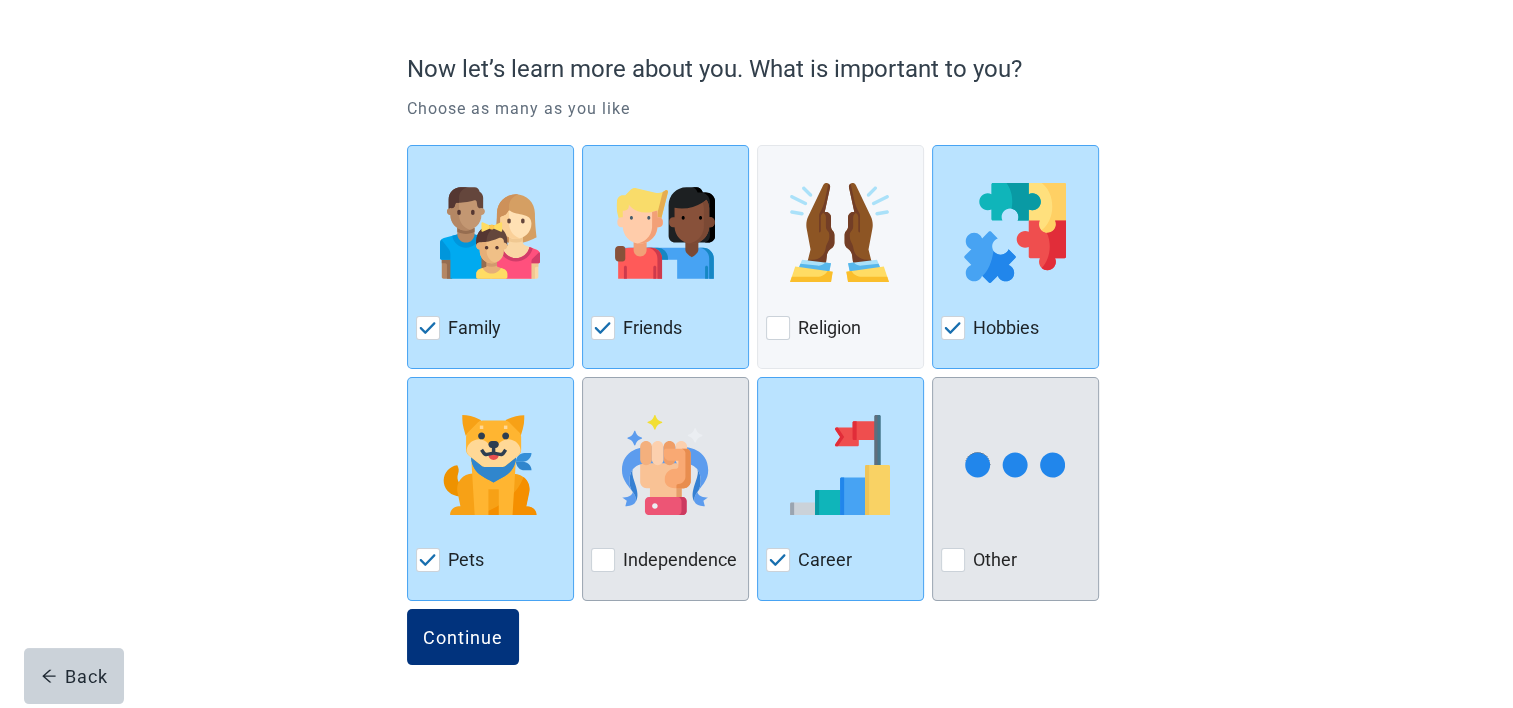 click at bounding box center (603, 560) 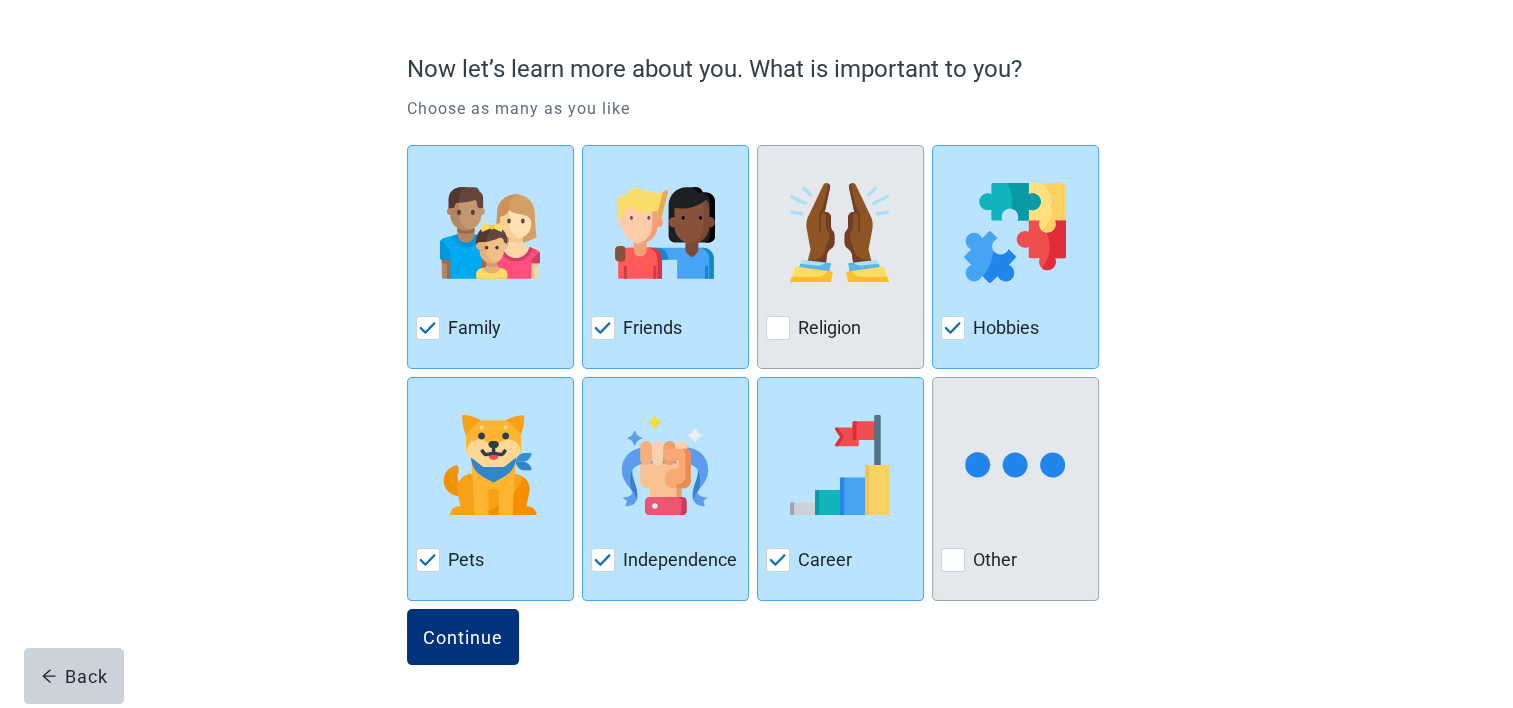 click at bounding box center [778, 328] 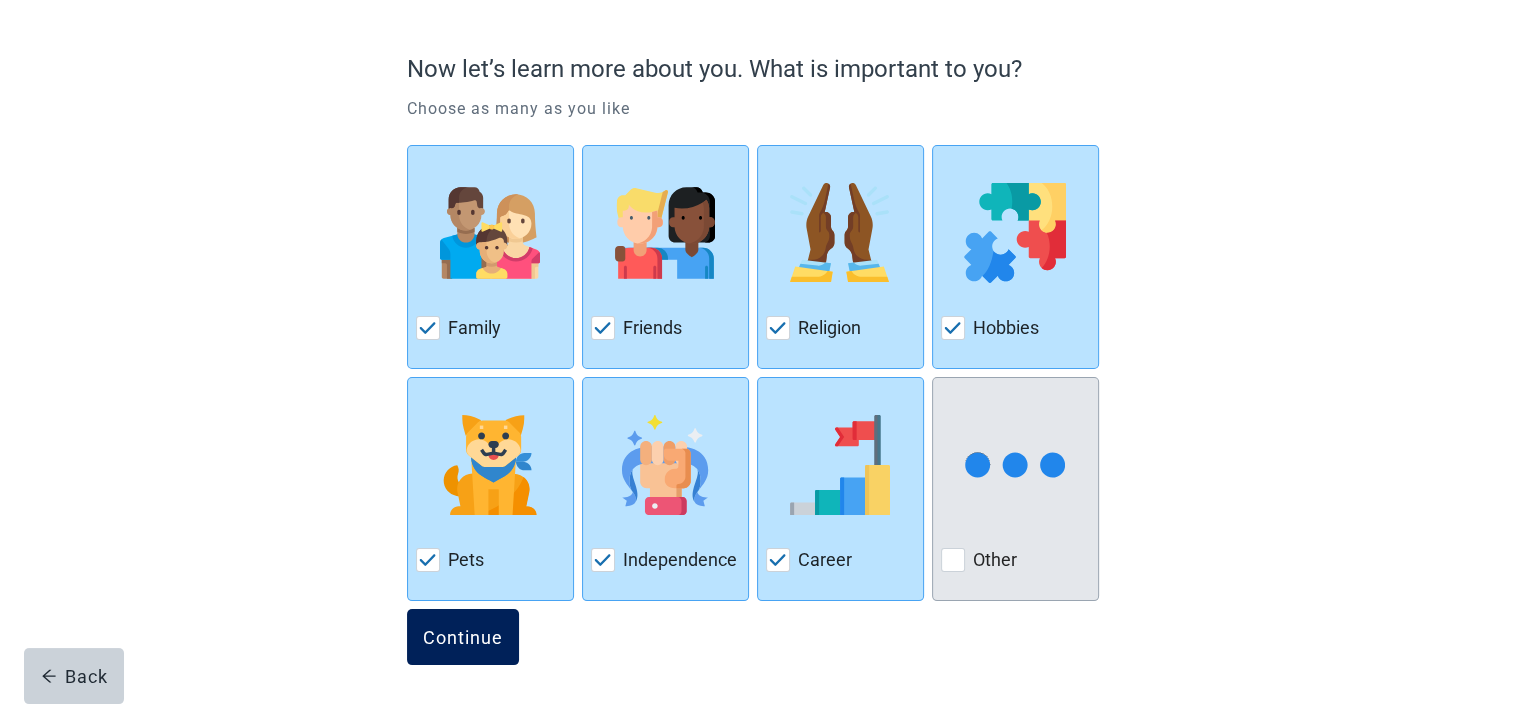 click on "Continue" at bounding box center [463, 637] 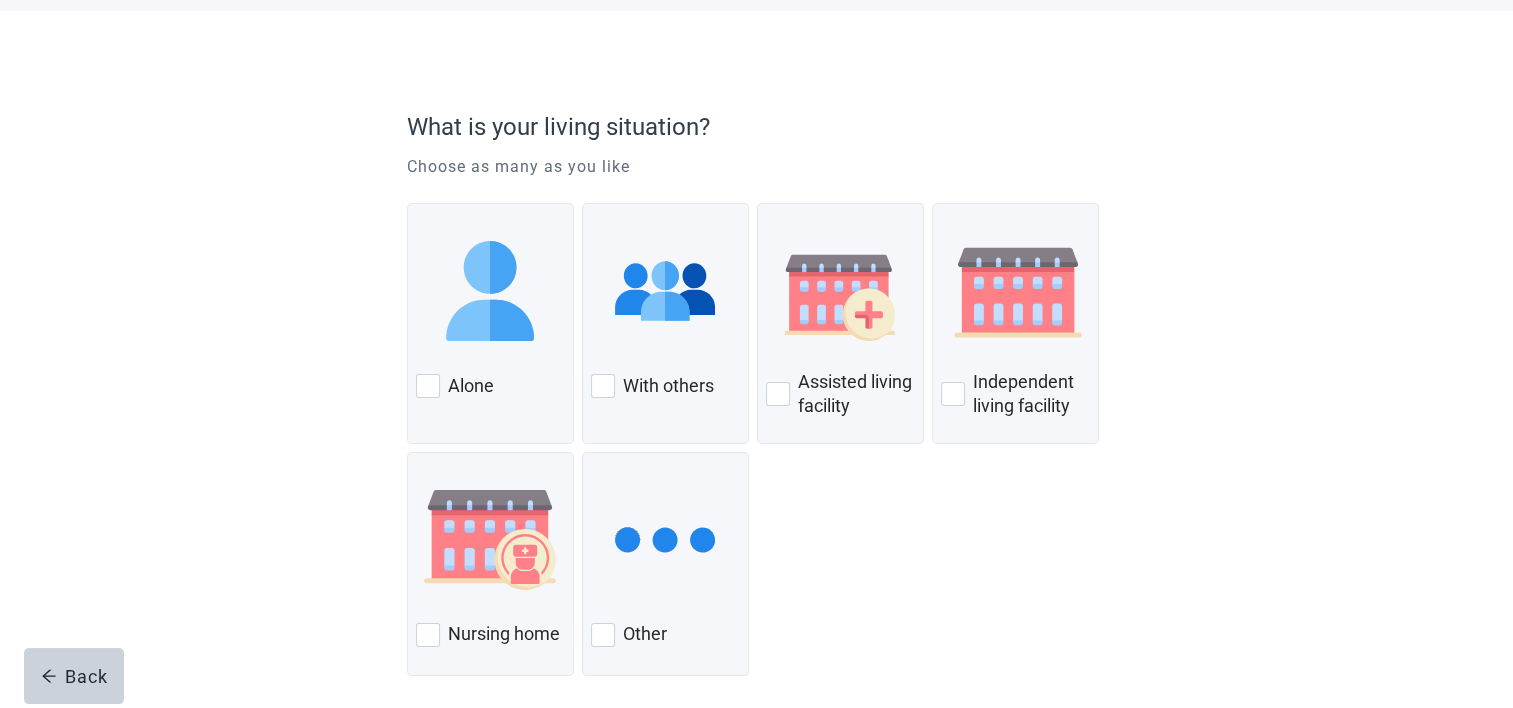 scroll, scrollTop: 100, scrollLeft: 0, axis: vertical 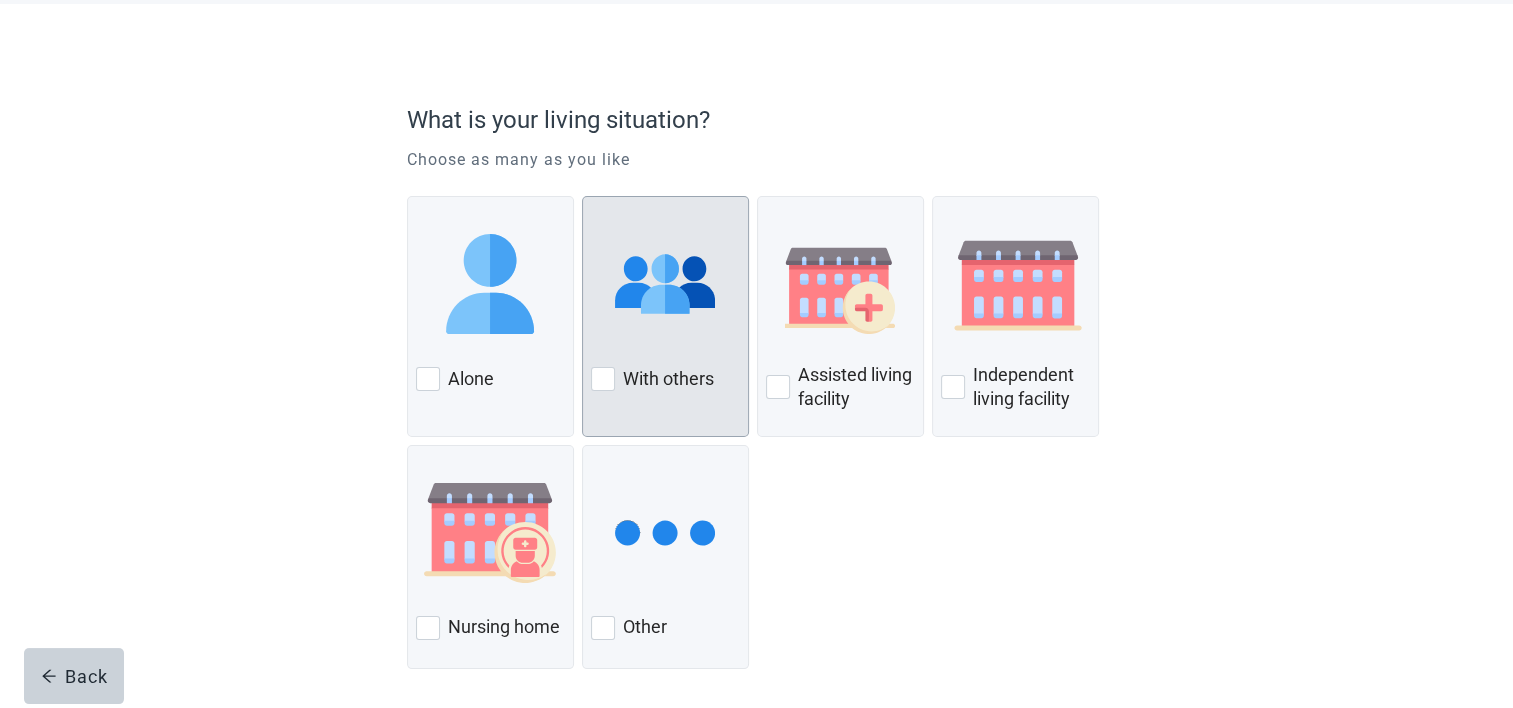 click on "With others" at bounding box center (668, 379) 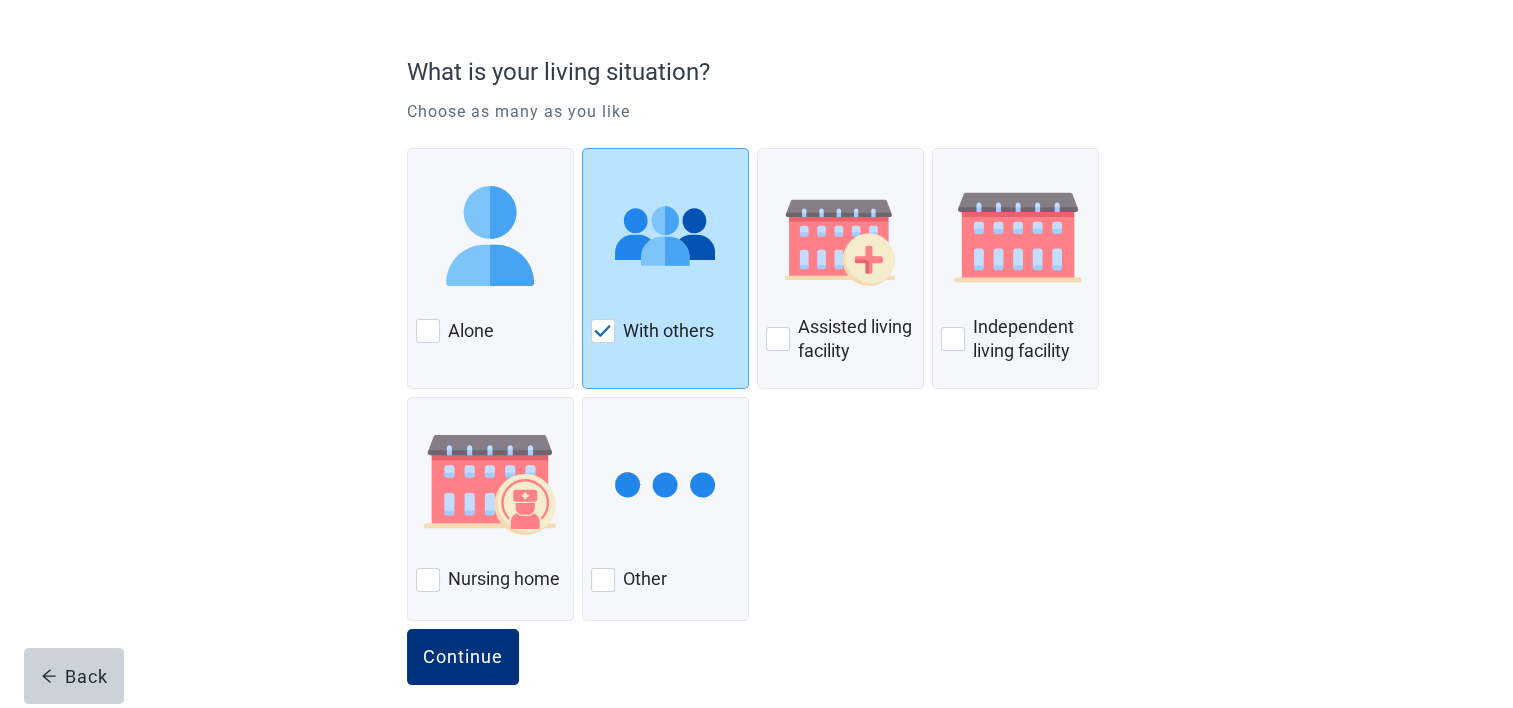 scroll, scrollTop: 168, scrollLeft: 0, axis: vertical 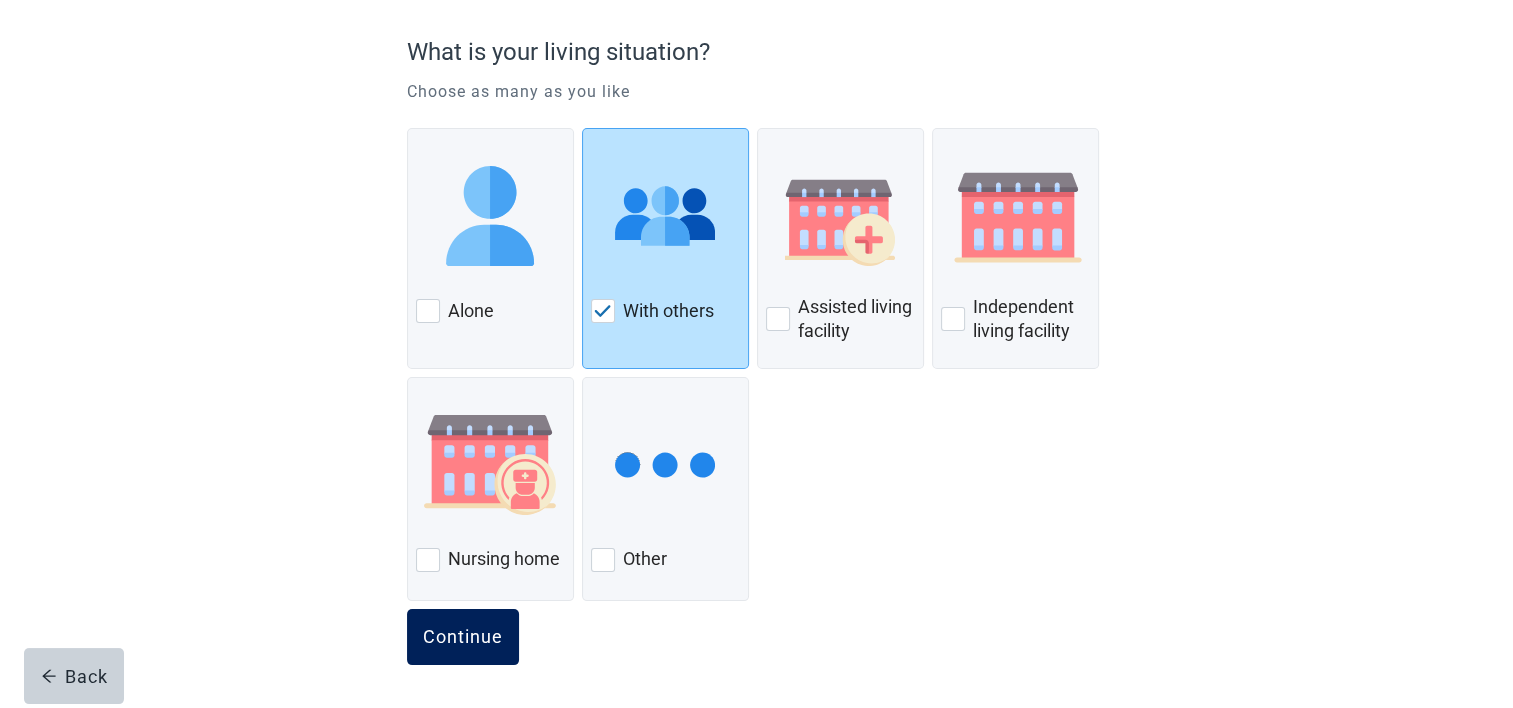 click on "Continue" at bounding box center [463, 637] 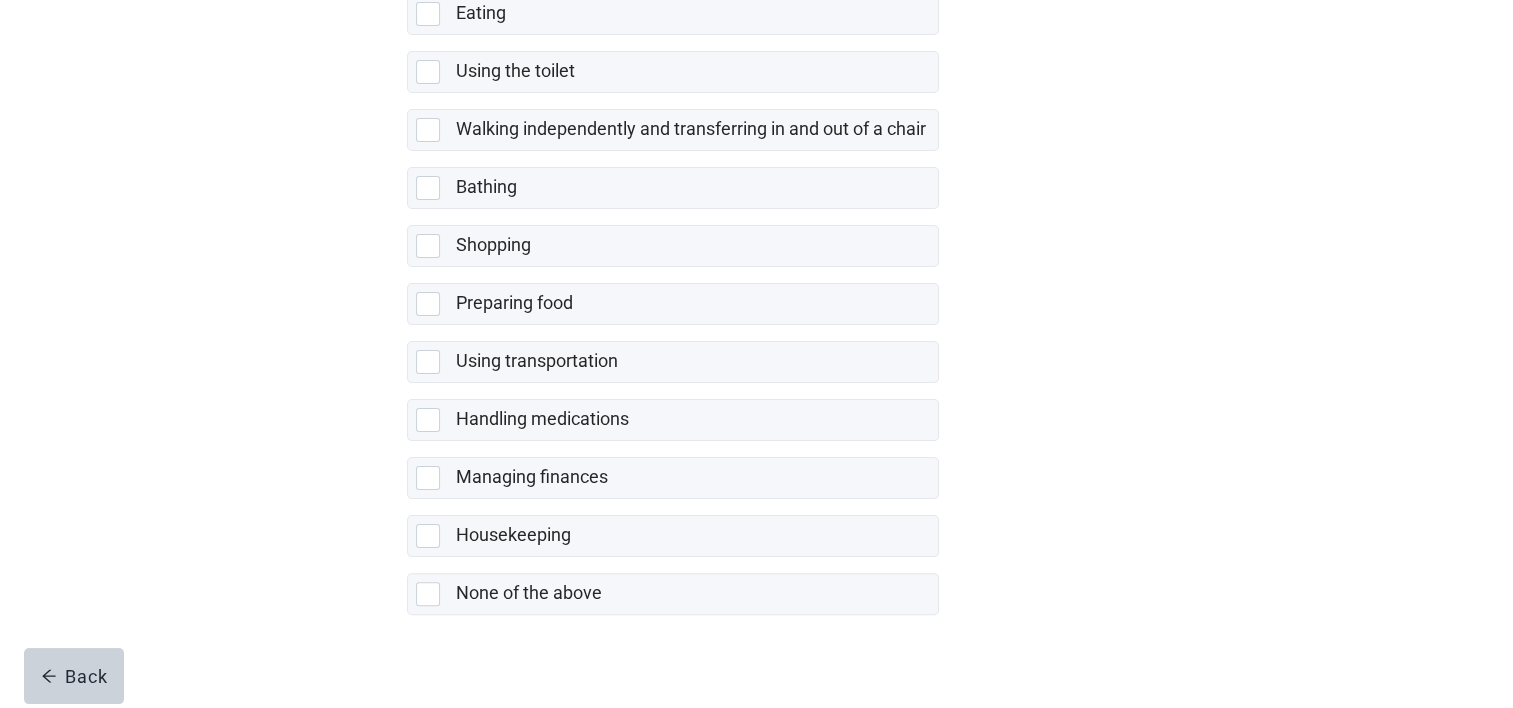 scroll, scrollTop: 393, scrollLeft: 0, axis: vertical 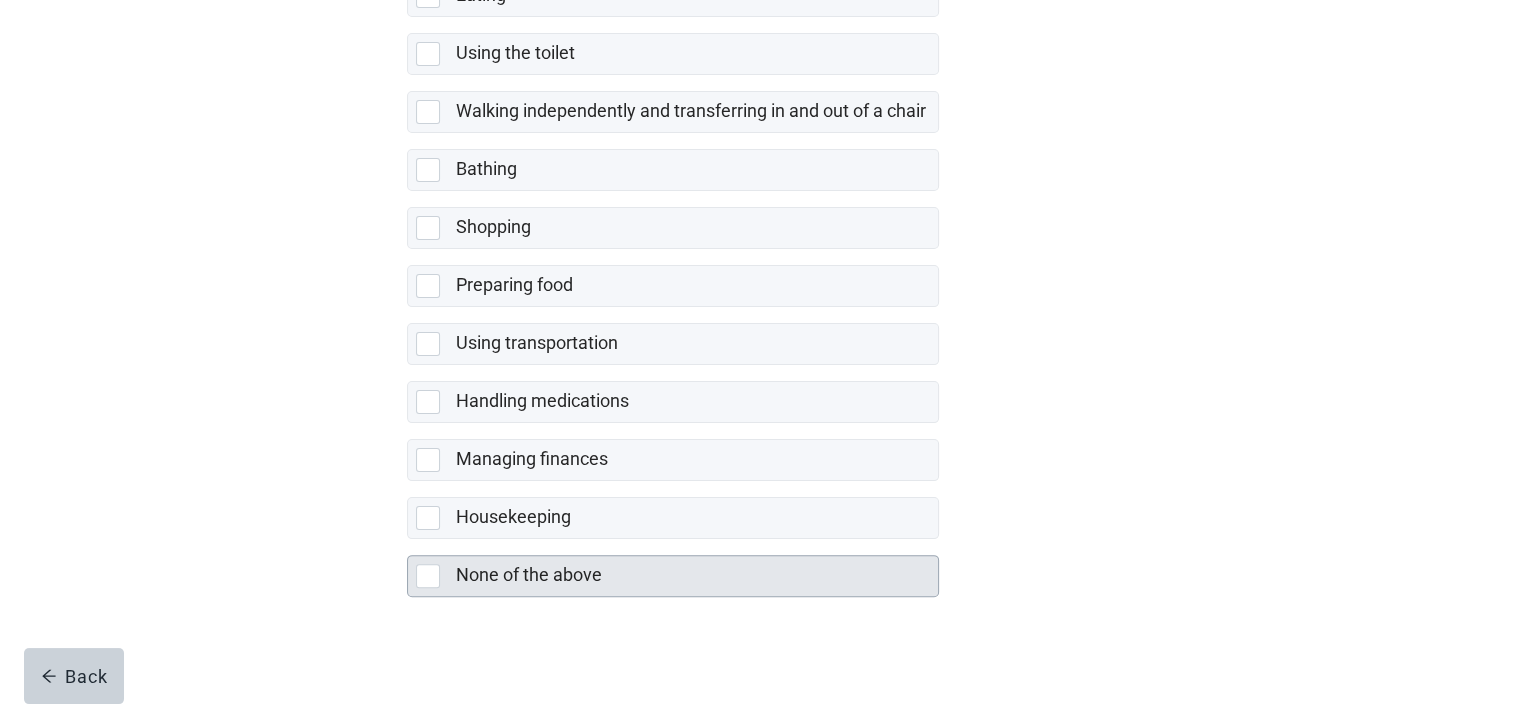 click on "None of the above" at bounding box center (529, 574) 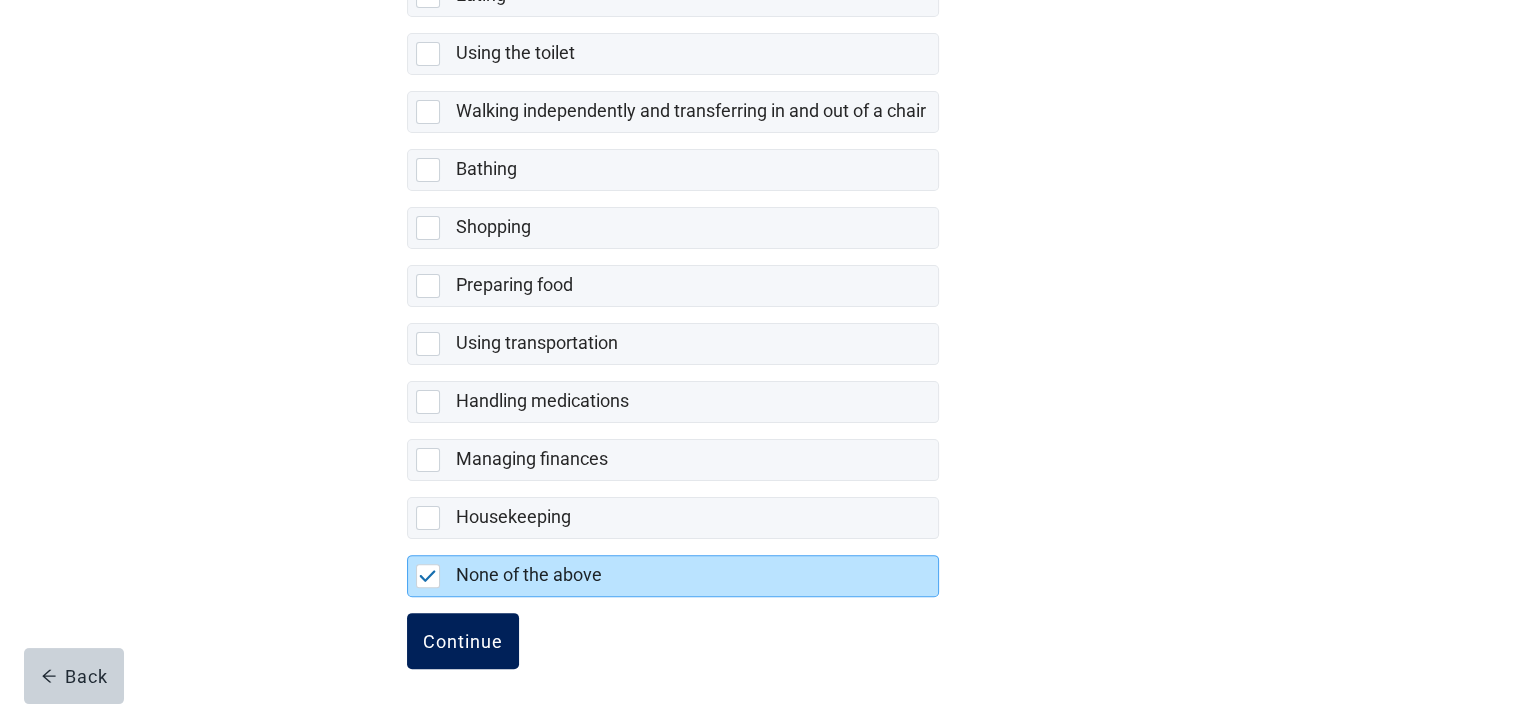 click on "Continue" at bounding box center (463, 641) 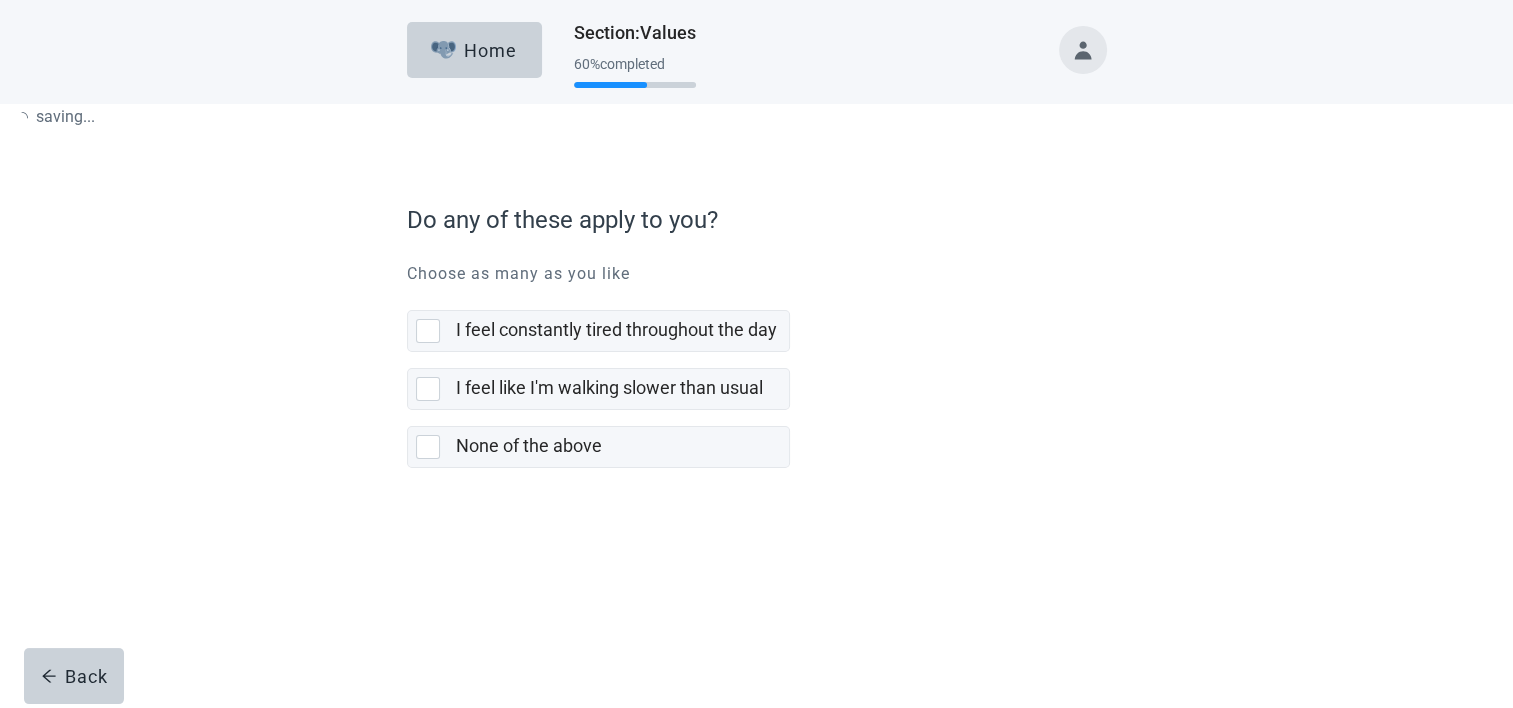scroll, scrollTop: 0, scrollLeft: 0, axis: both 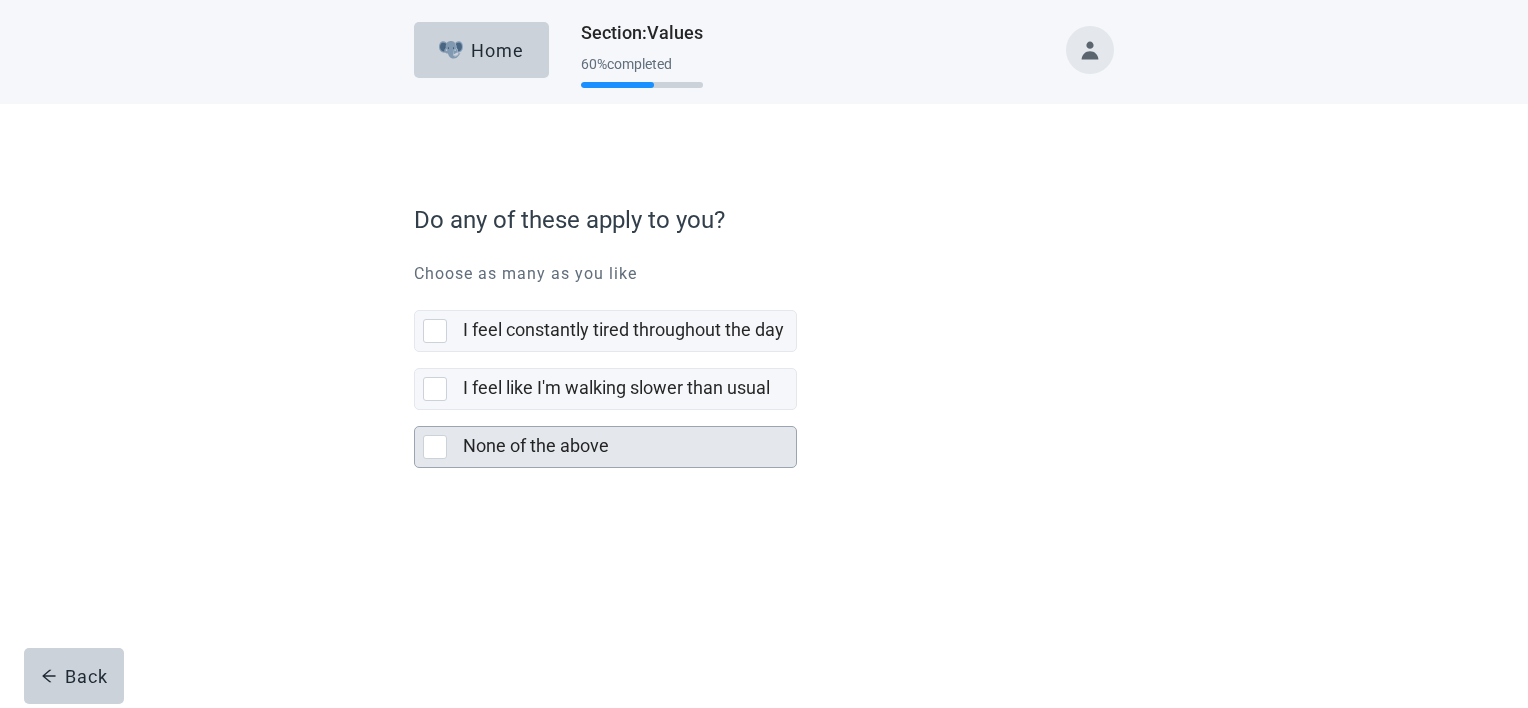 click on "None of the above" at bounding box center [536, 445] 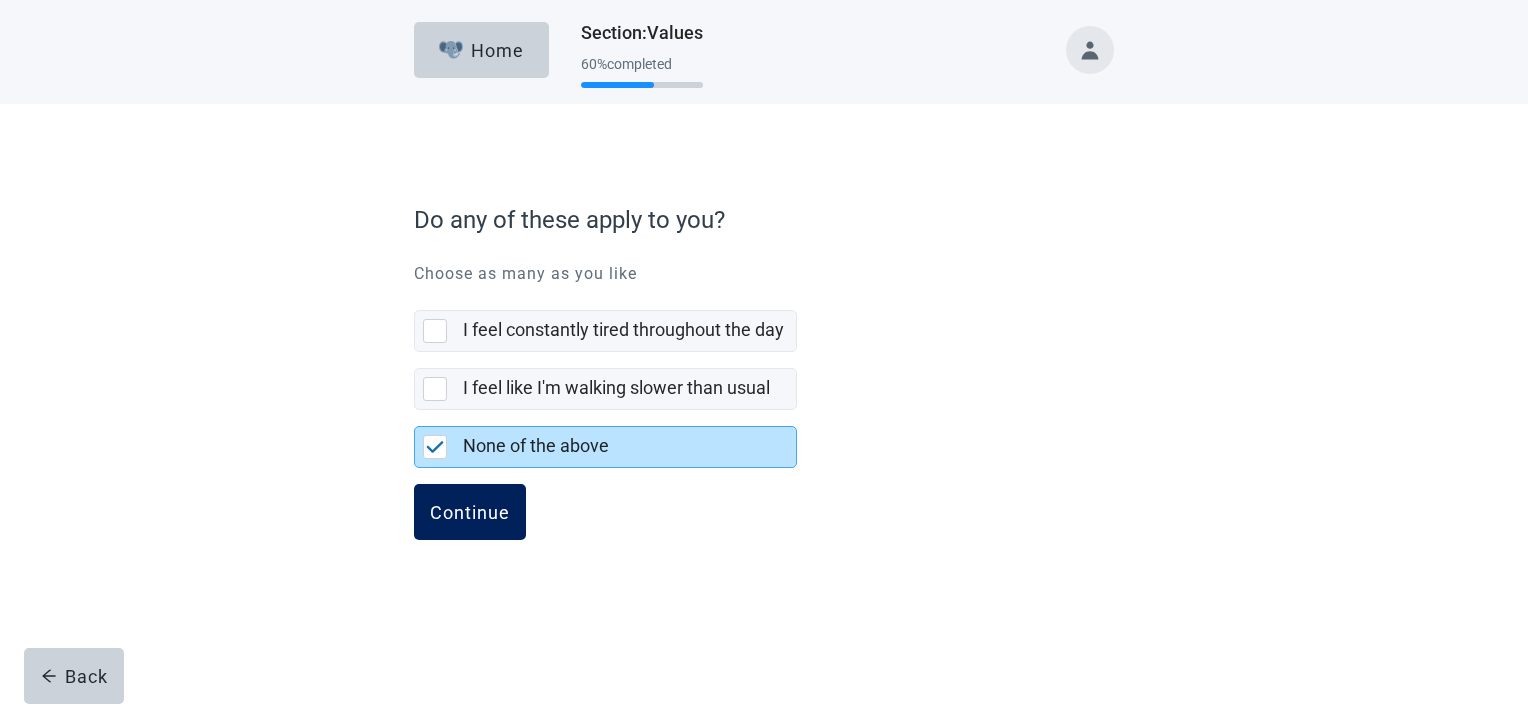 click on "Continue" at bounding box center (470, 512) 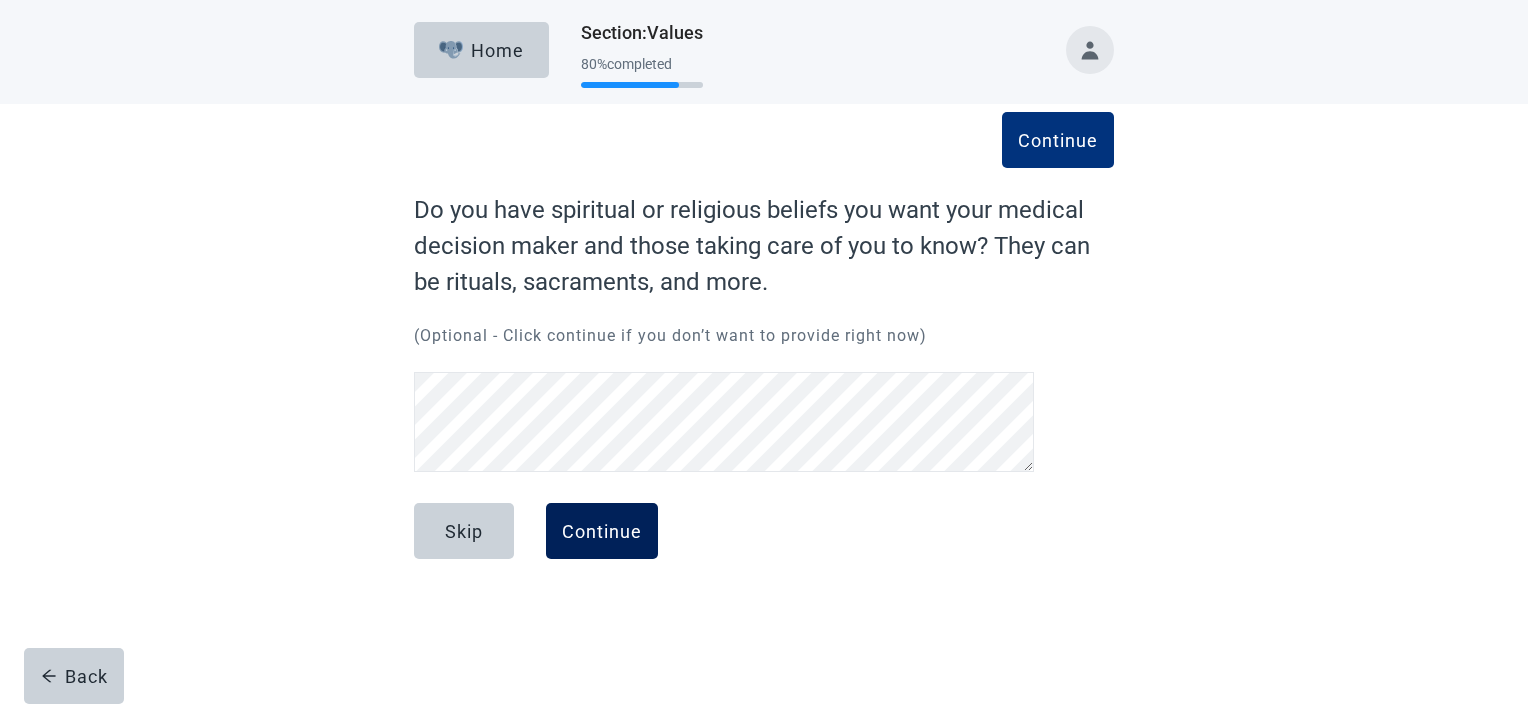 click on "Continue" at bounding box center (602, 531) 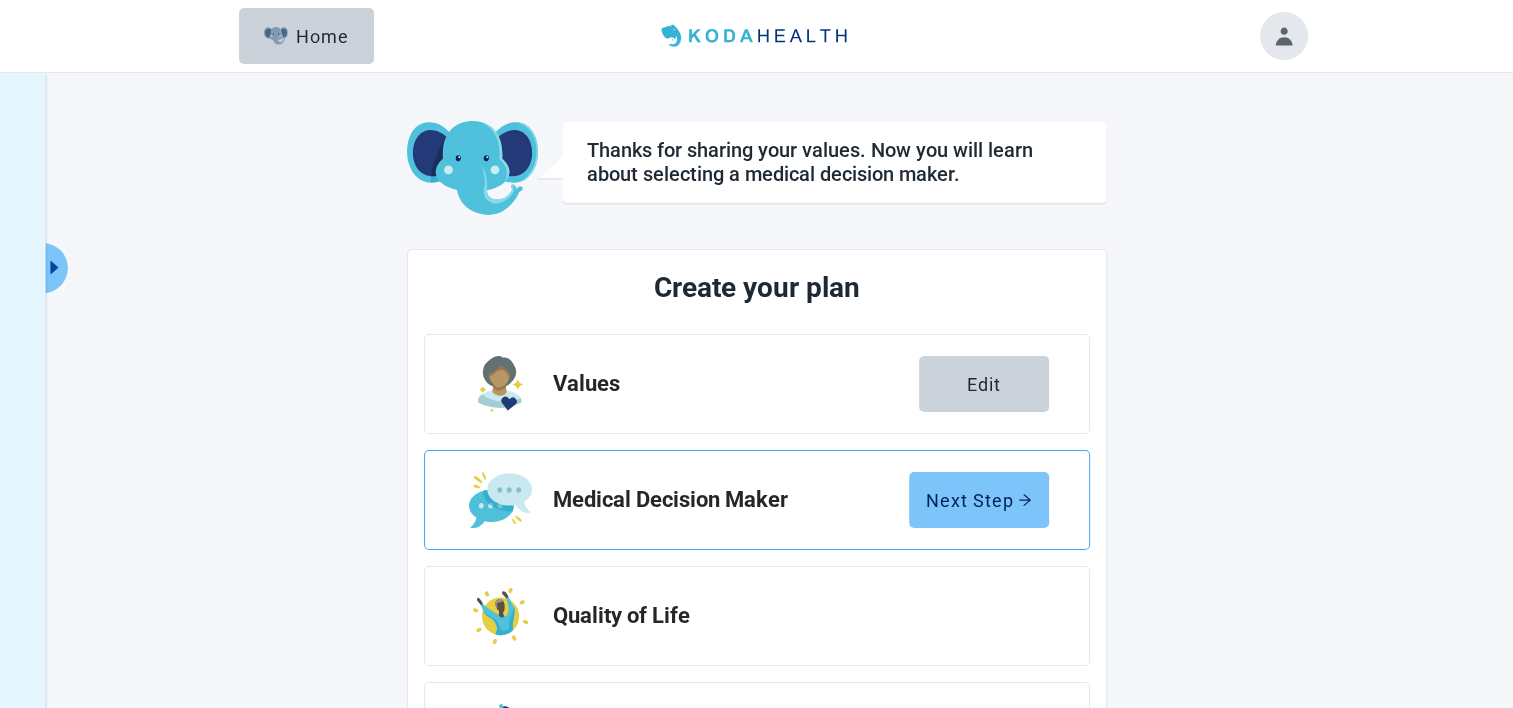 click on "Next Step" at bounding box center [979, 500] 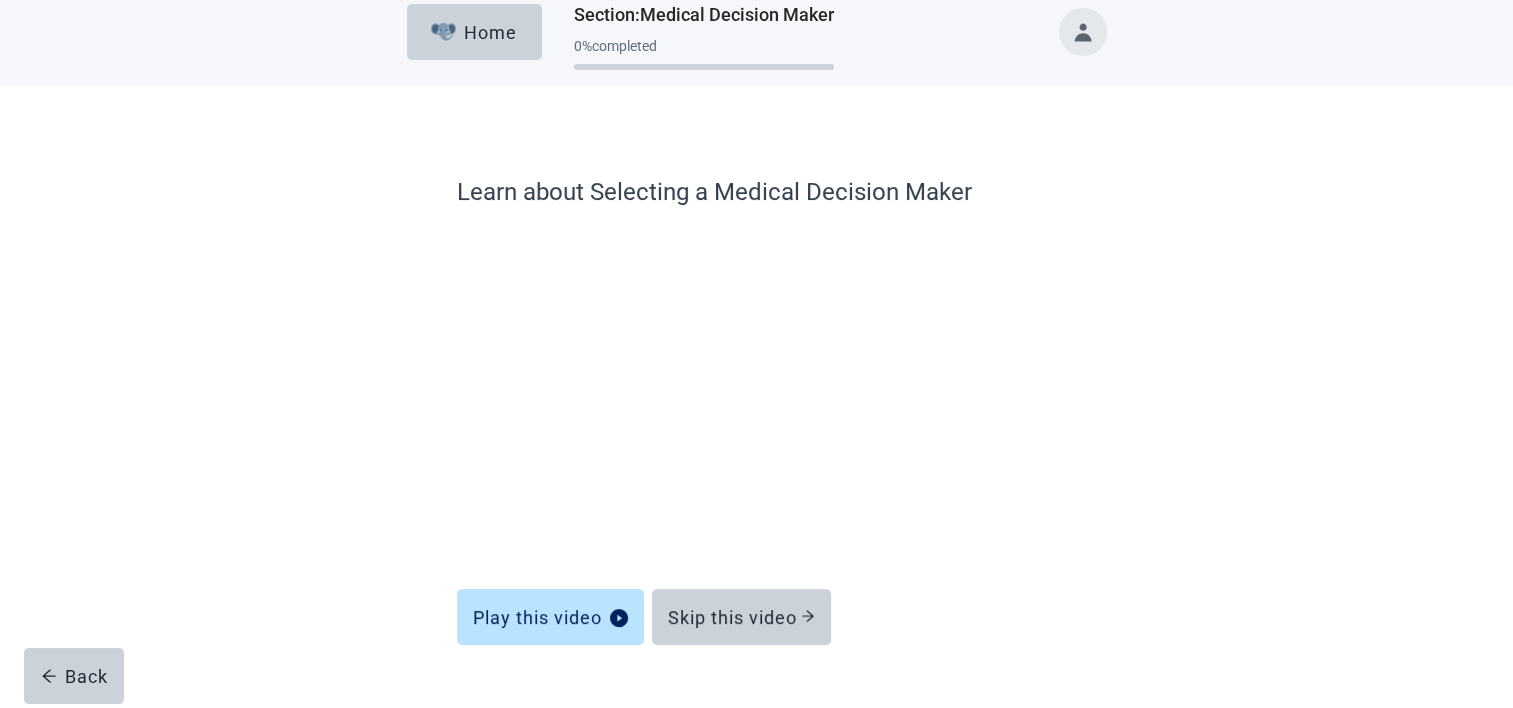 scroll, scrollTop: 63, scrollLeft: 0, axis: vertical 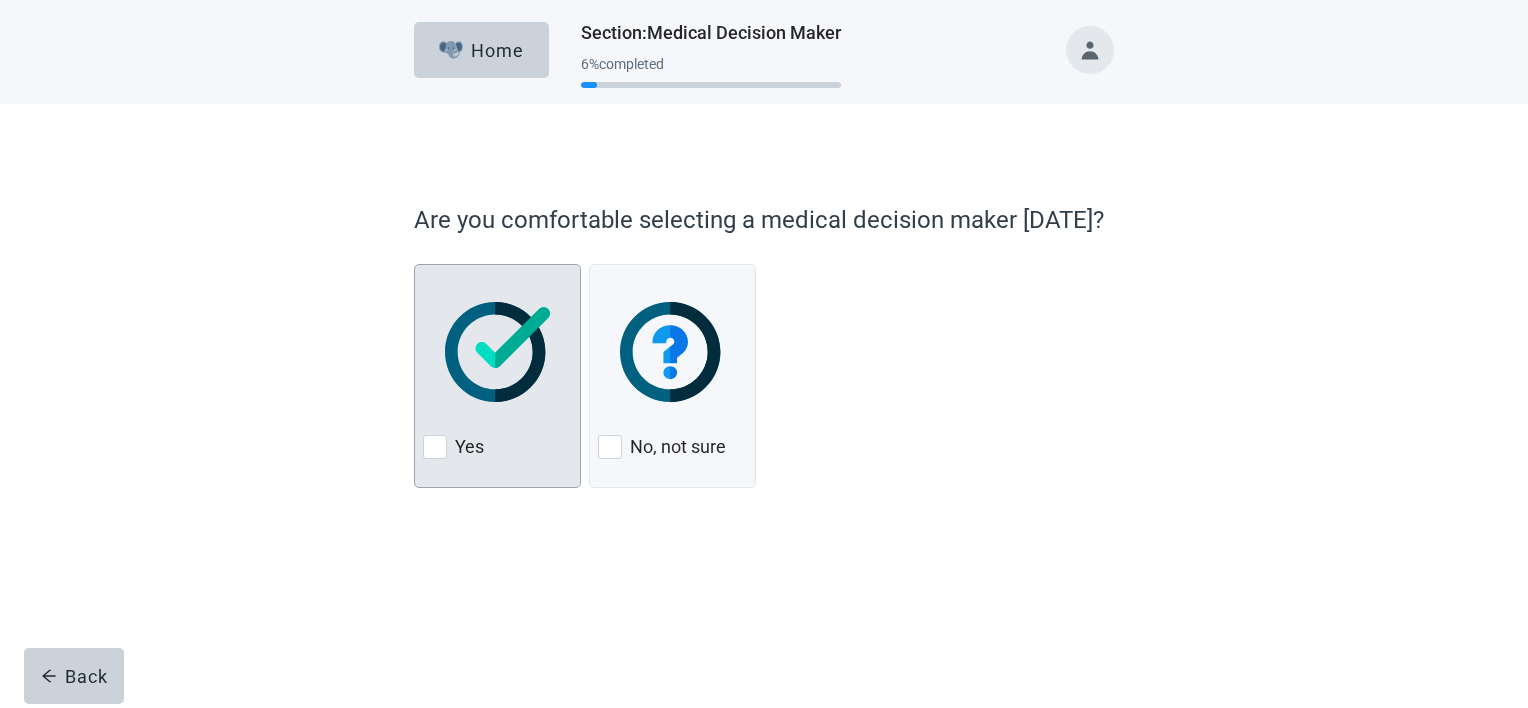 click at bounding box center (497, 352) 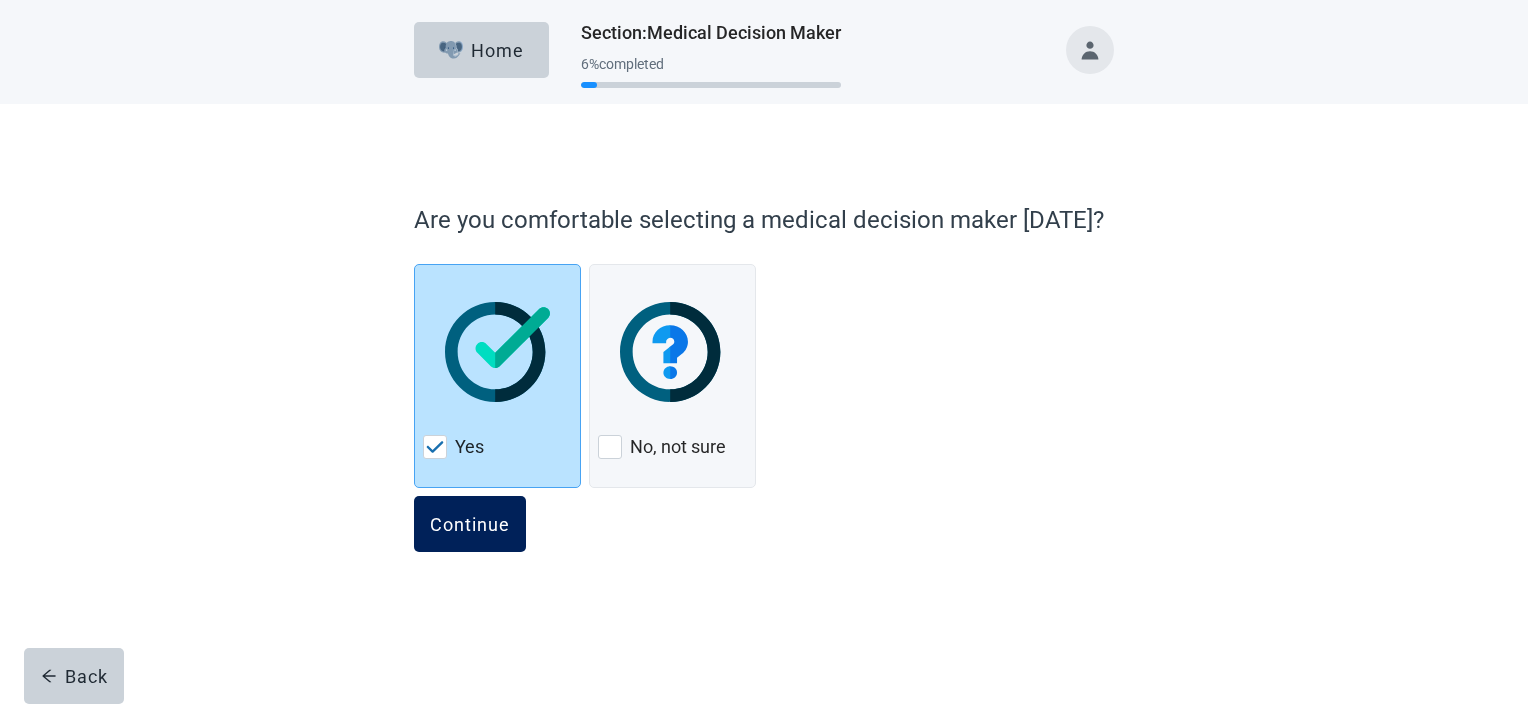 click on "Continue" at bounding box center [470, 524] 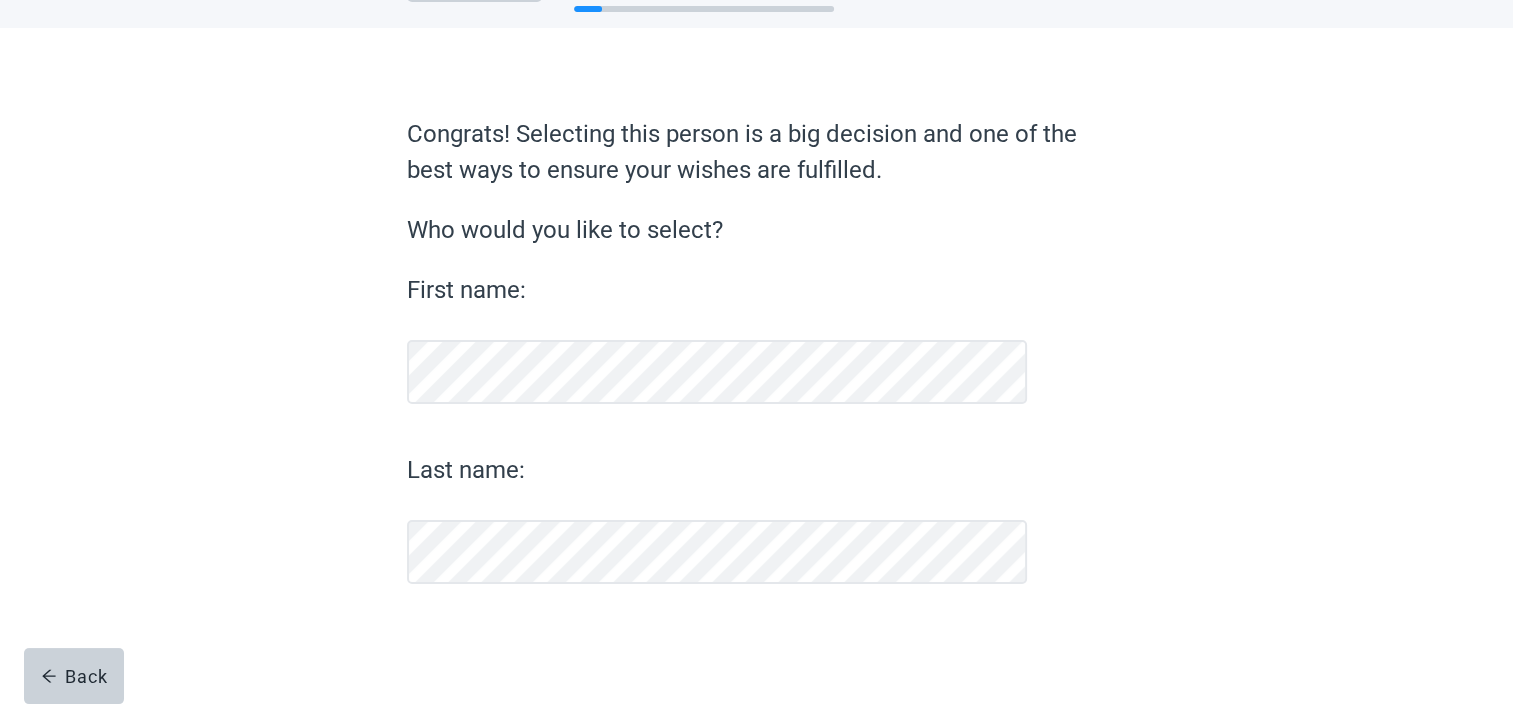 scroll, scrollTop: 76, scrollLeft: 0, axis: vertical 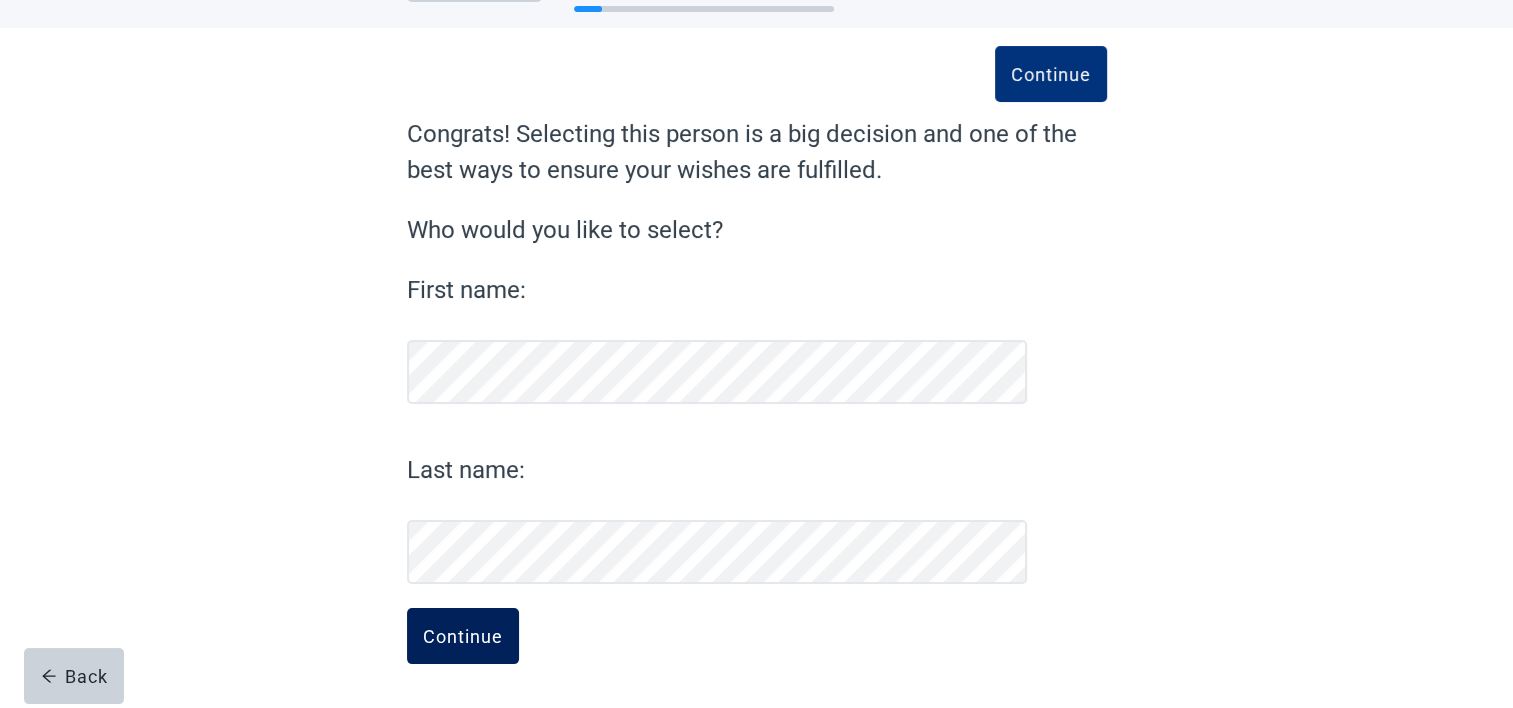 click on "Continue" at bounding box center [463, 636] 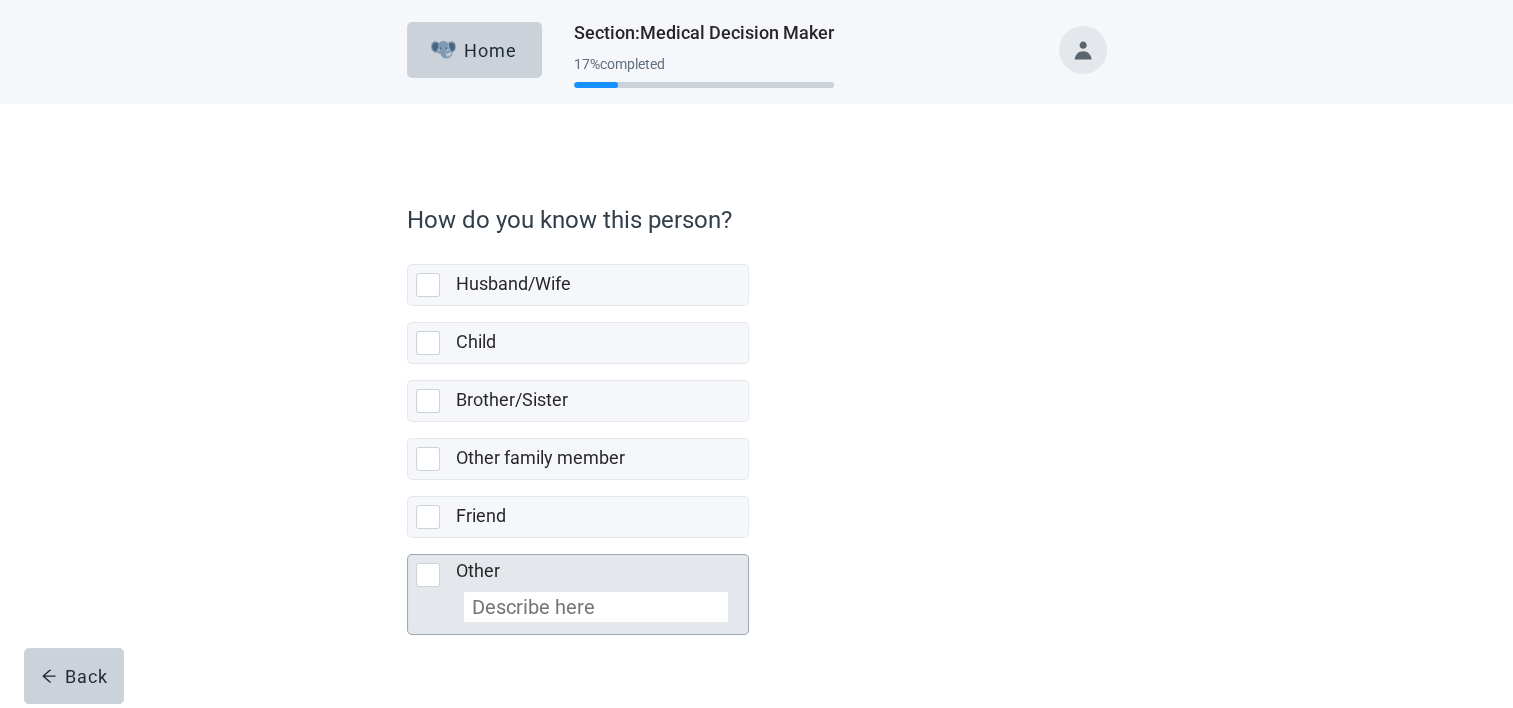 scroll, scrollTop: 41, scrollLeft: 0, axis: vertical 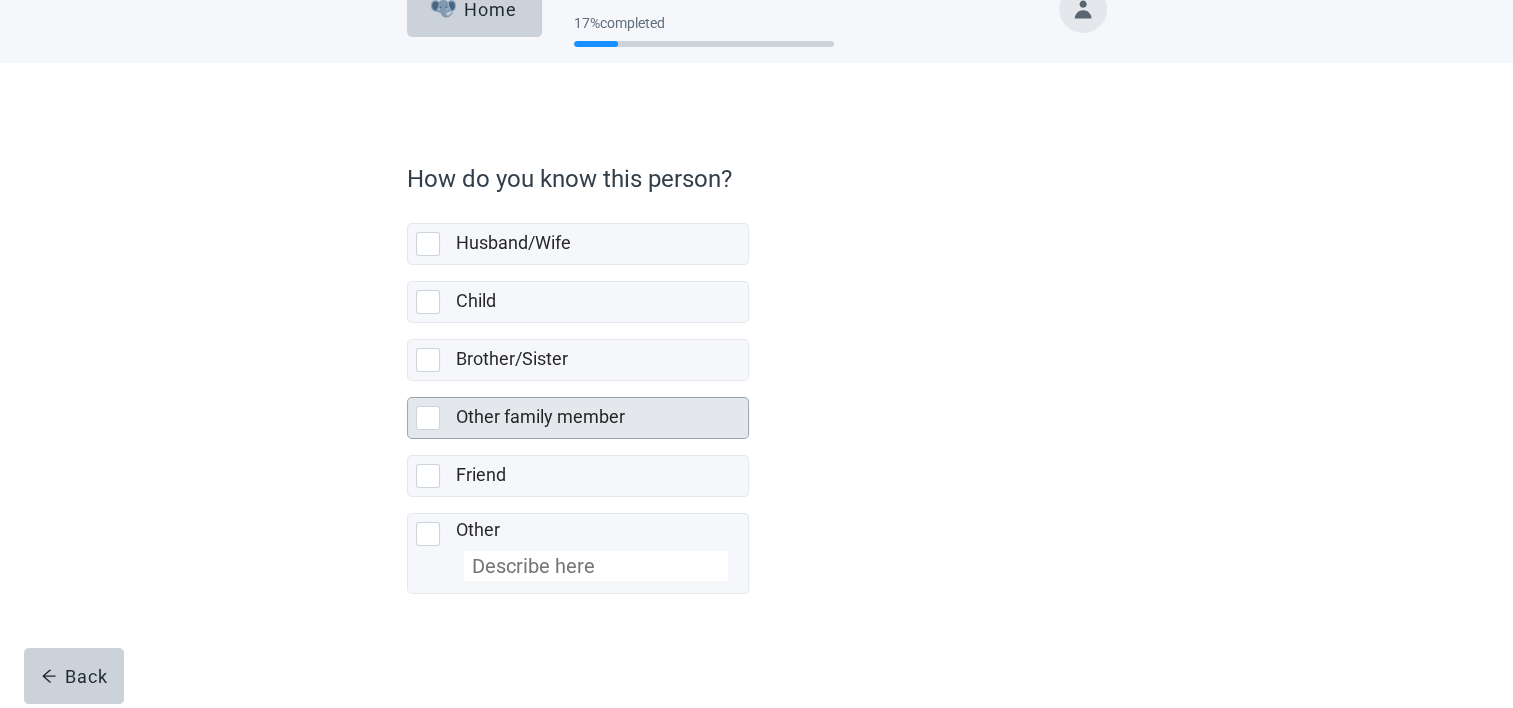 click at bounding box center (428, 418) 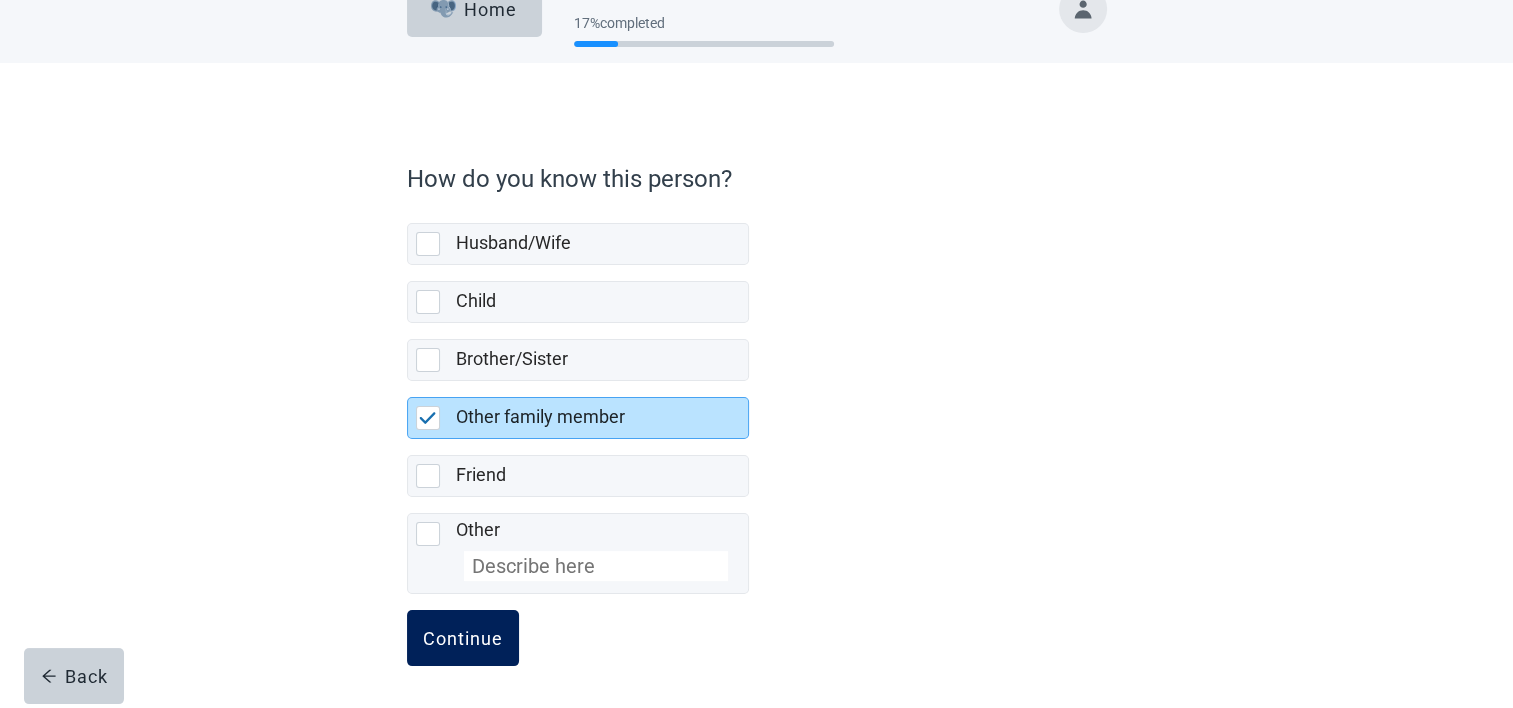 click on "Continue" at bounding box center [463, 638] 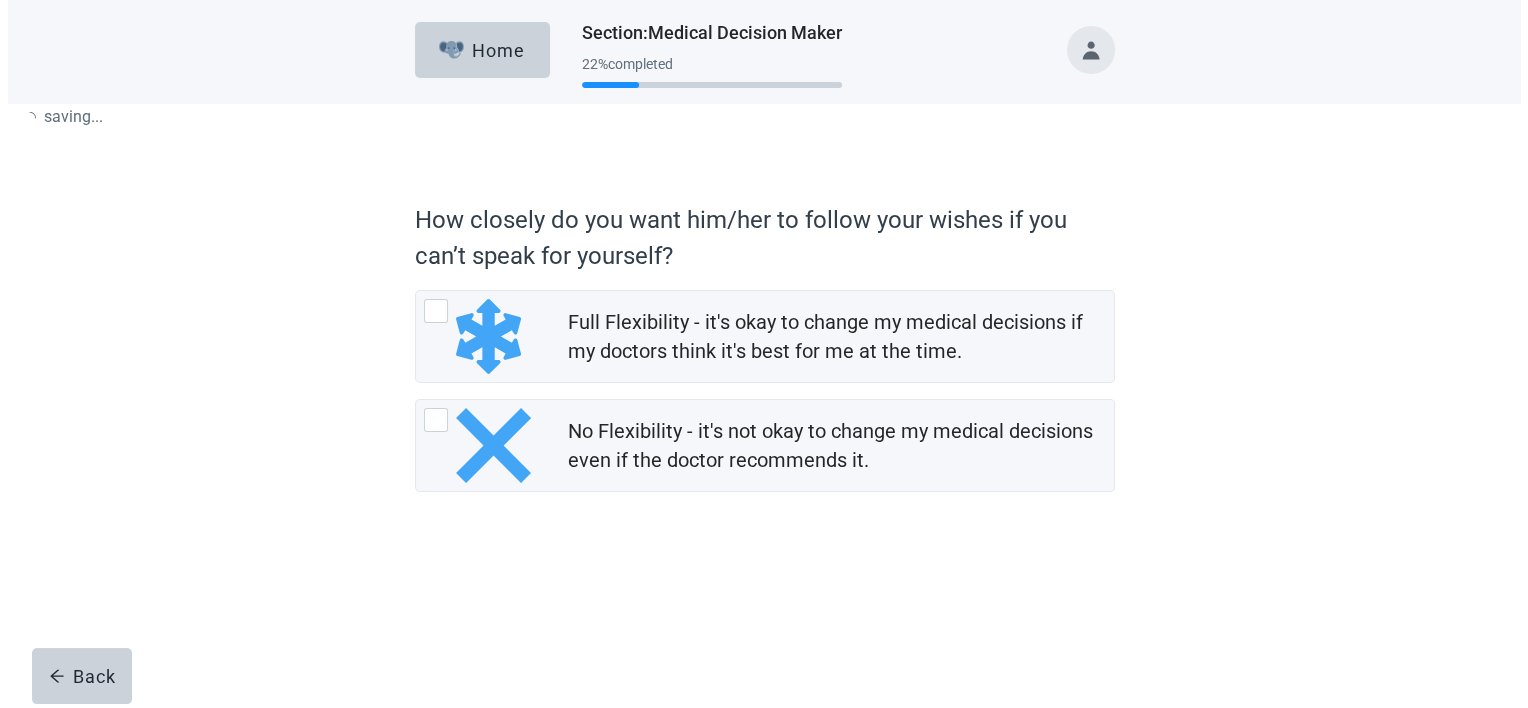 scroll, scrollTop: 0, scrollLeft: 0, axis: both 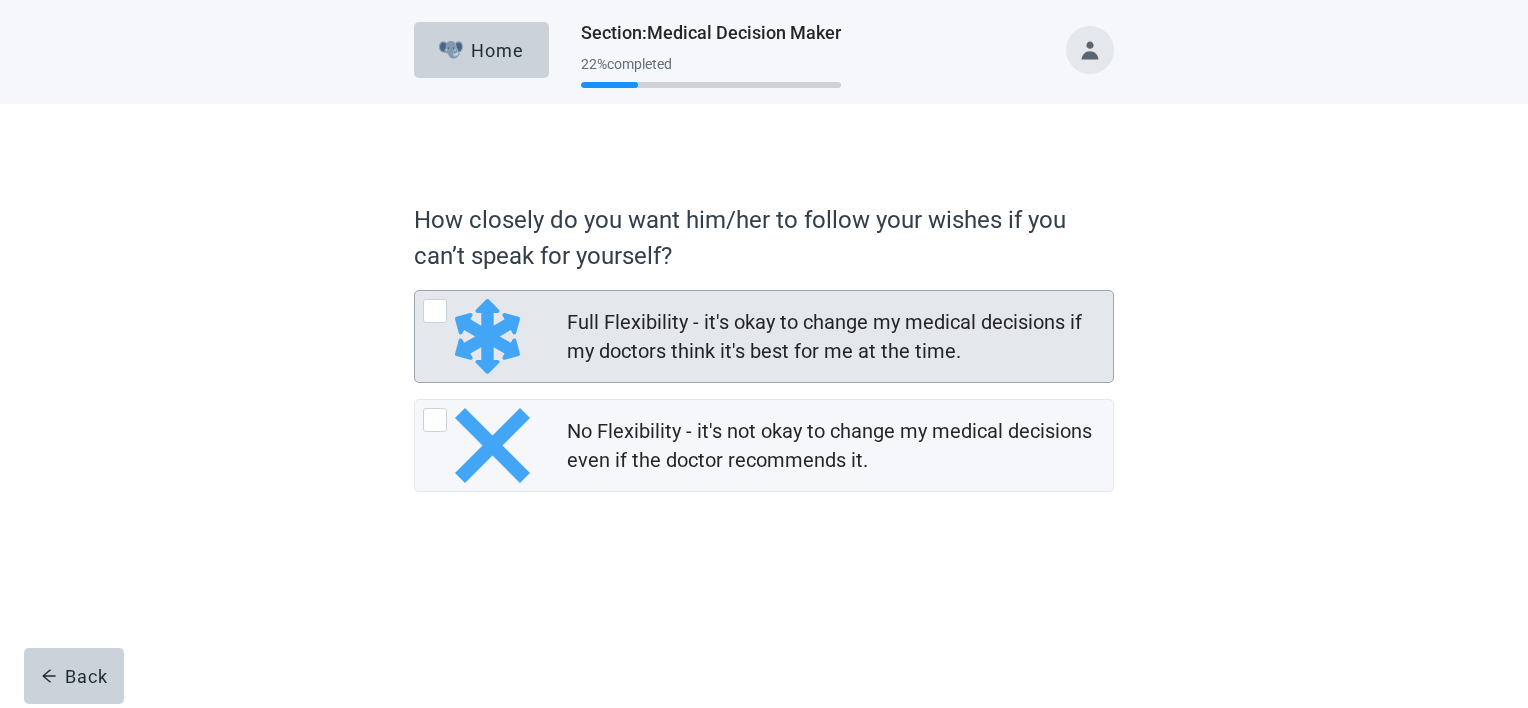 click on "Full Flexibility - it's okay to change my medical decisions if my doctors think it's best for me at the time." at bounding box center [834, 337] 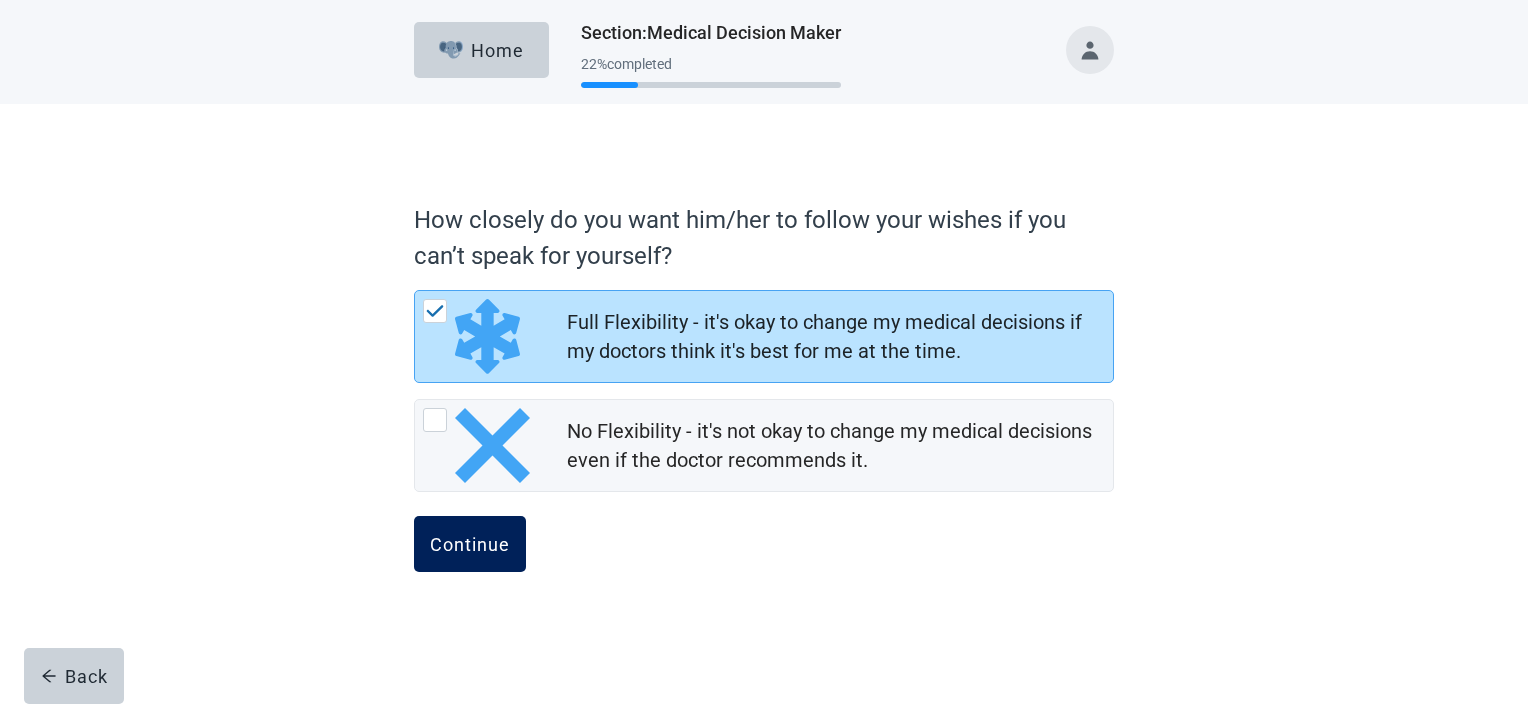 click on "Continue" at bounding box center [470, 544] 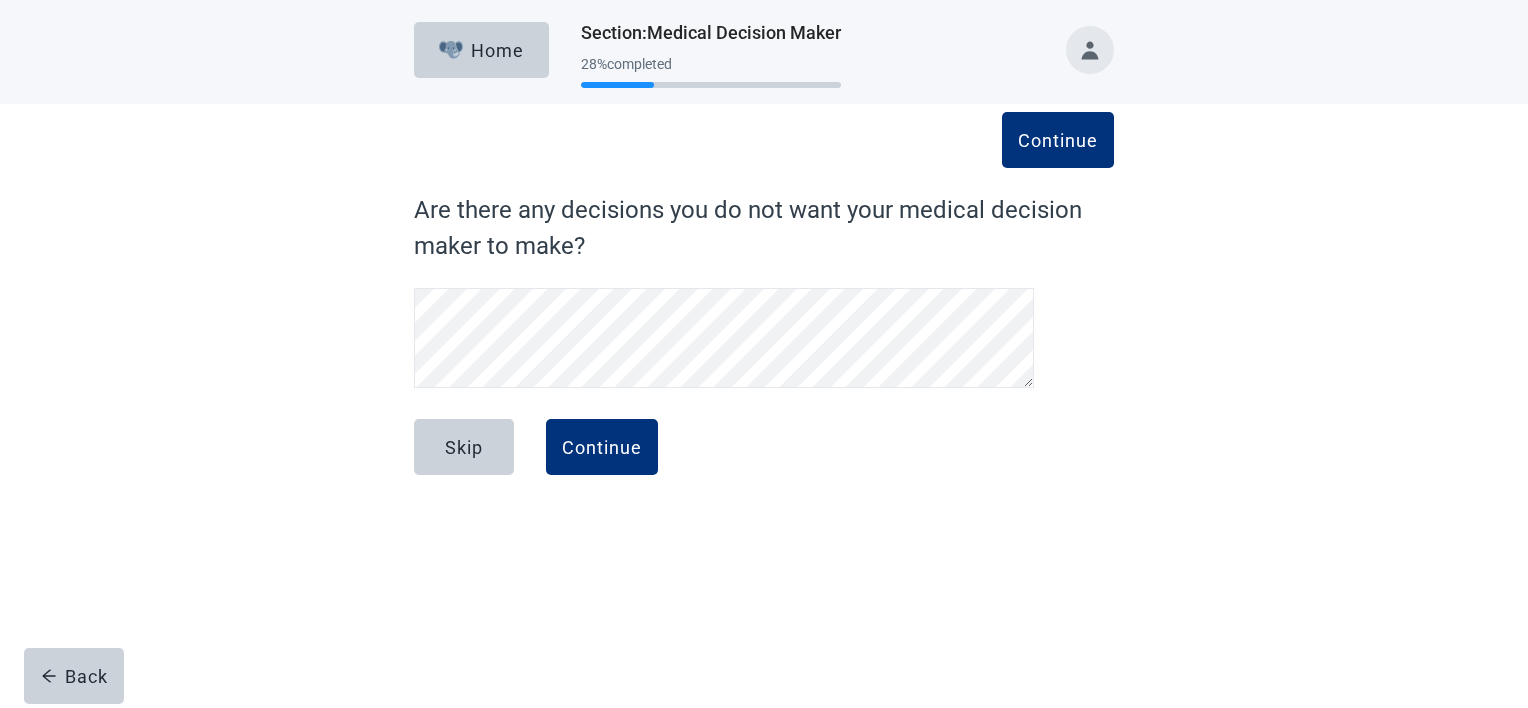 scroll, scrollTop: 0, scrollLeft: 0, axis: both 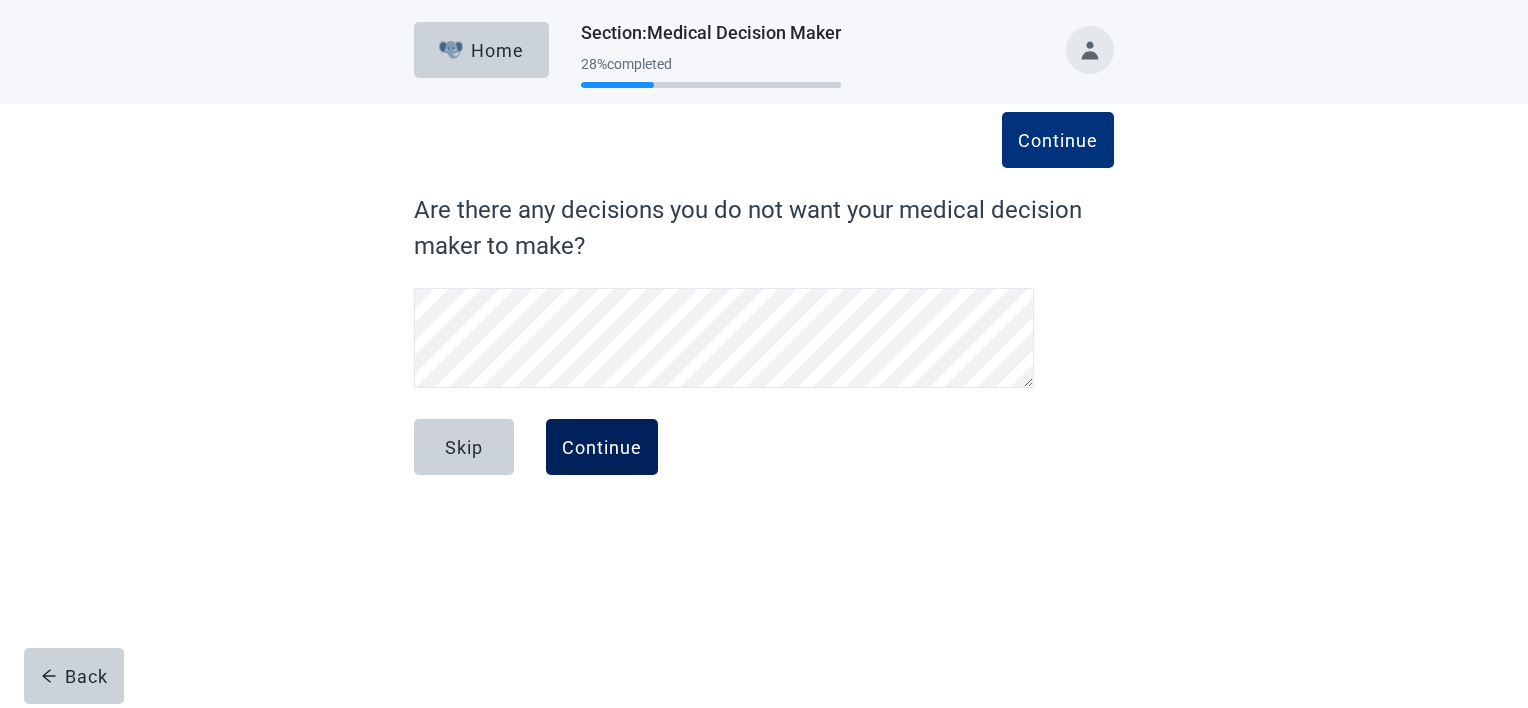 click on "Continue" at bounding box center (602, 447) 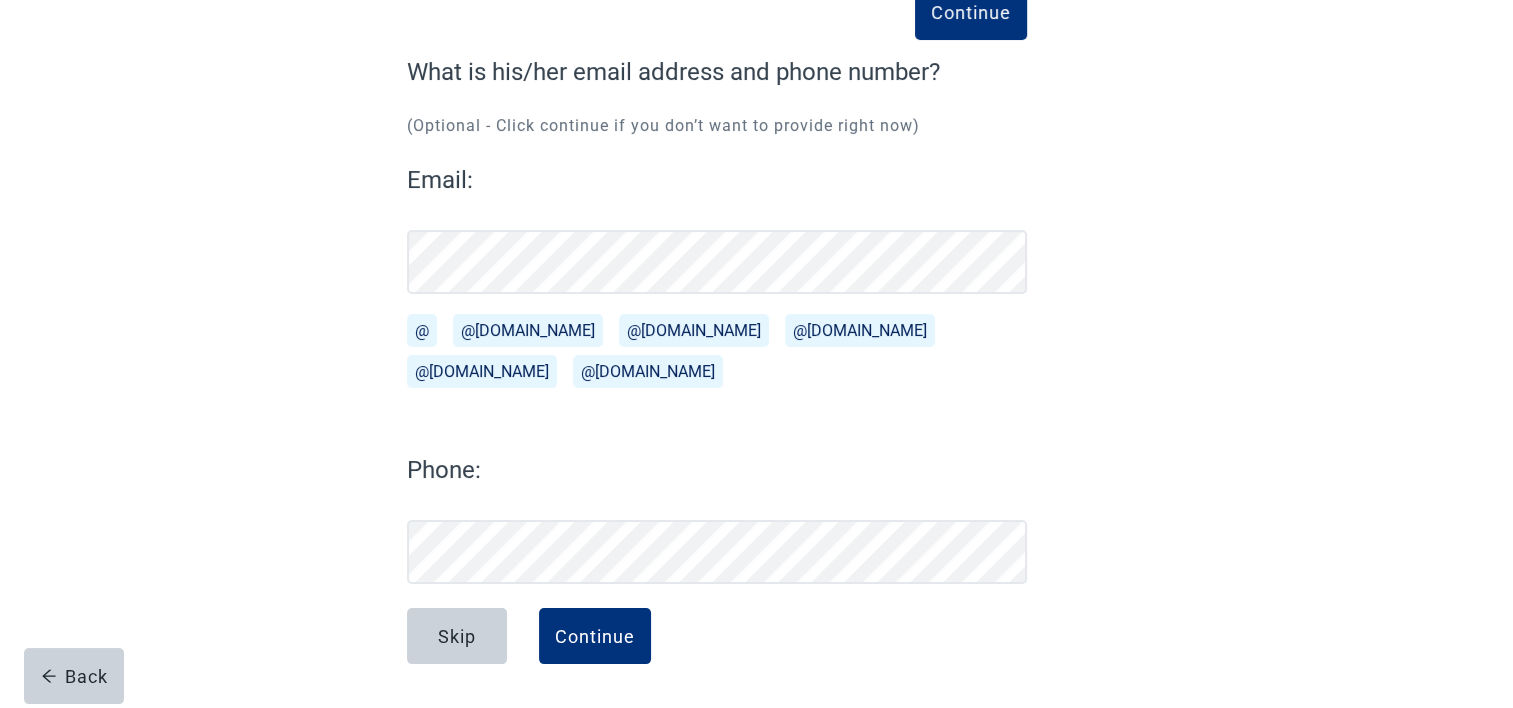 scroll, scrollTop: 138, scrollLeft: 0, axis: vertical 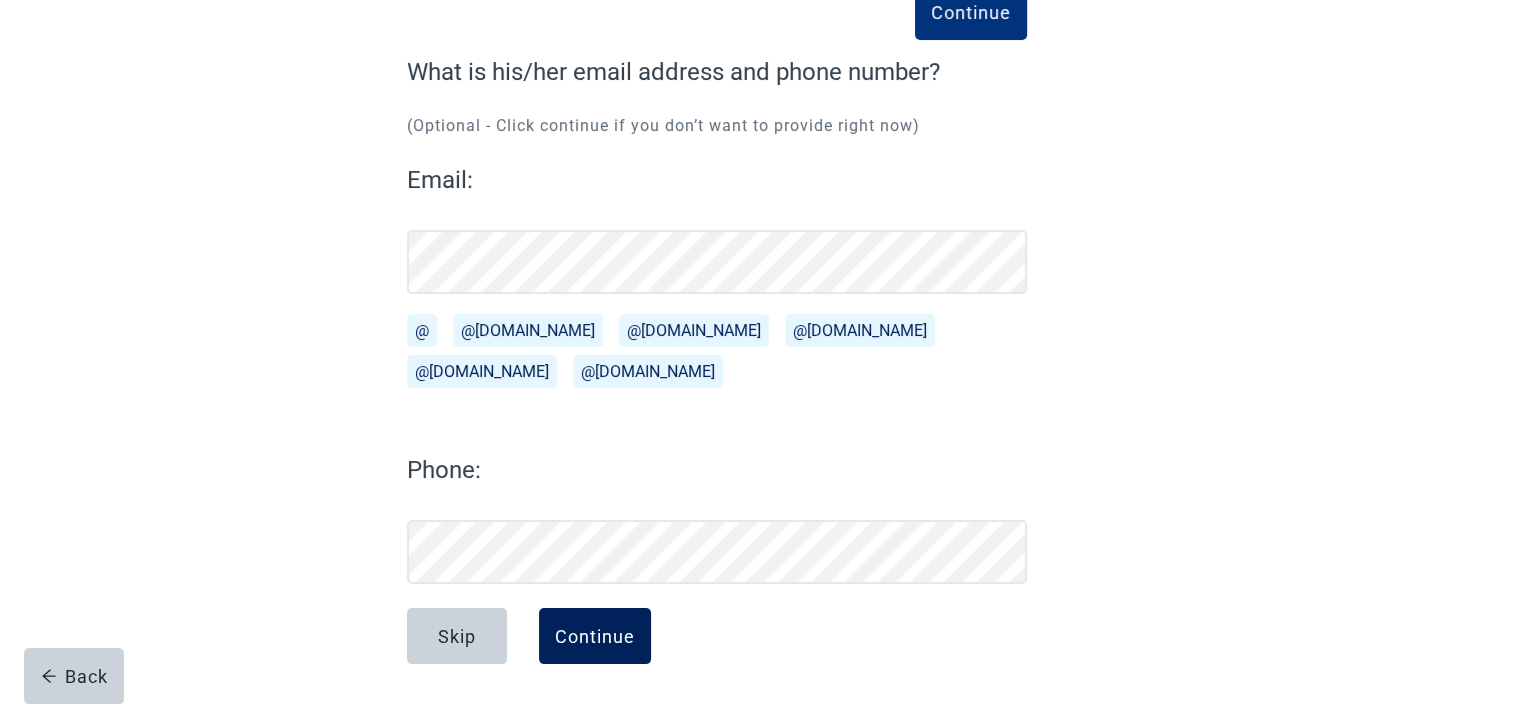 click on "Continue" at bounding box center (595, 636) 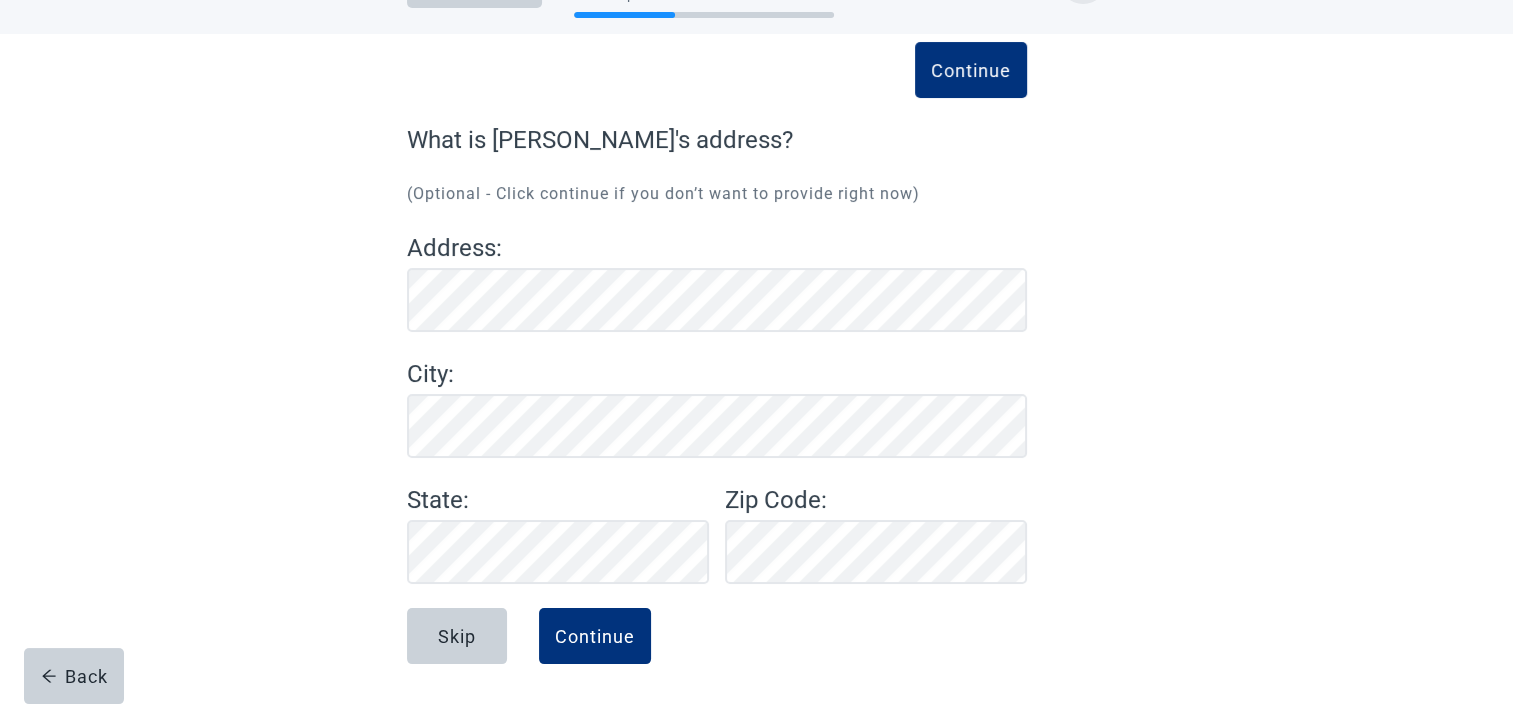 scroll, scrollTop: 70, scrollLeft: 0, axis: vertical 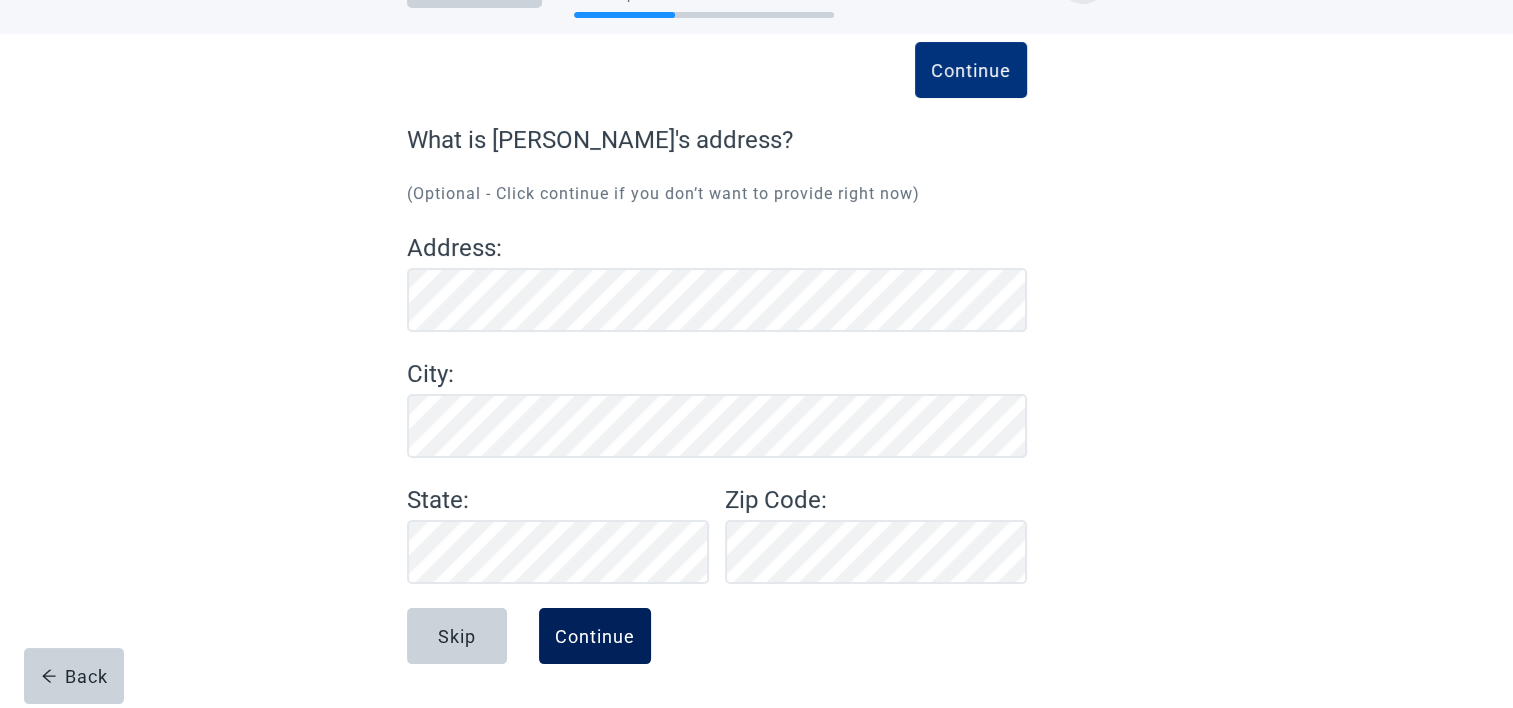 click on "Continue" at bounding box center (595, 636) 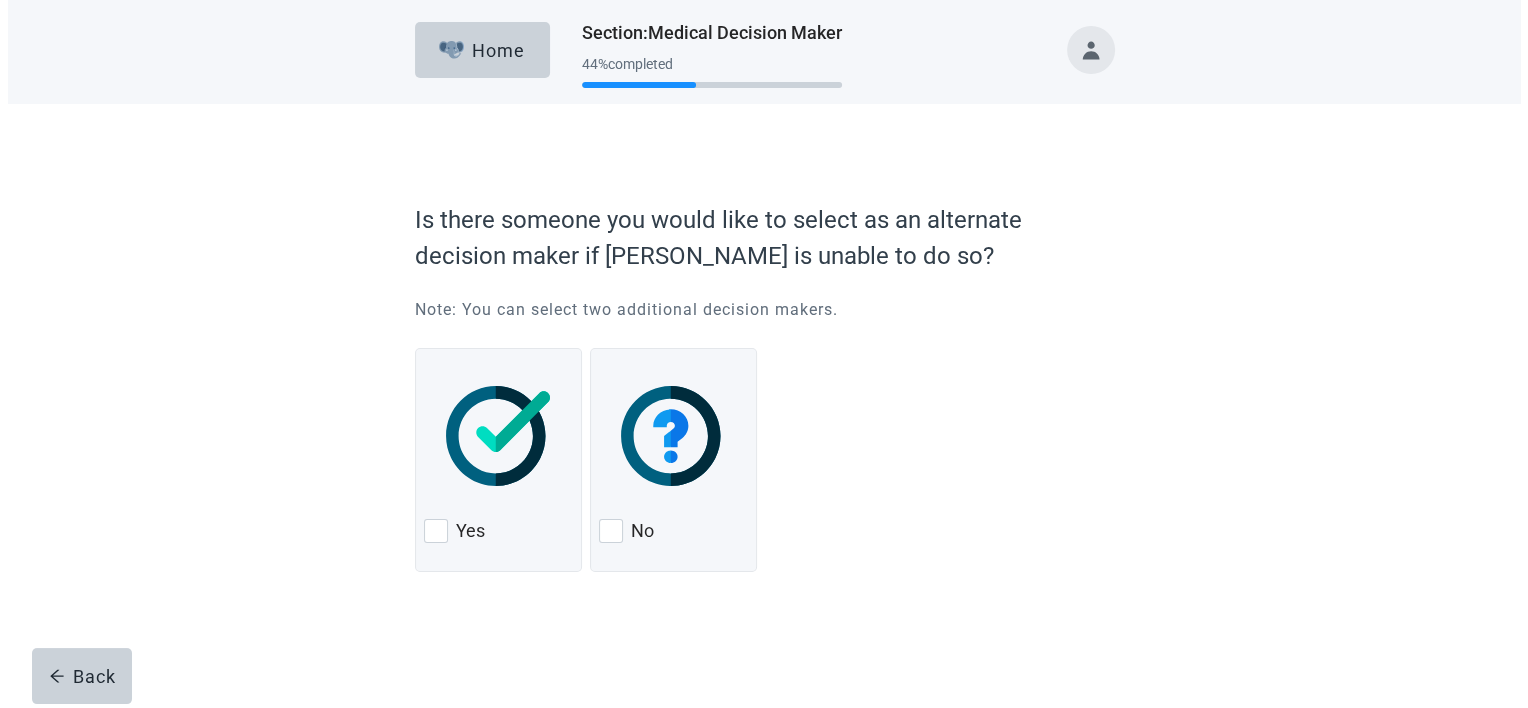 scroll, scrollTop: 0, scrollLeft: 0, axis: both 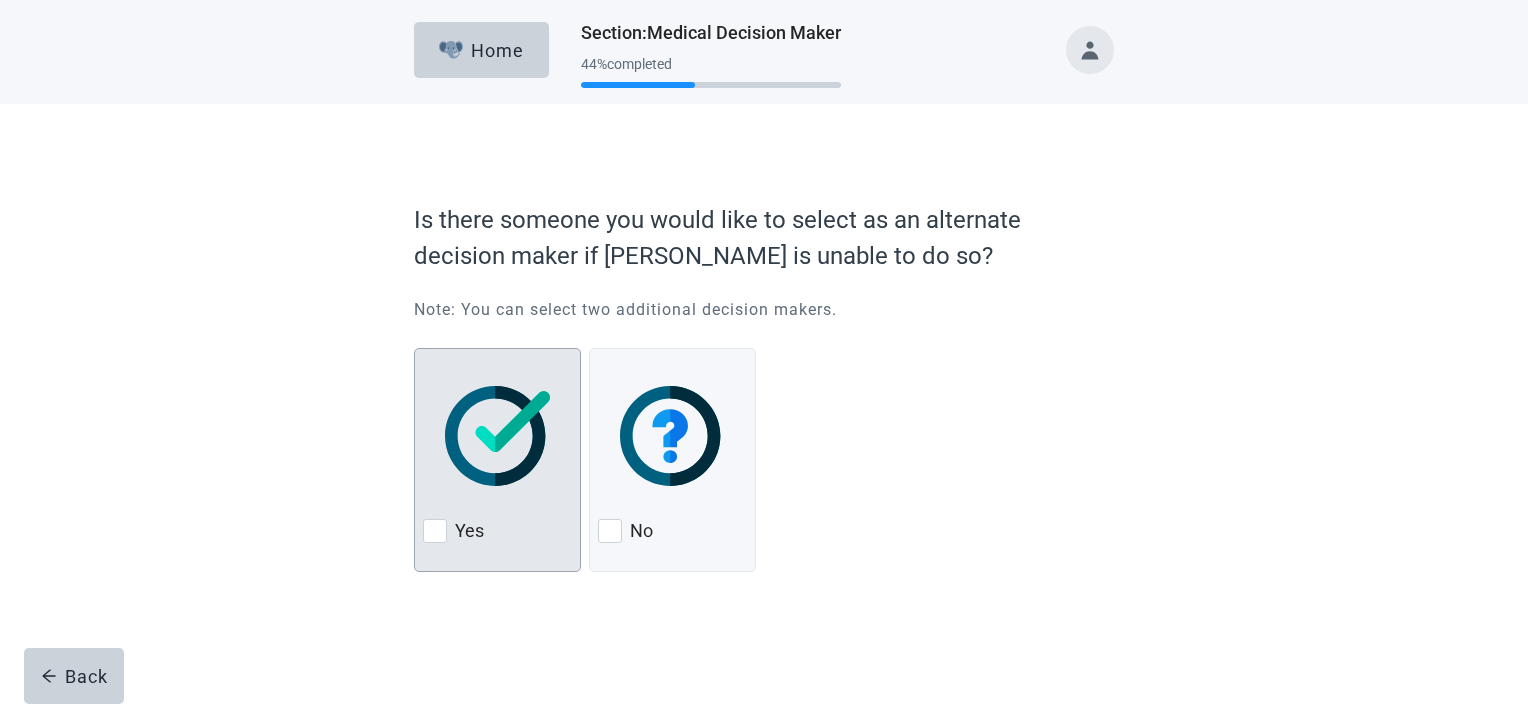 click at bounding box center [497, 436] 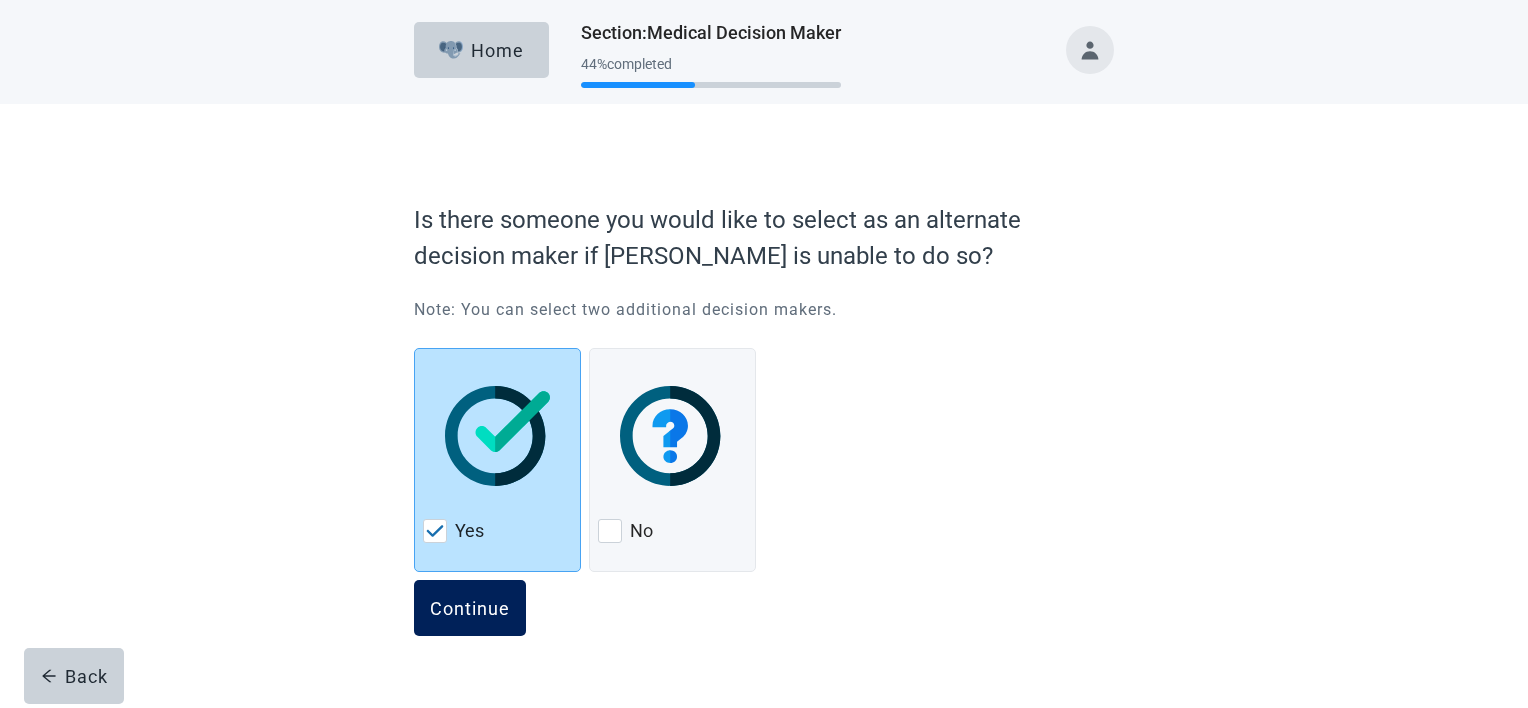 click on "Continue" at bounding box center (470, 608) 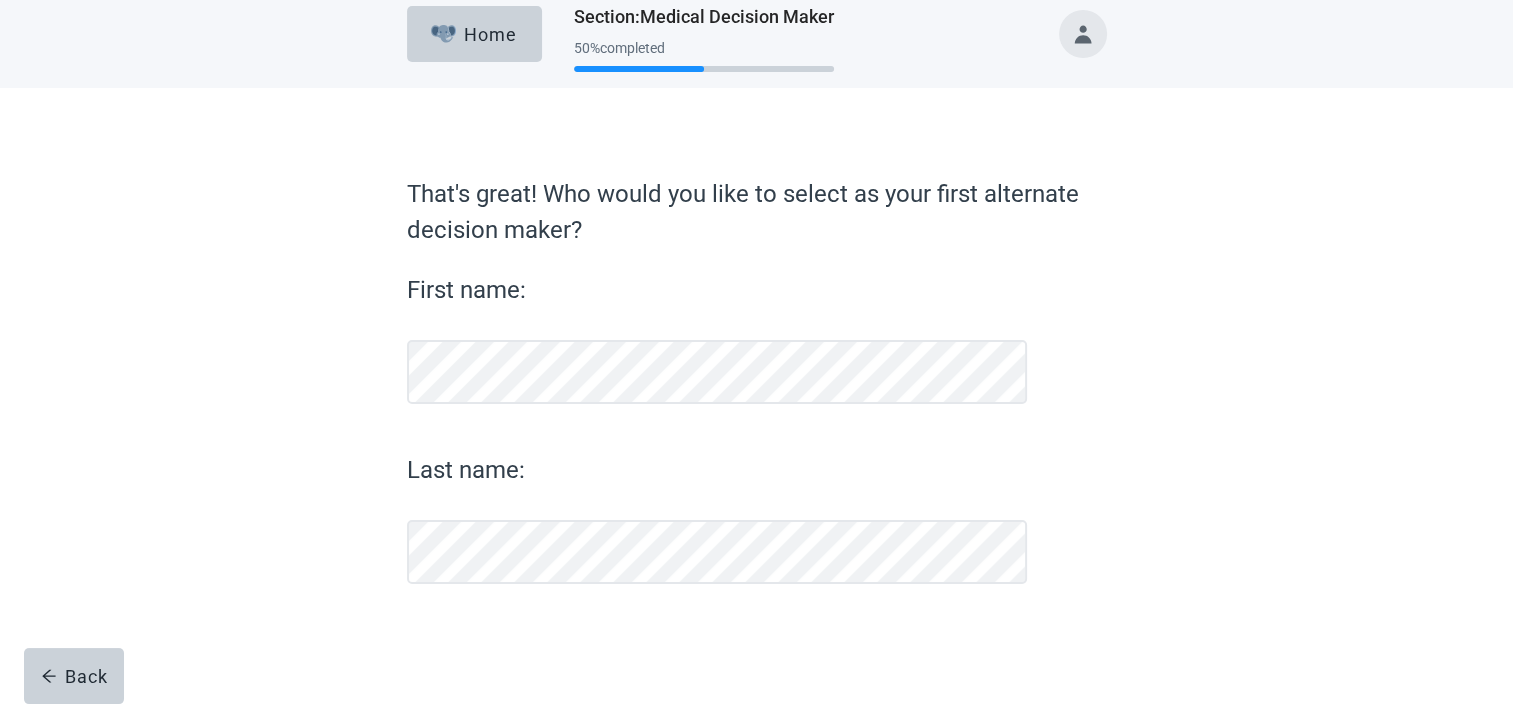 scroll, scrollTop: 16, scrollLeft: 0, axis: vertical 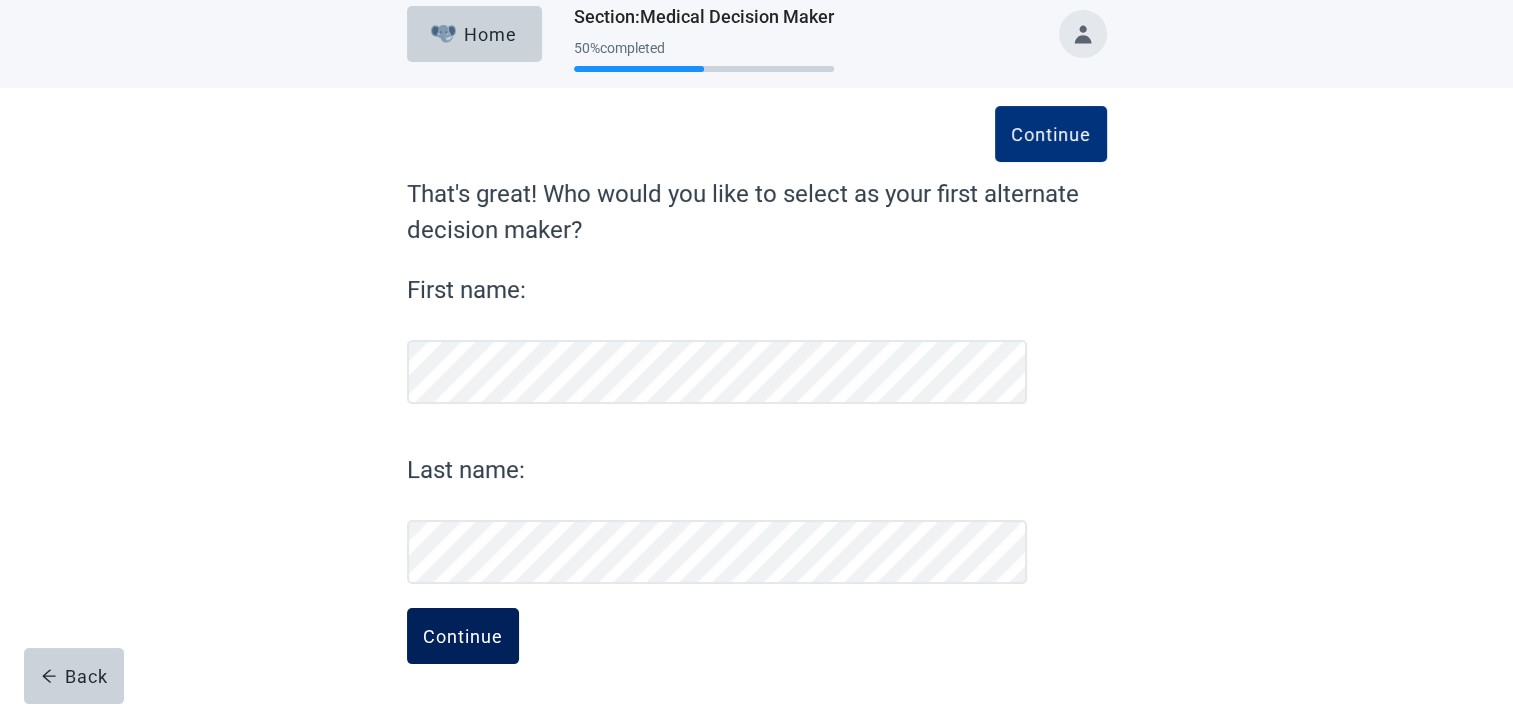 click on "Continue" at bounding box center (463, 636) 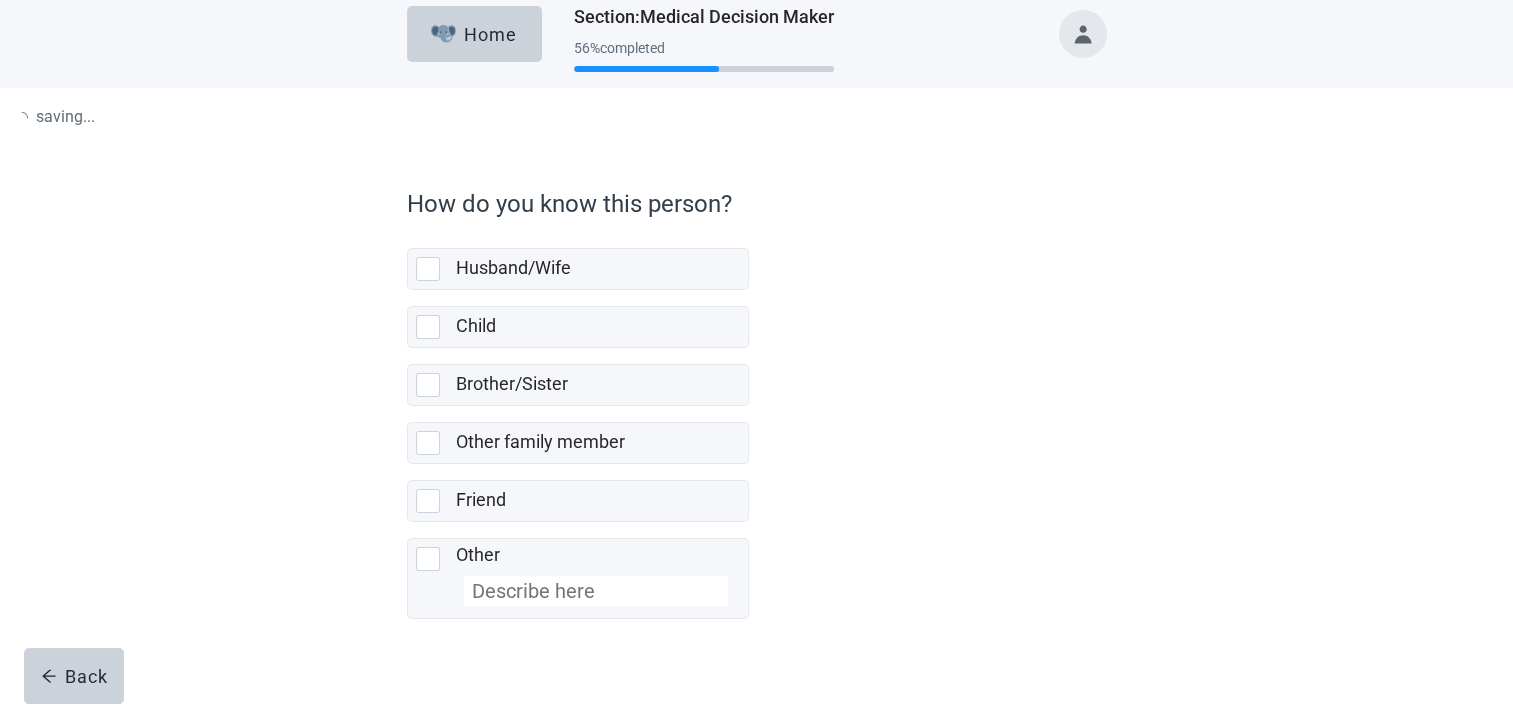 scroll, scrollTop: 0, scrollLeft: 0, axis: both 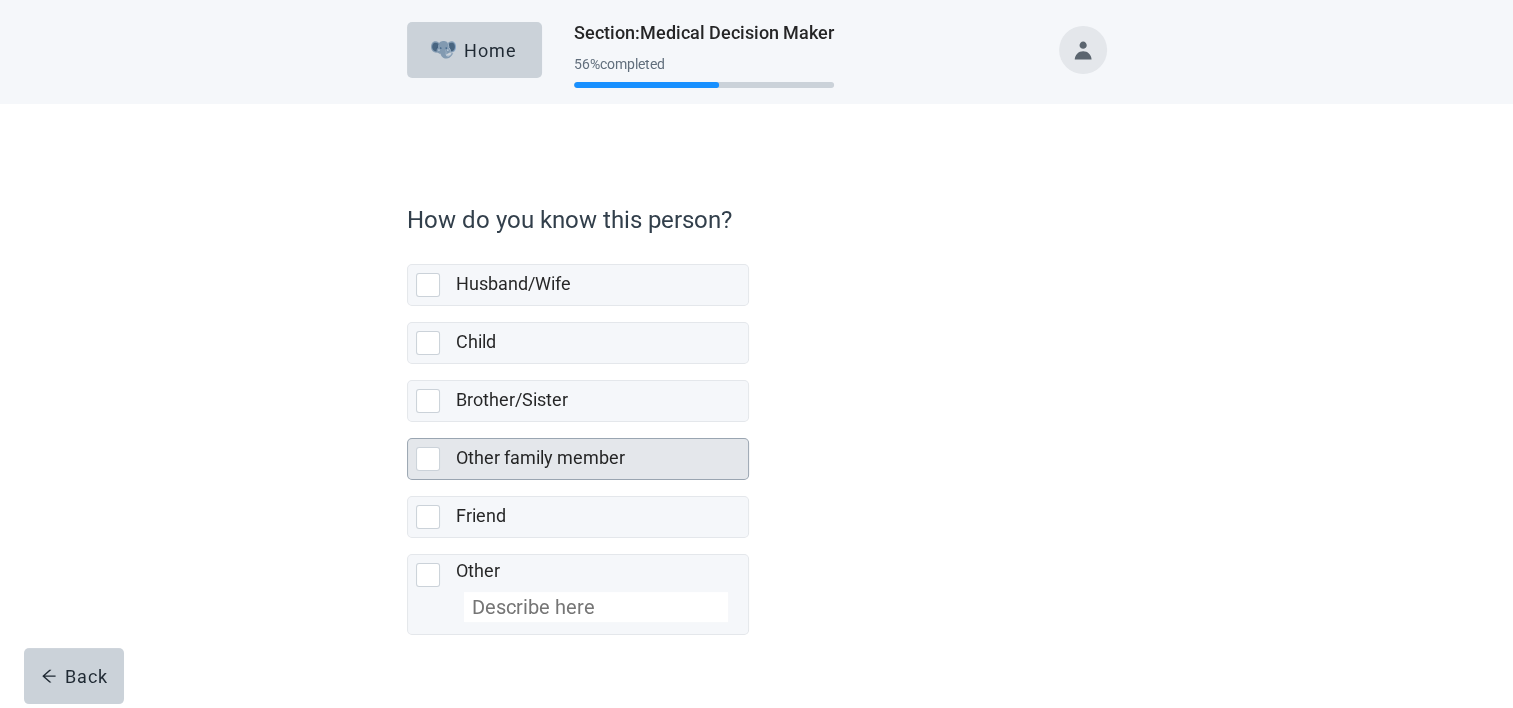 click at bounding box center (428, 459) 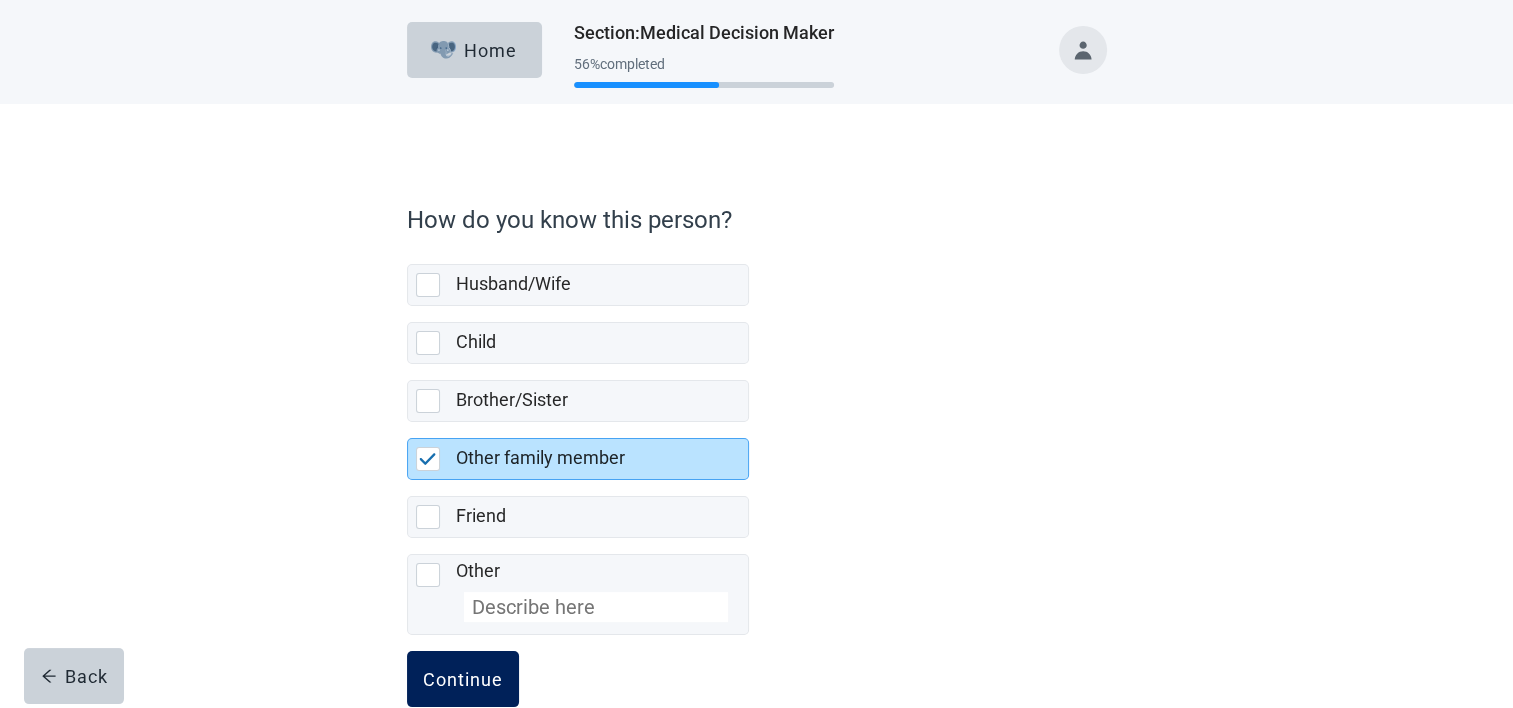 click on "Continue" at bounding box center (463, 679) 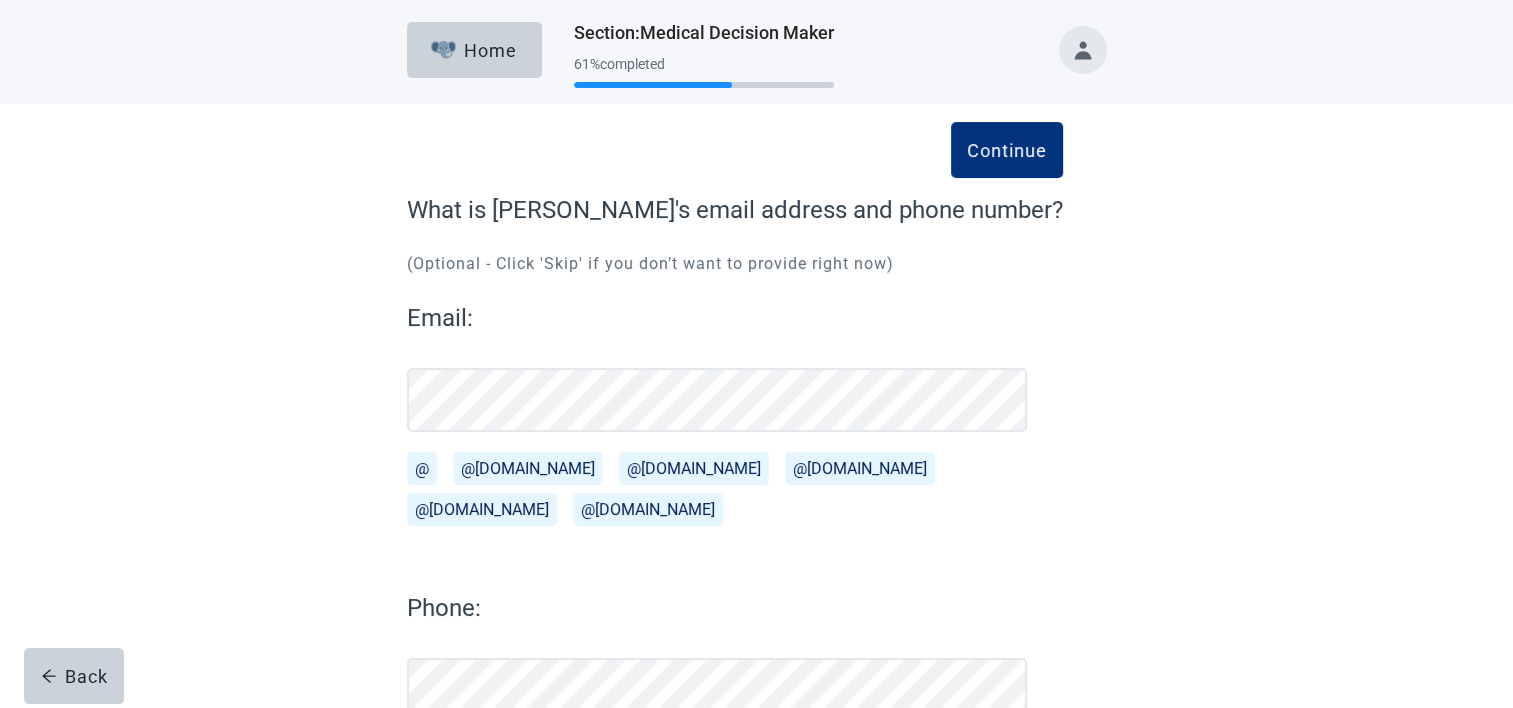 scroll, scrollTop: 100, scrollLeft: 0, axis: vertical 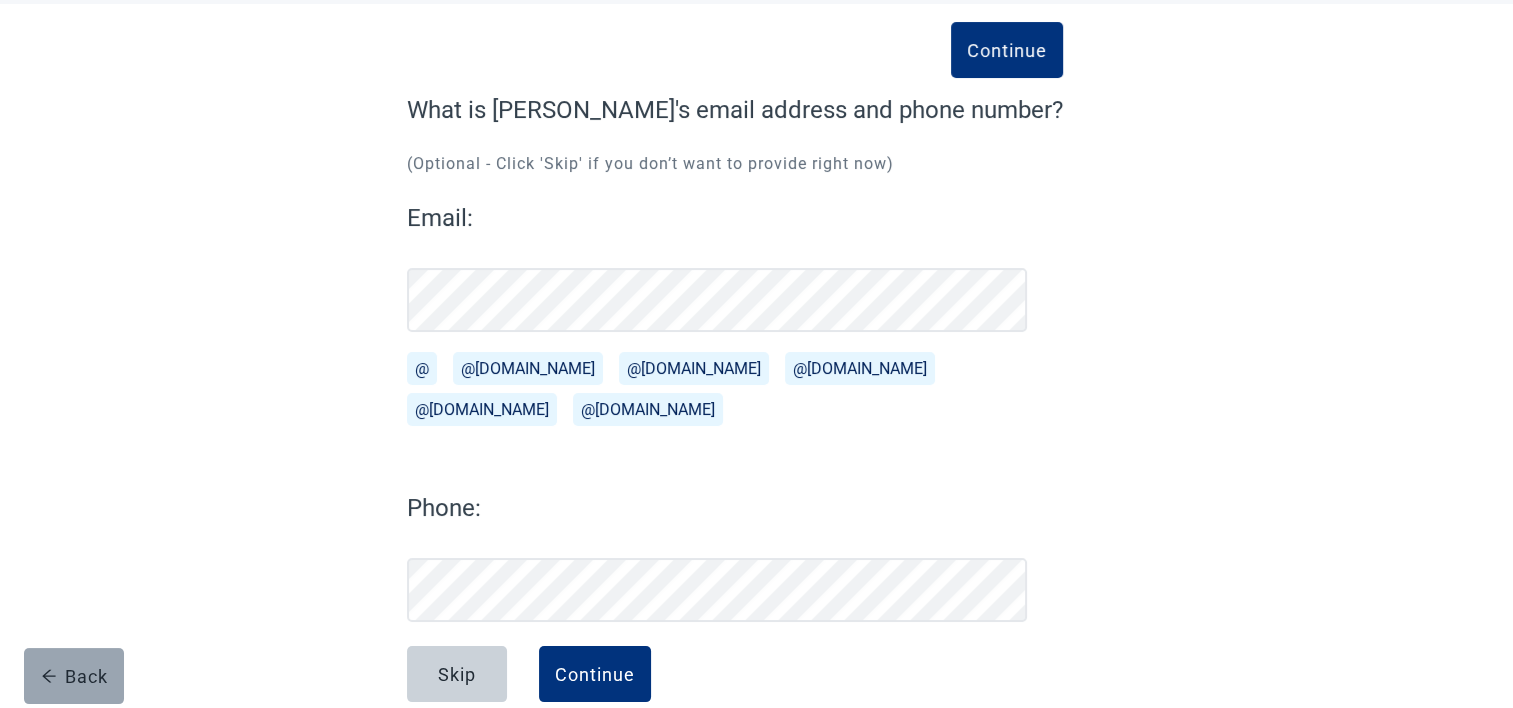 click on "Back" at bounding box center [74, 676] 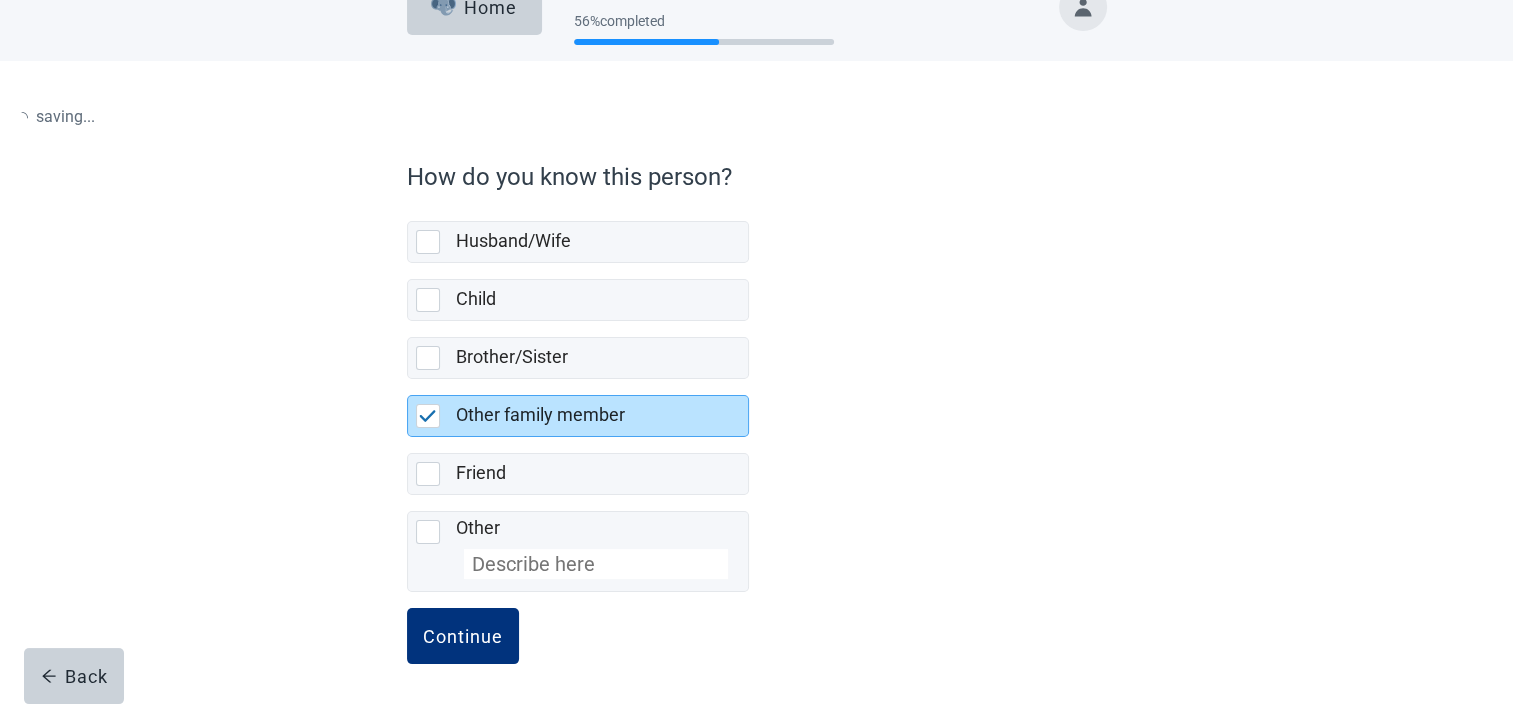 scroll, scrollTop: 38, scrollLeft: 0, axis: vertical 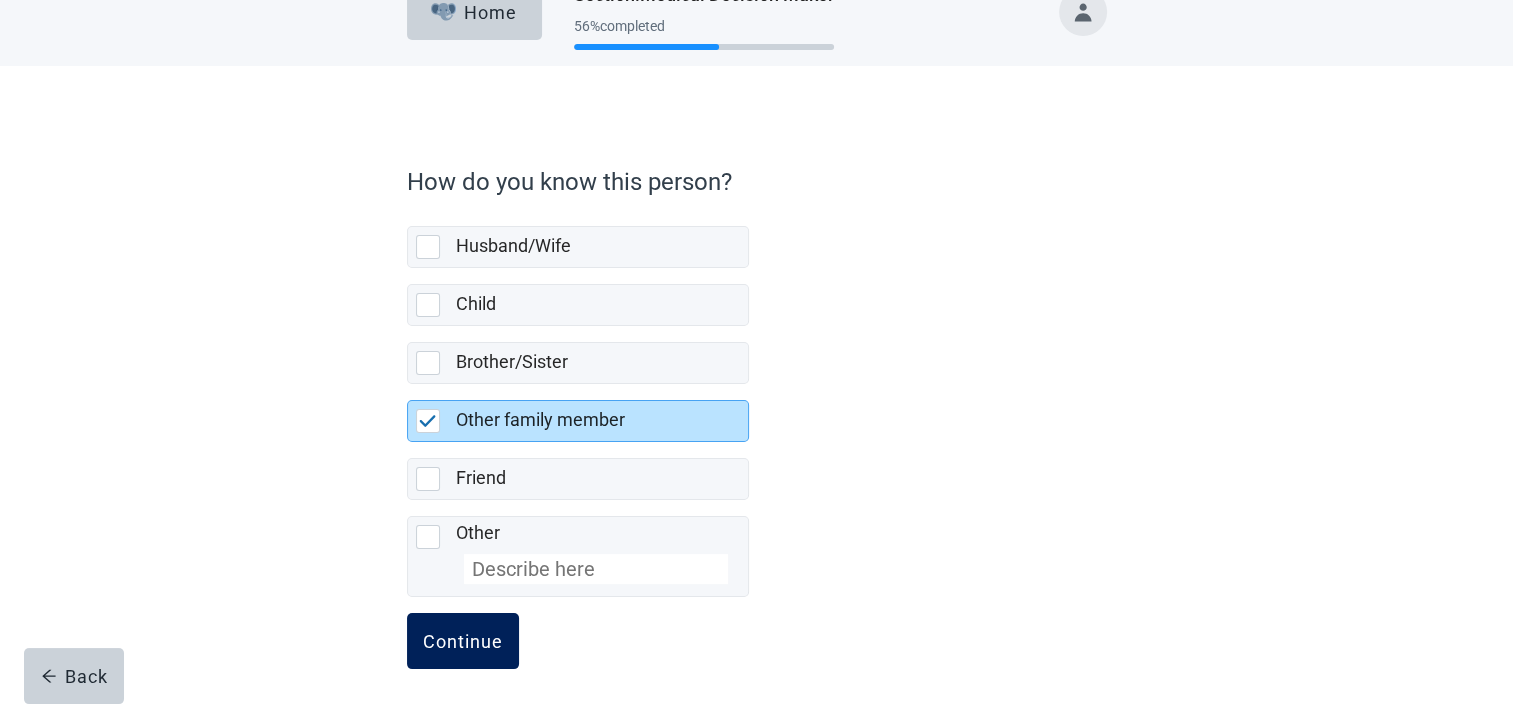 click on "Continue" at bounding box center [463, 641] 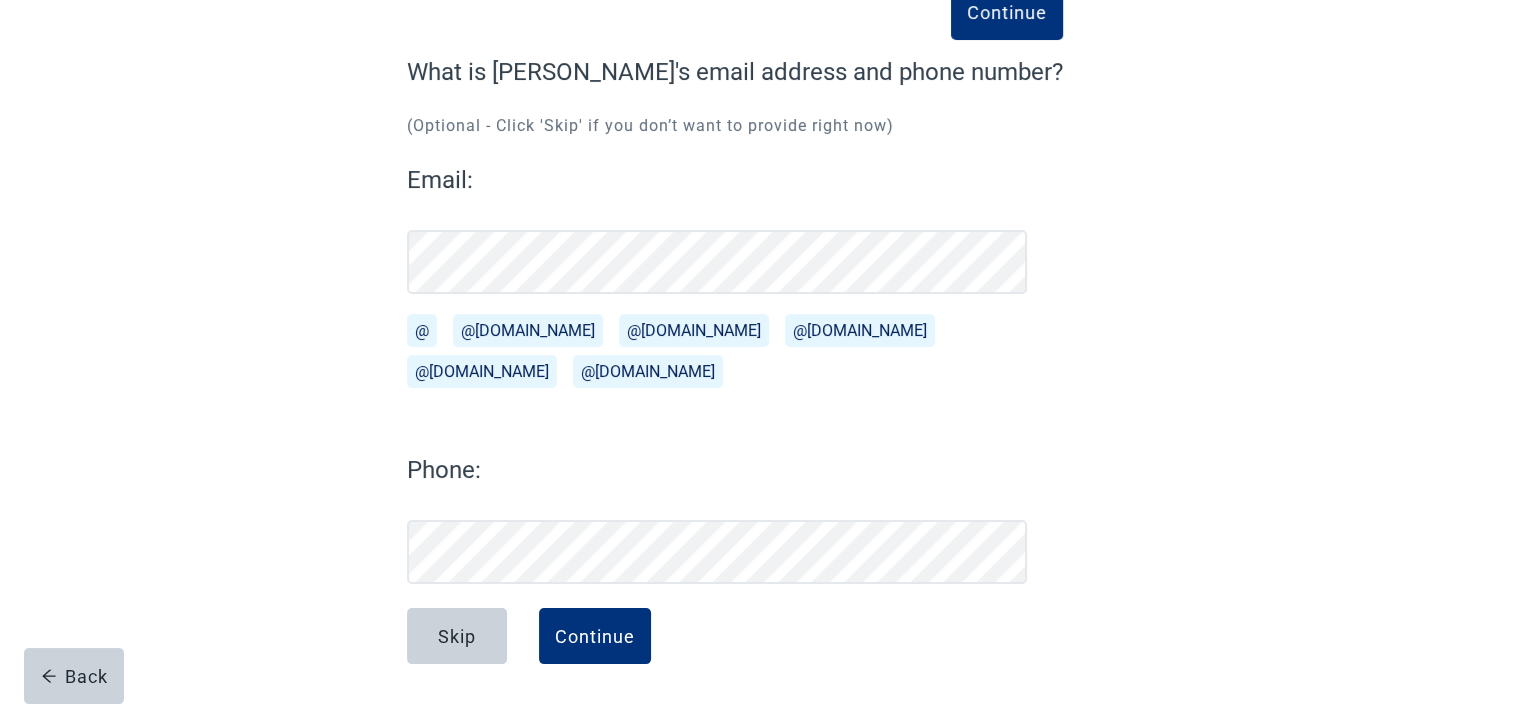 scroll, scrollTop: 138, scrollLeft: 0, axis: vertical 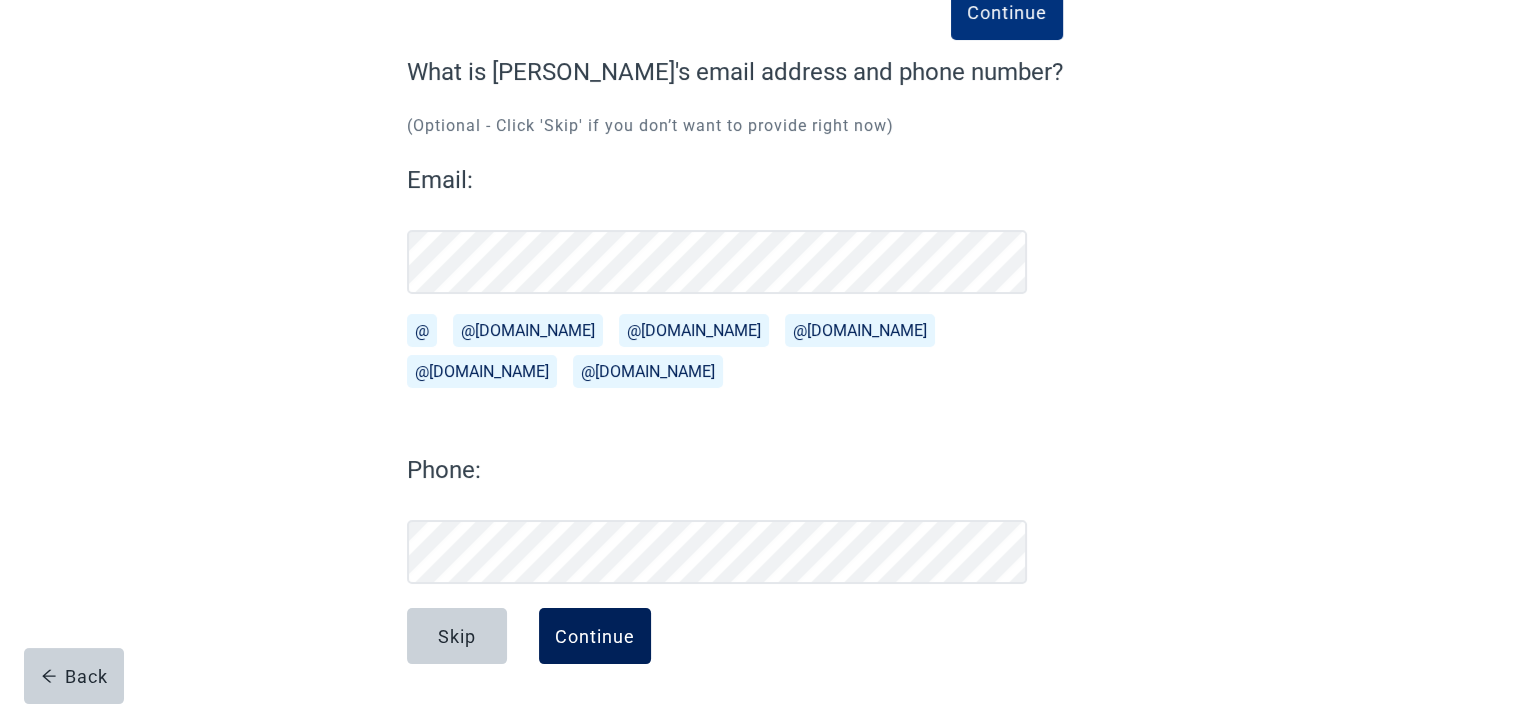 click on "Continue" at bounding box center [595, 636] 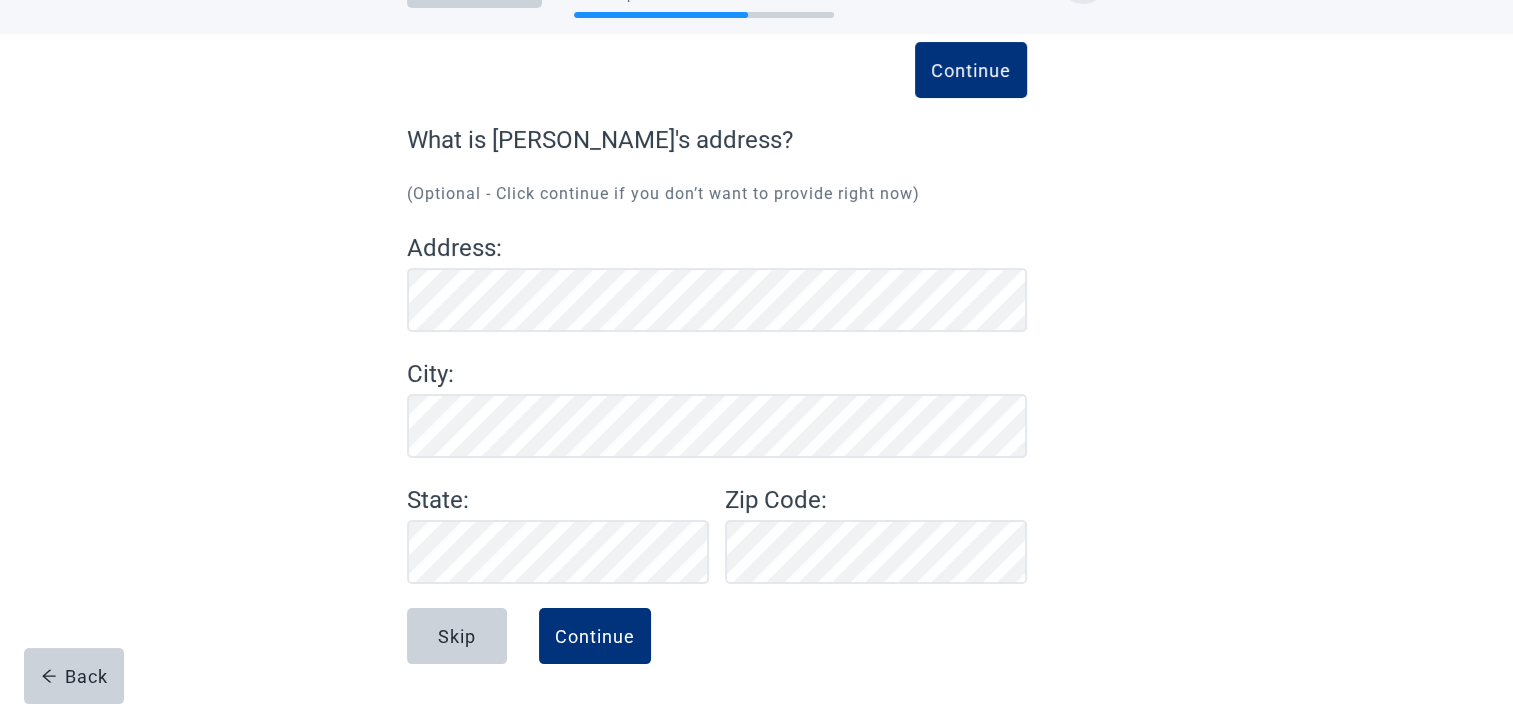 scroll, scrollTop: 70, scrollLeft: 0, axis: vertical 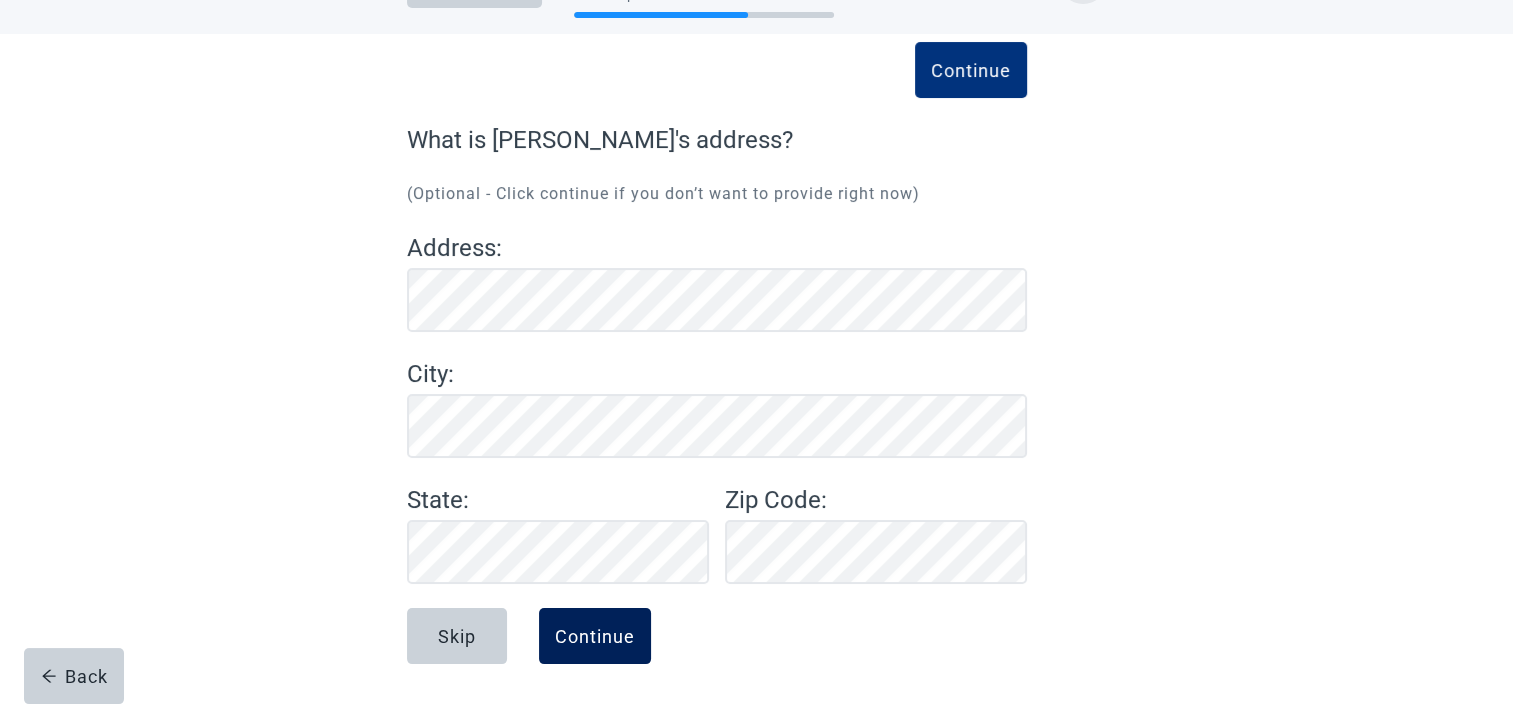 click on "Continue" at bounding box center [595, 636] 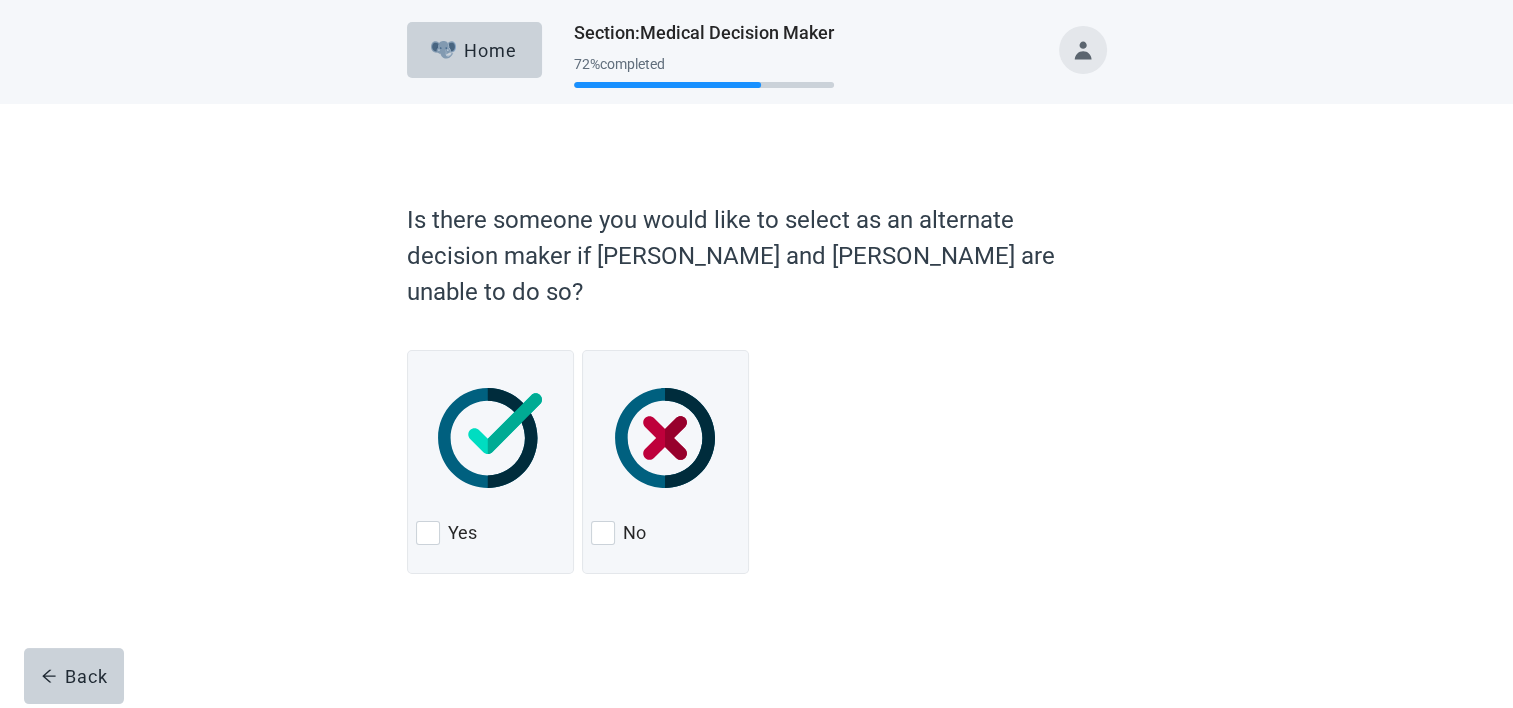scroll, scrollTop: 0, scrollLeft: 0, axis: both 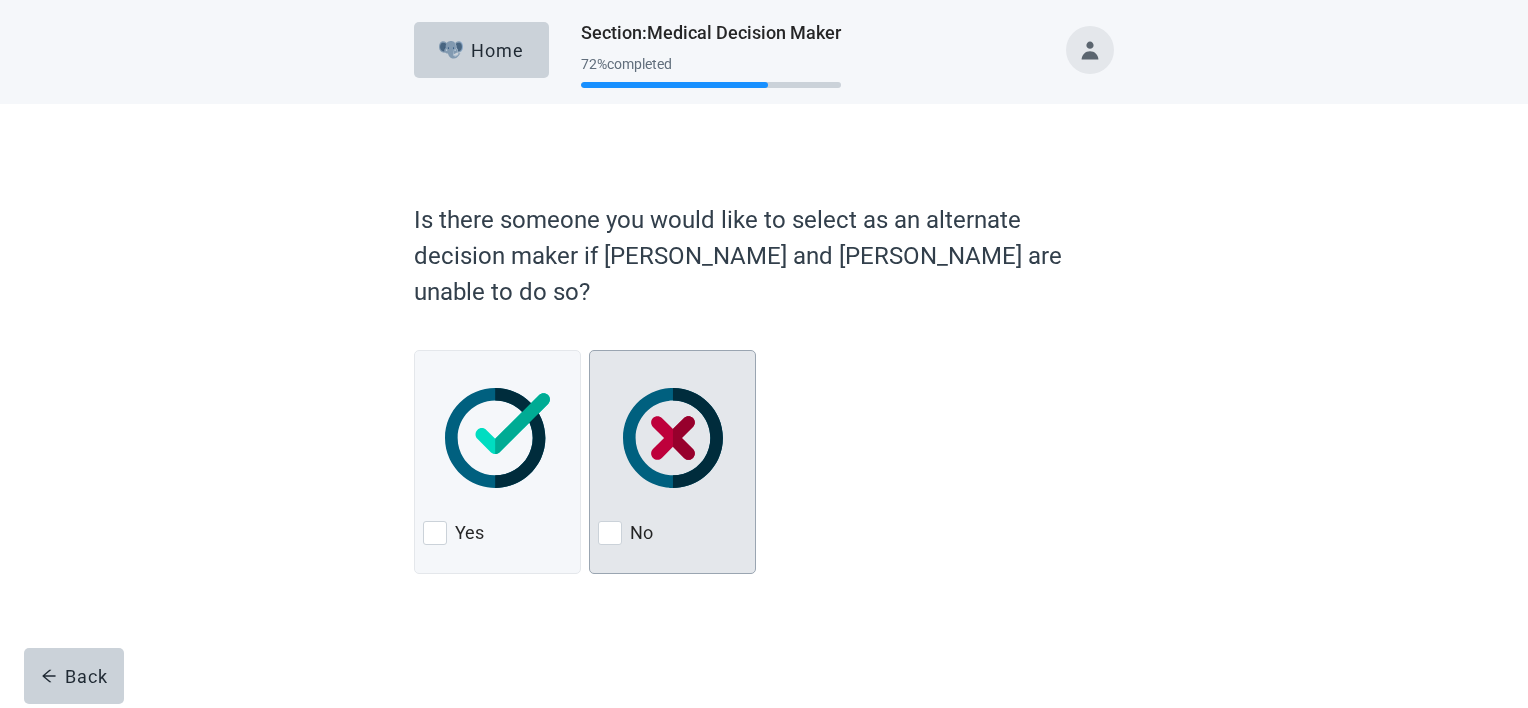 click at bounding box center (672, 438) 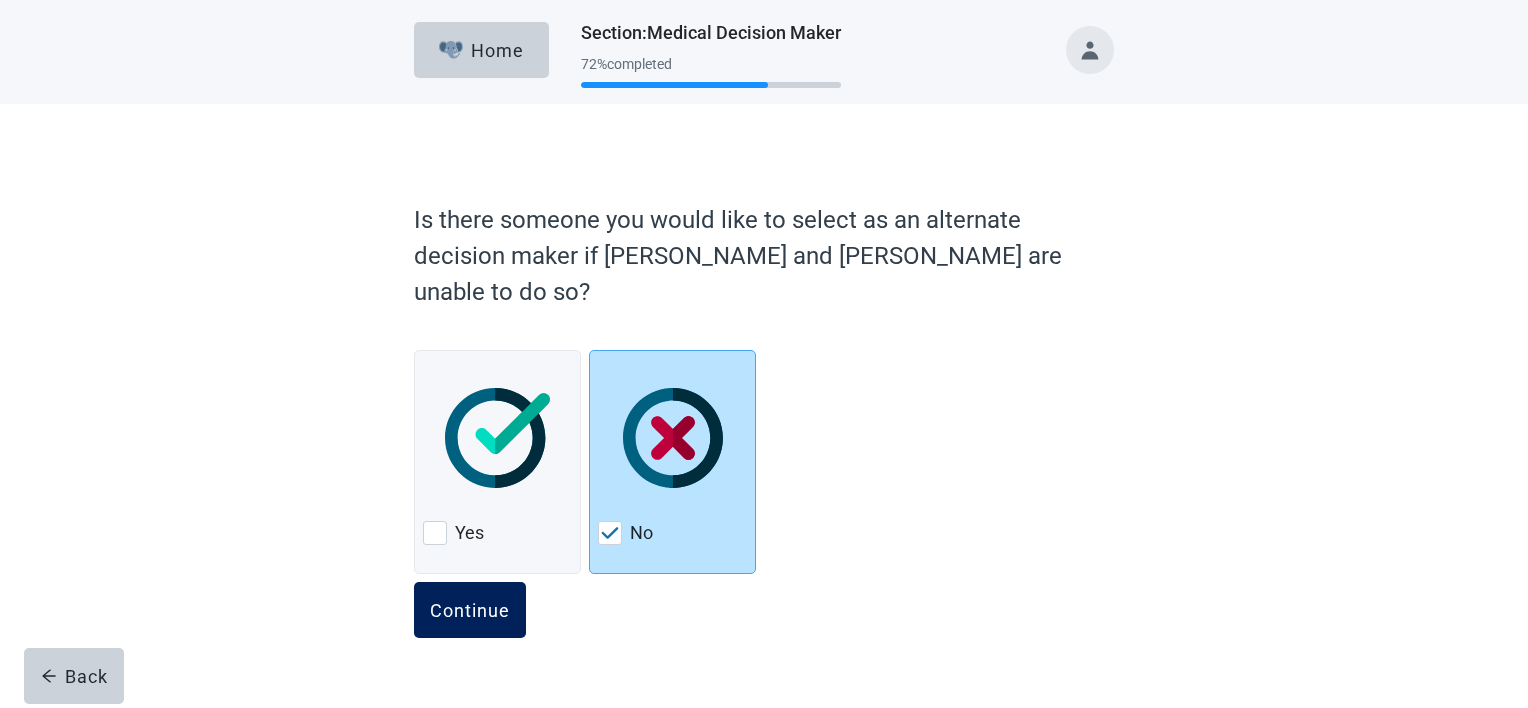 click on "Continue" at bounding box center (470, 610) 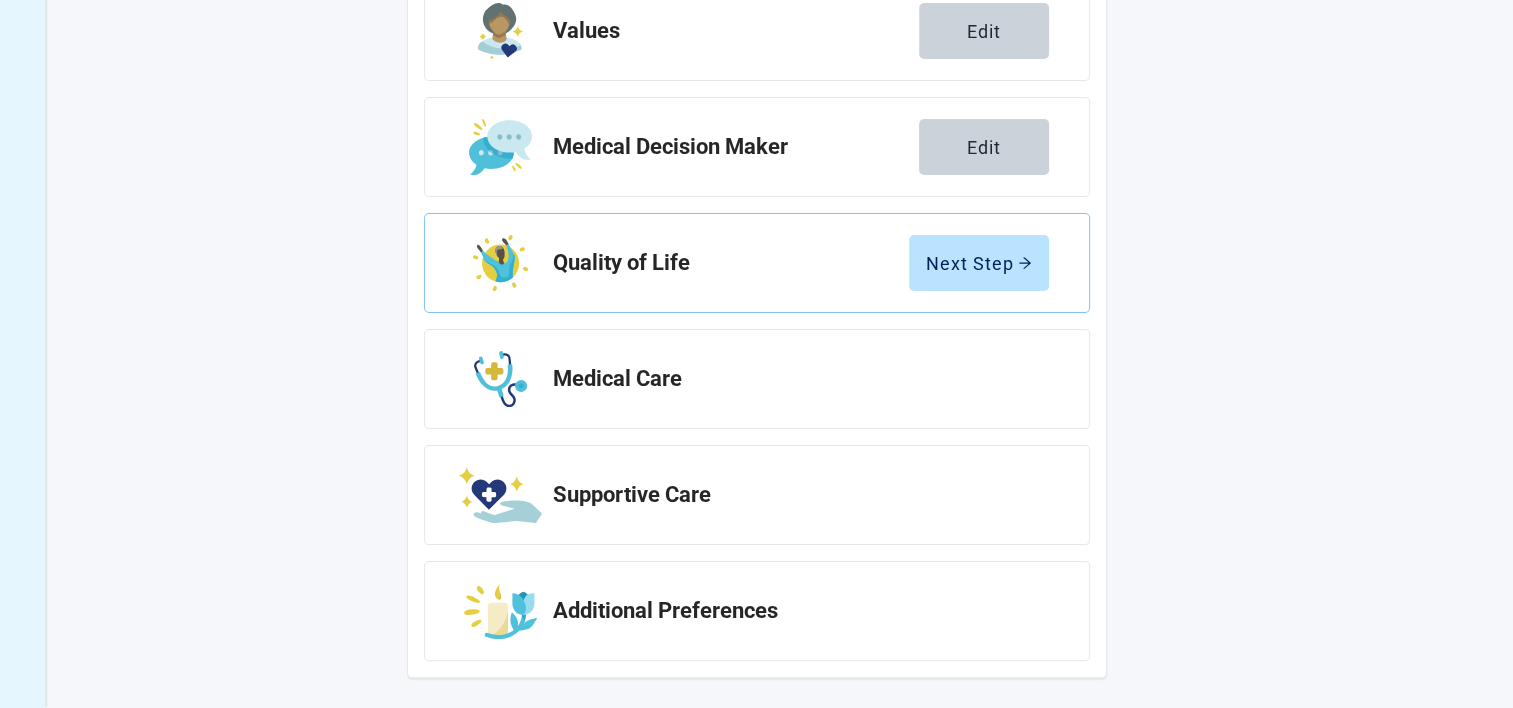 scroll, scrollTop: 354, scrollLeft: 0, axis: vertical 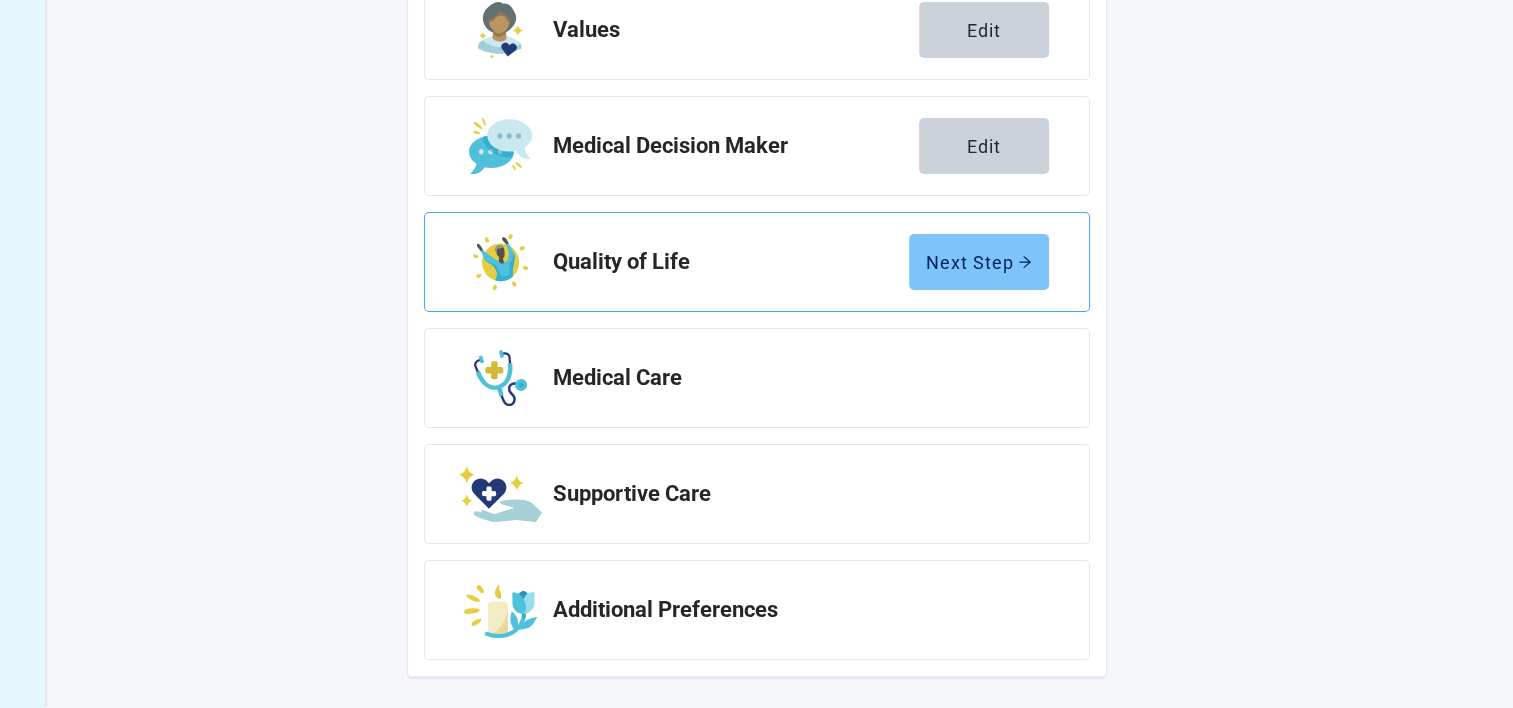 click on "Next Step" at bounding box center [979, 262] 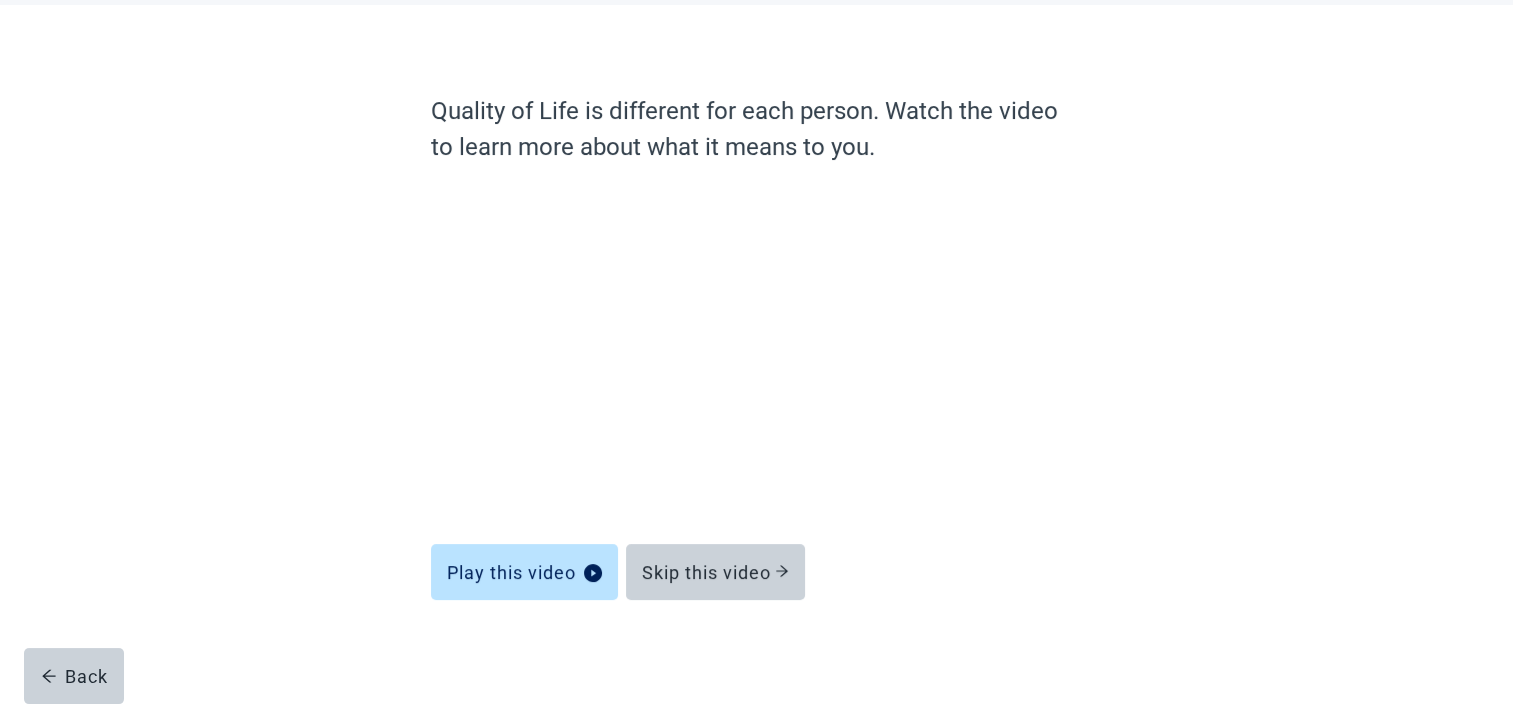 scroll, scrollTop: 99, scrollLeft: 0, axis: vertical 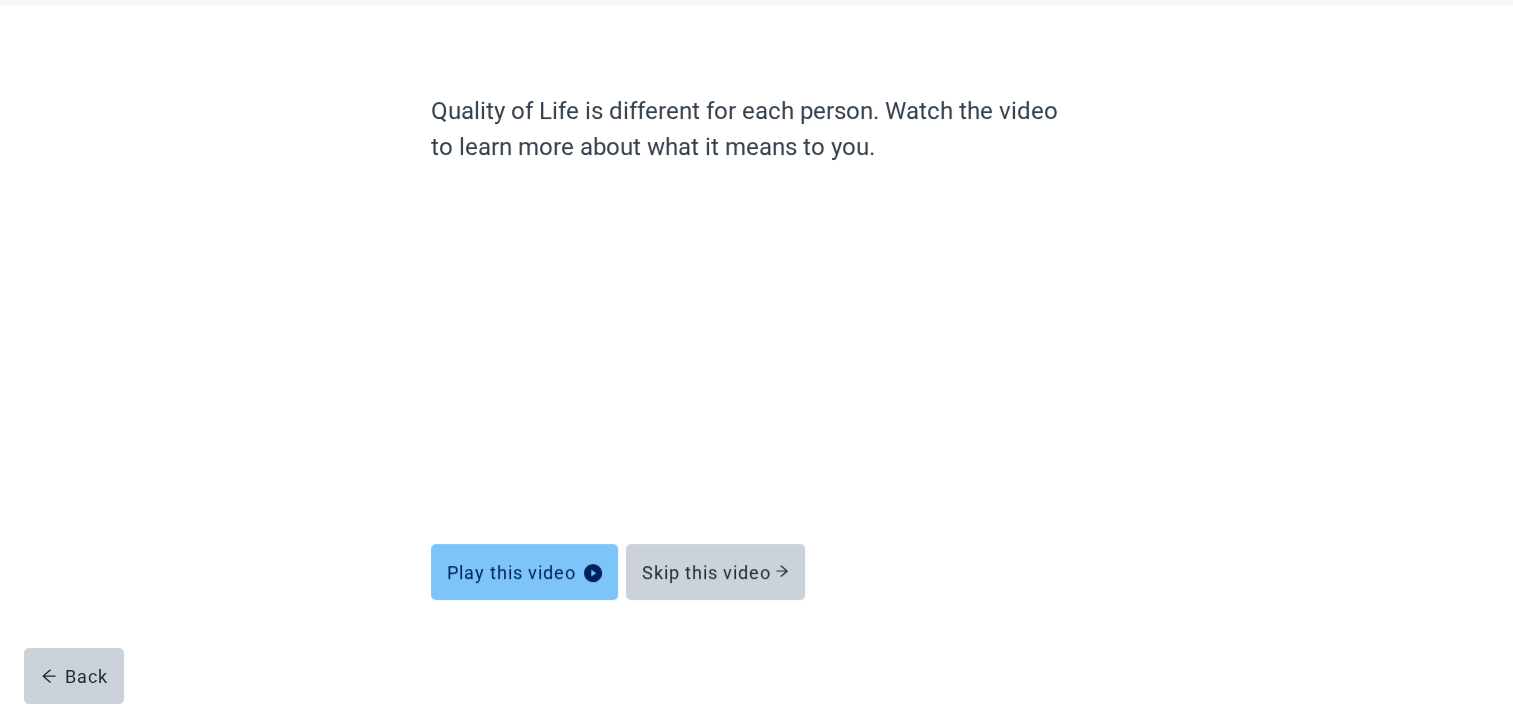 click on "Play this video" at bounding box center (524, 572) 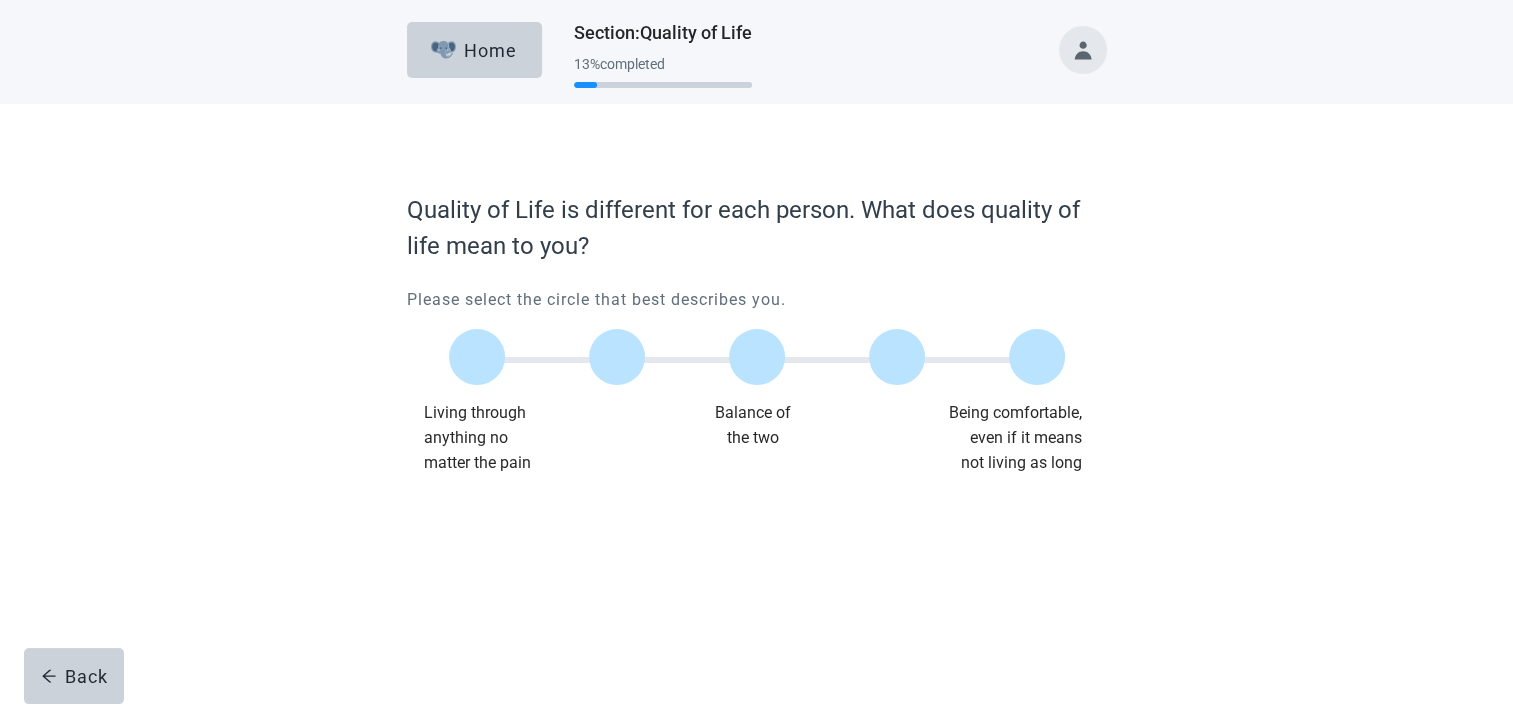scroll, scrollTop: 0, scrollLeft: 0, axis: both 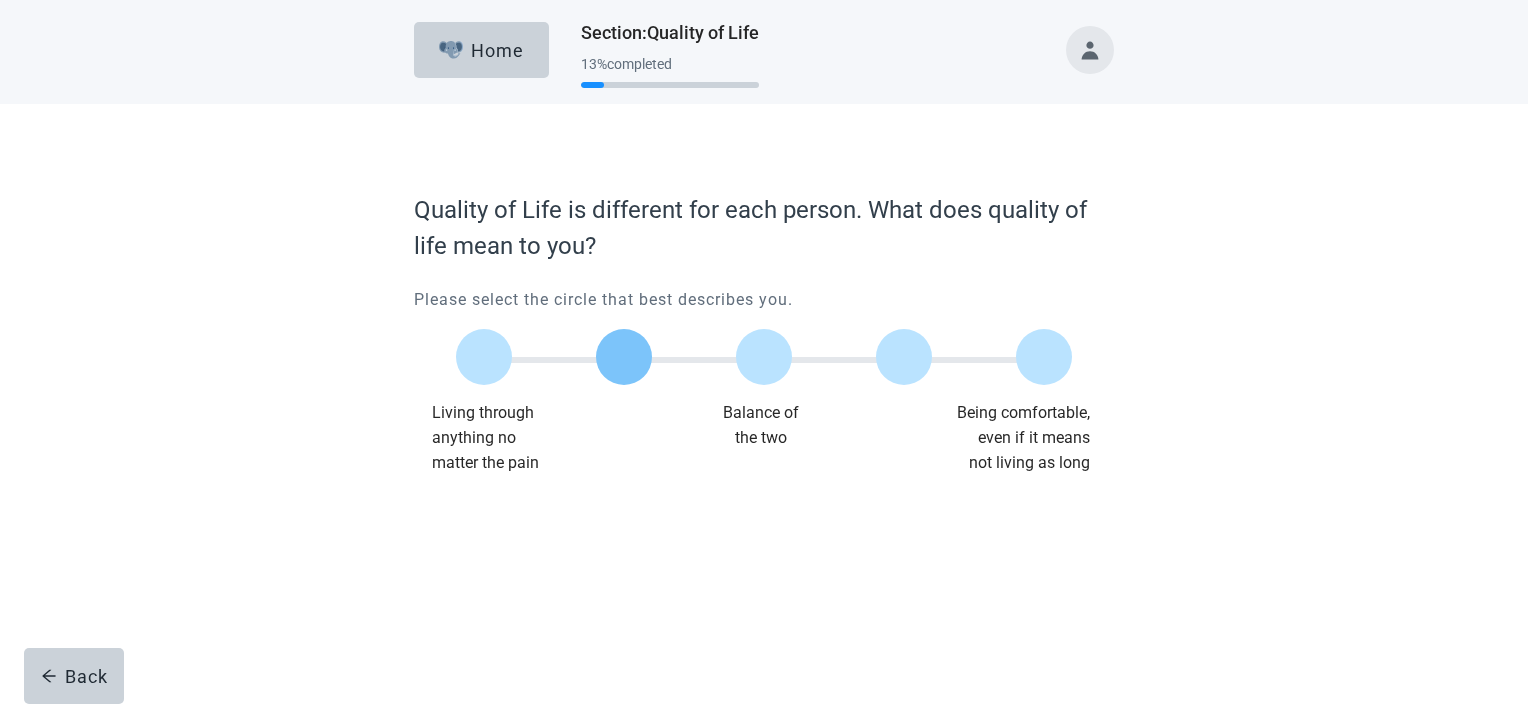 click at bounding box center (624, 357) 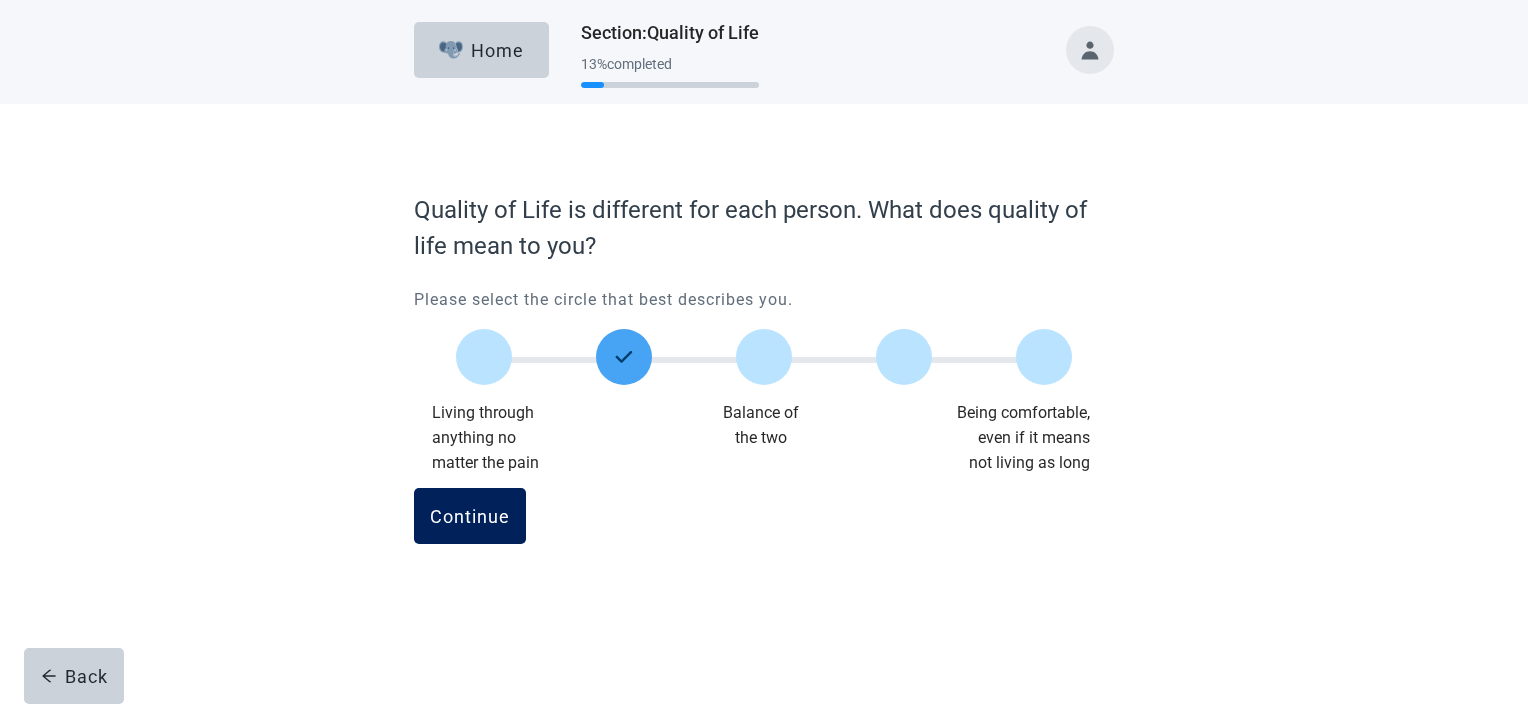 click on "Continue" at bounding box center [470, 516] 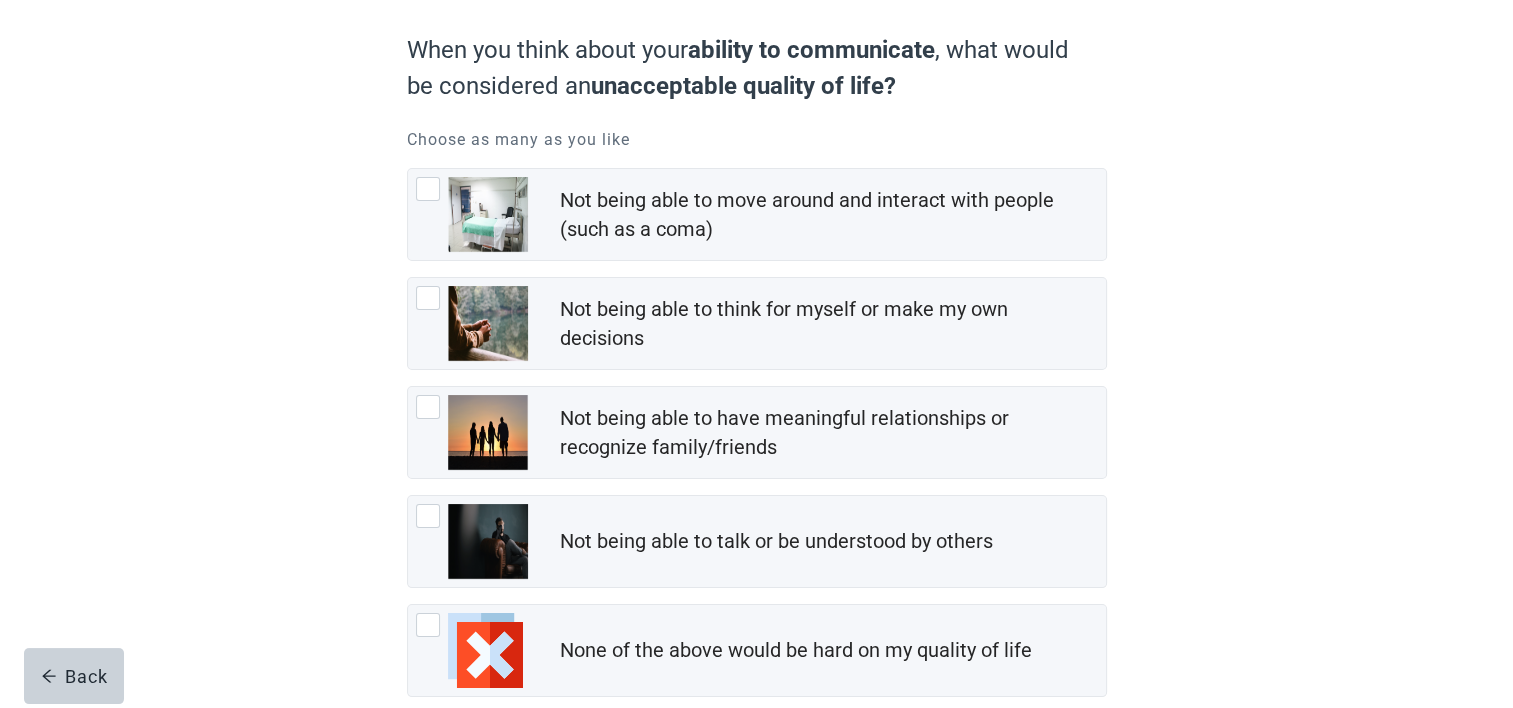 scroll, scrollTop: 200, scrollLeft: 0, axis: vertical 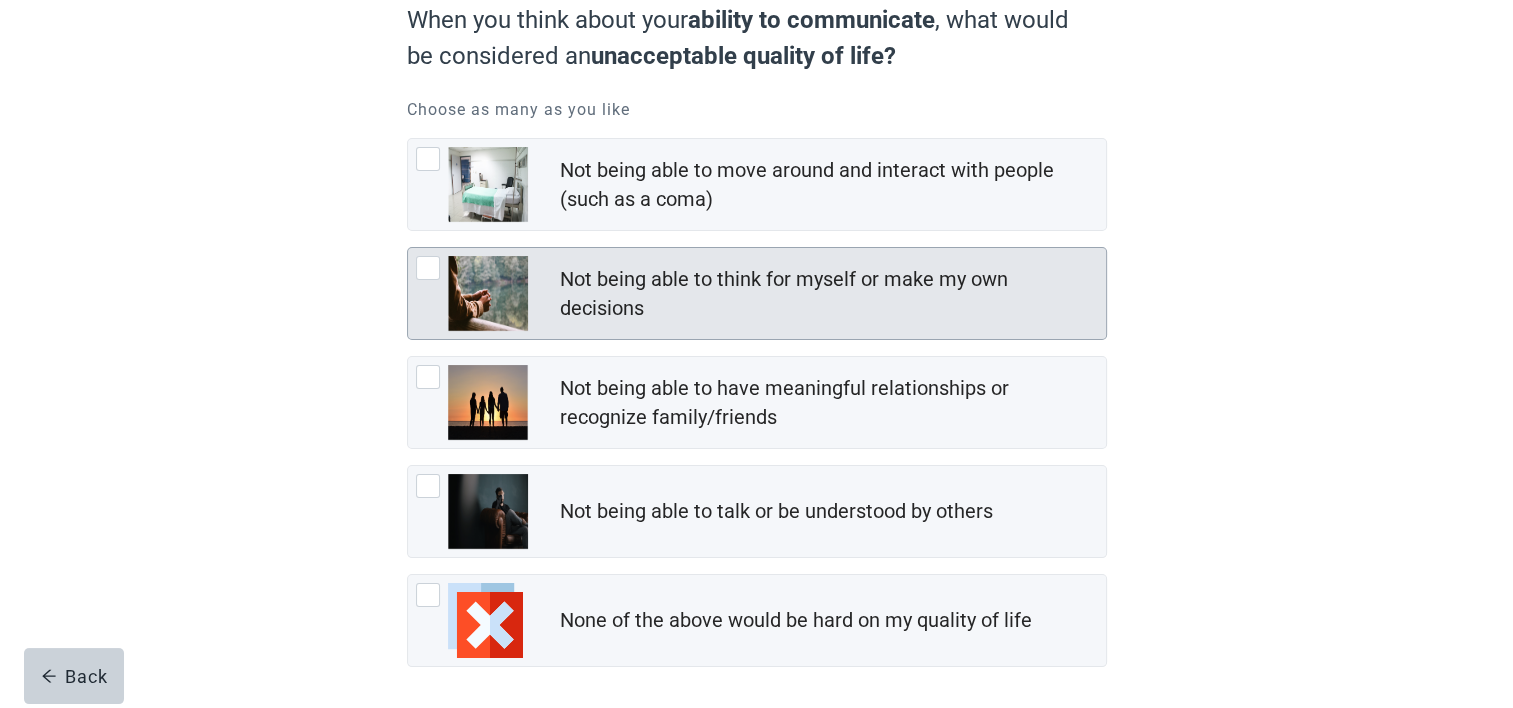 click at bounding box center [428, 268] 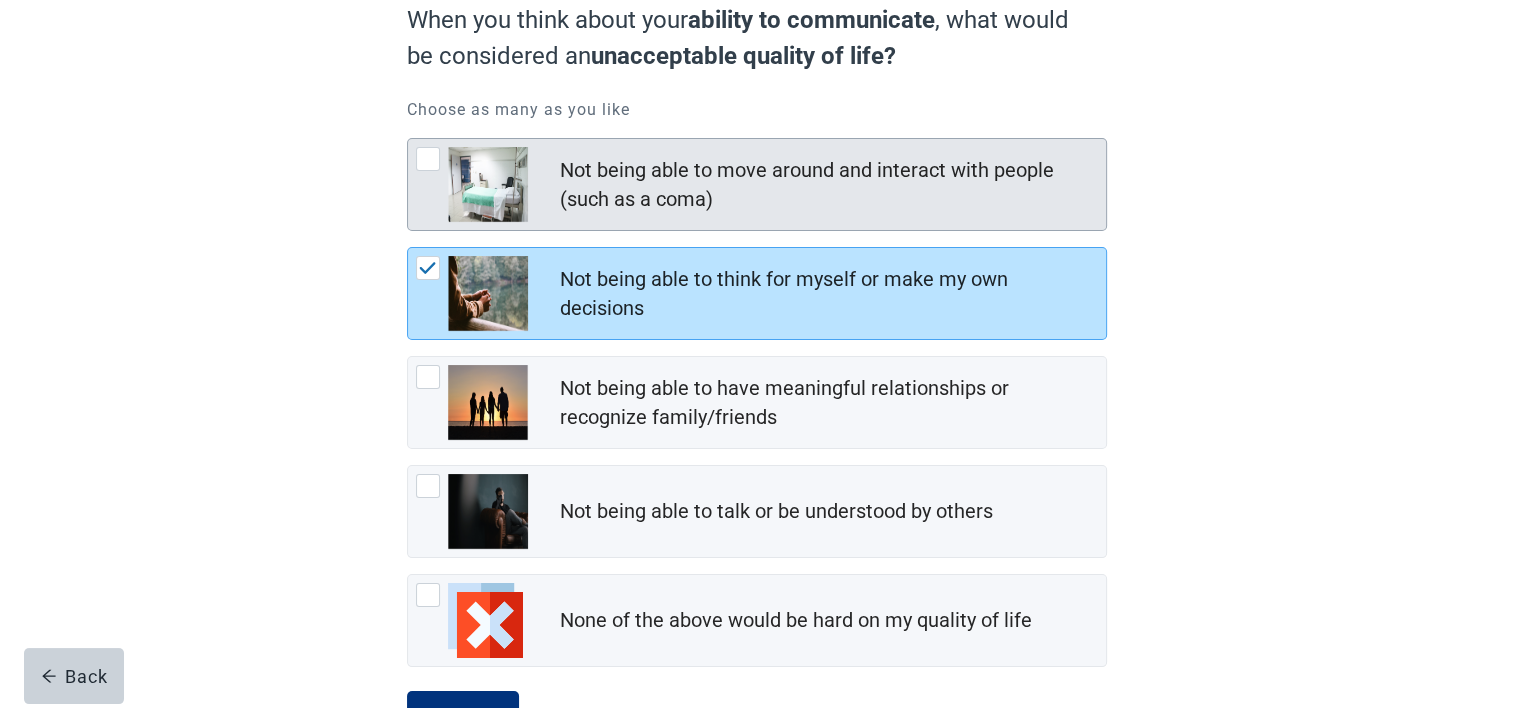 click at bounding box center (428, 159) 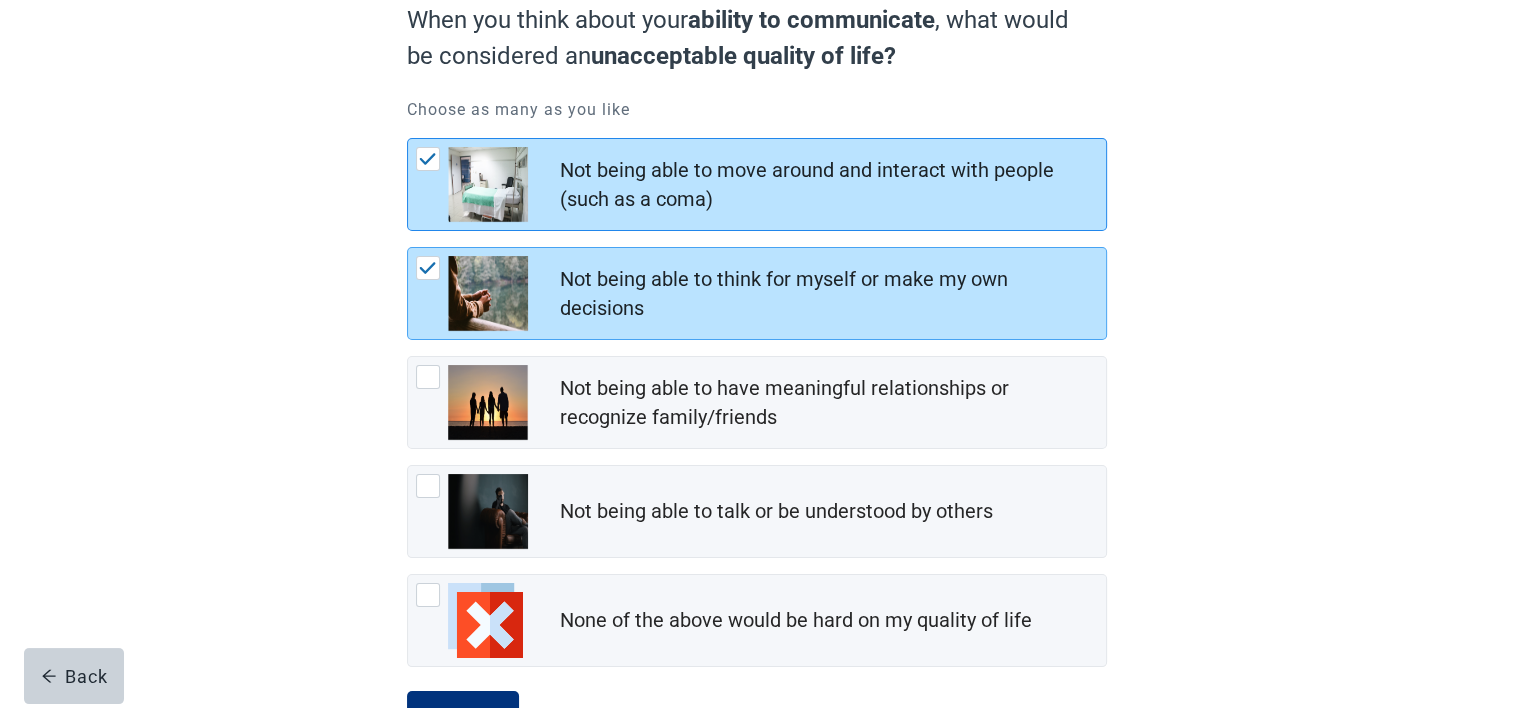 scroll, scrollTop: 281, scrollLeft: 0, axis: vertical 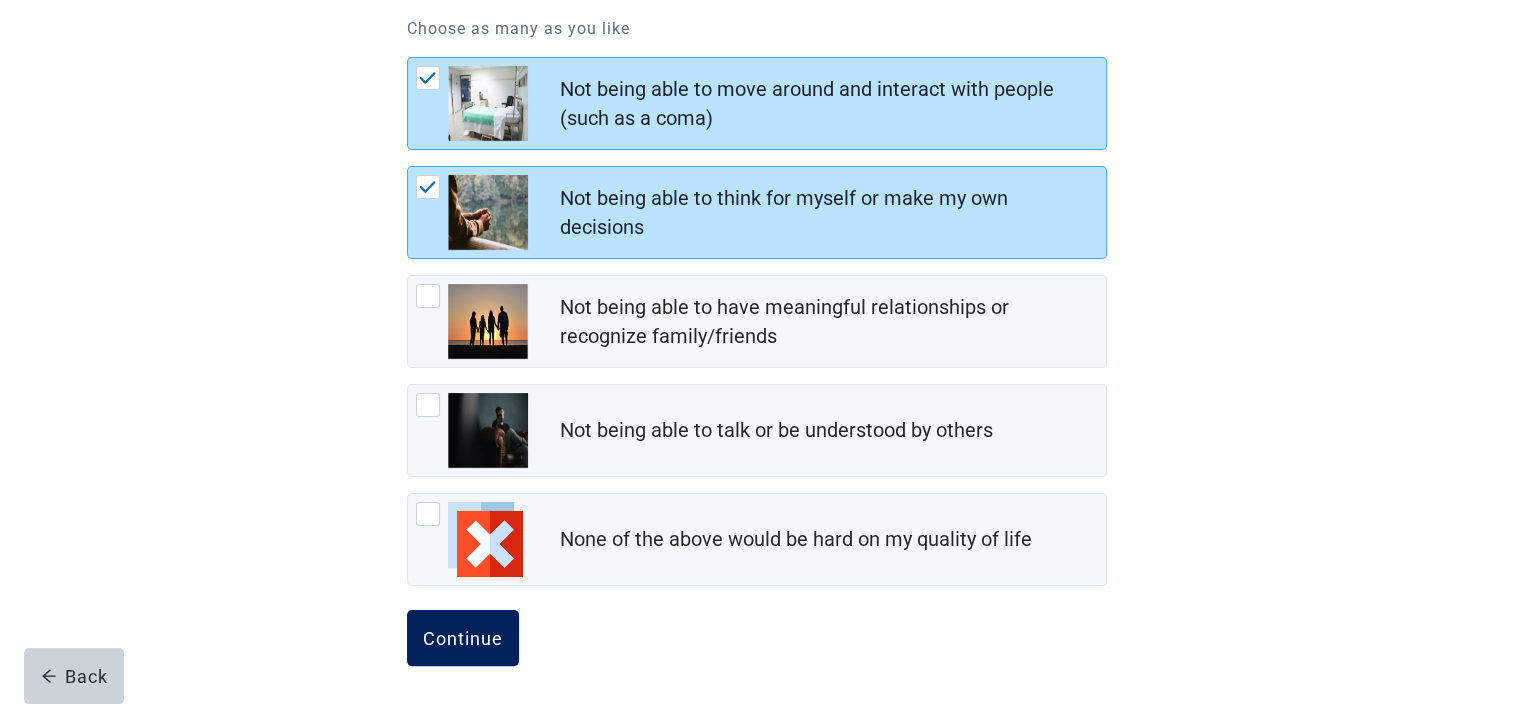 click on "Continue" at bounding box center (463, 638) 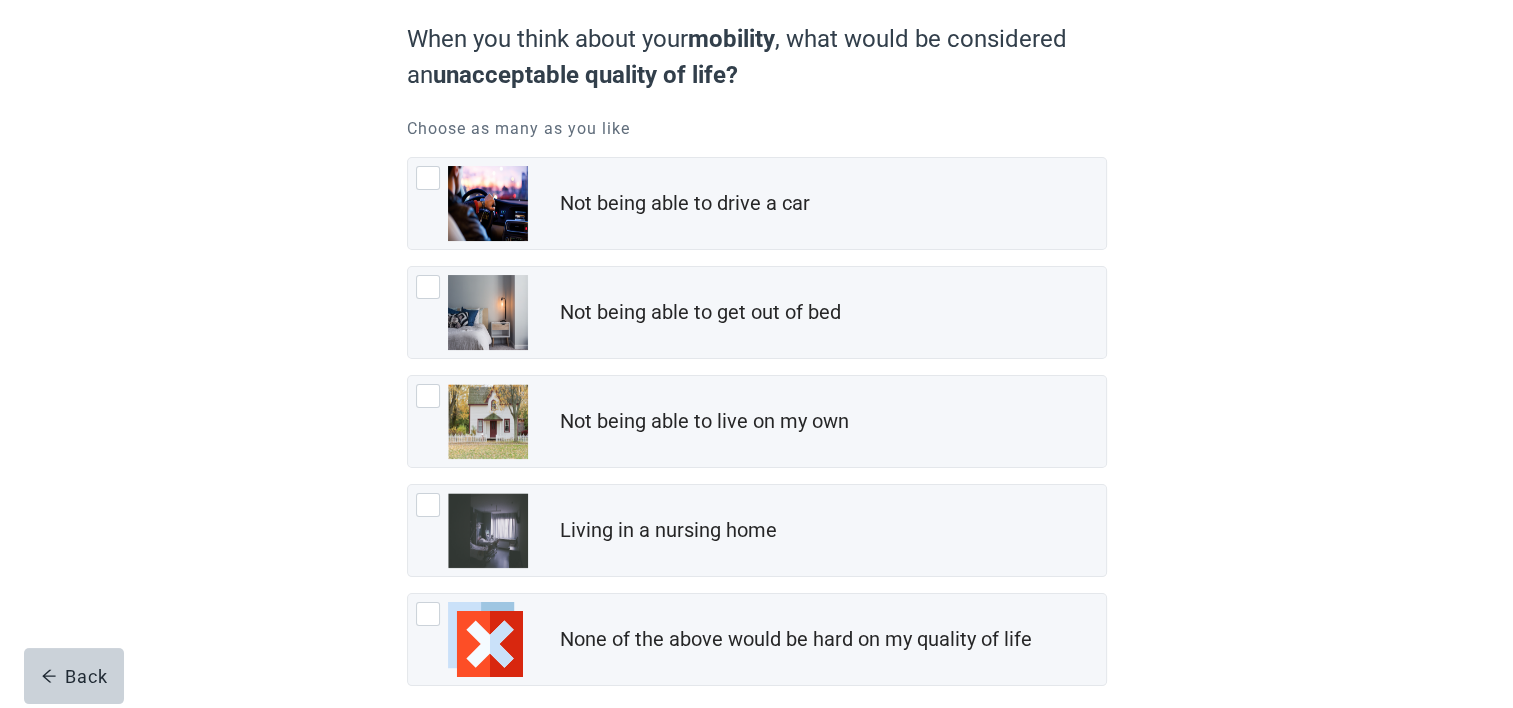 scroll, scrollTop: 281, scrollLeft: 0, axis: vertical 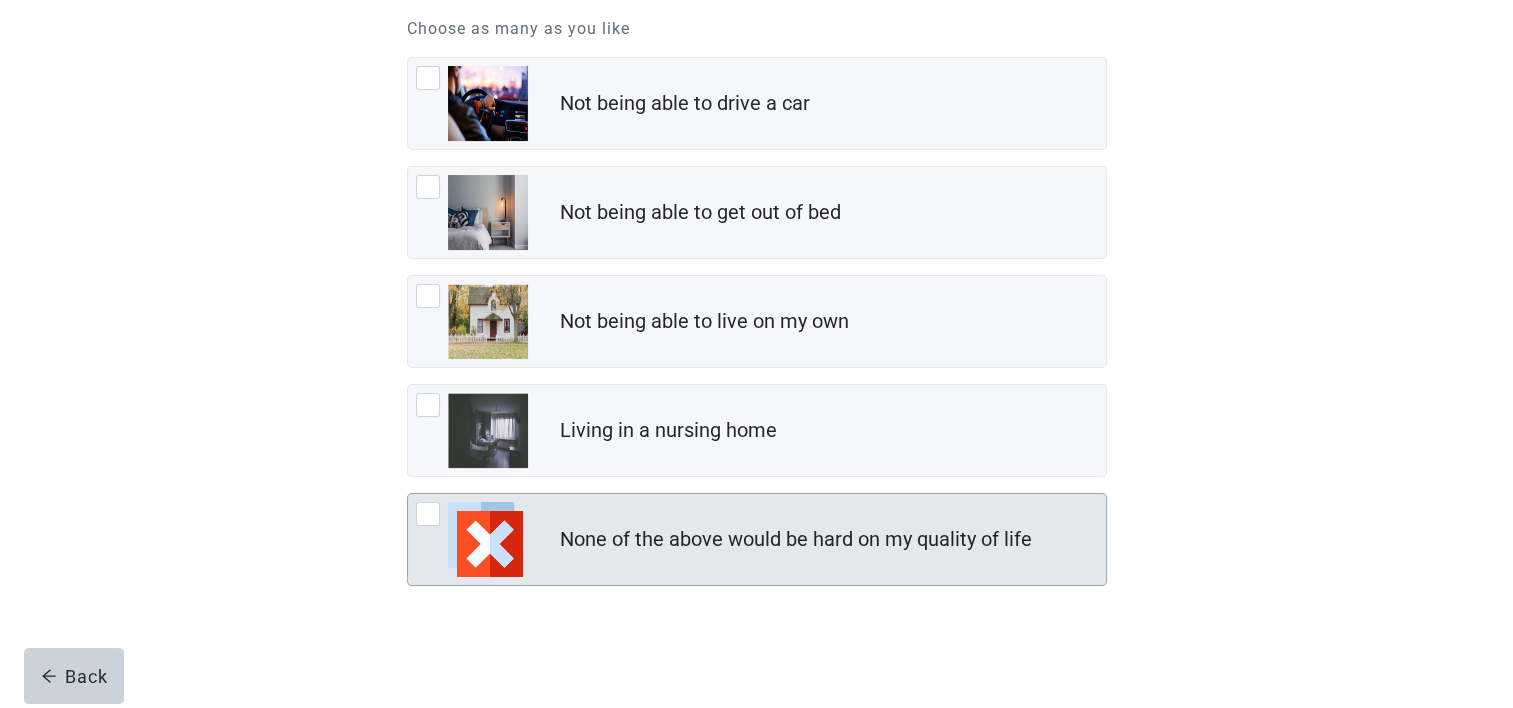 click on "None of the above would be hard on my quality of life" at bounding box center [757, 539] 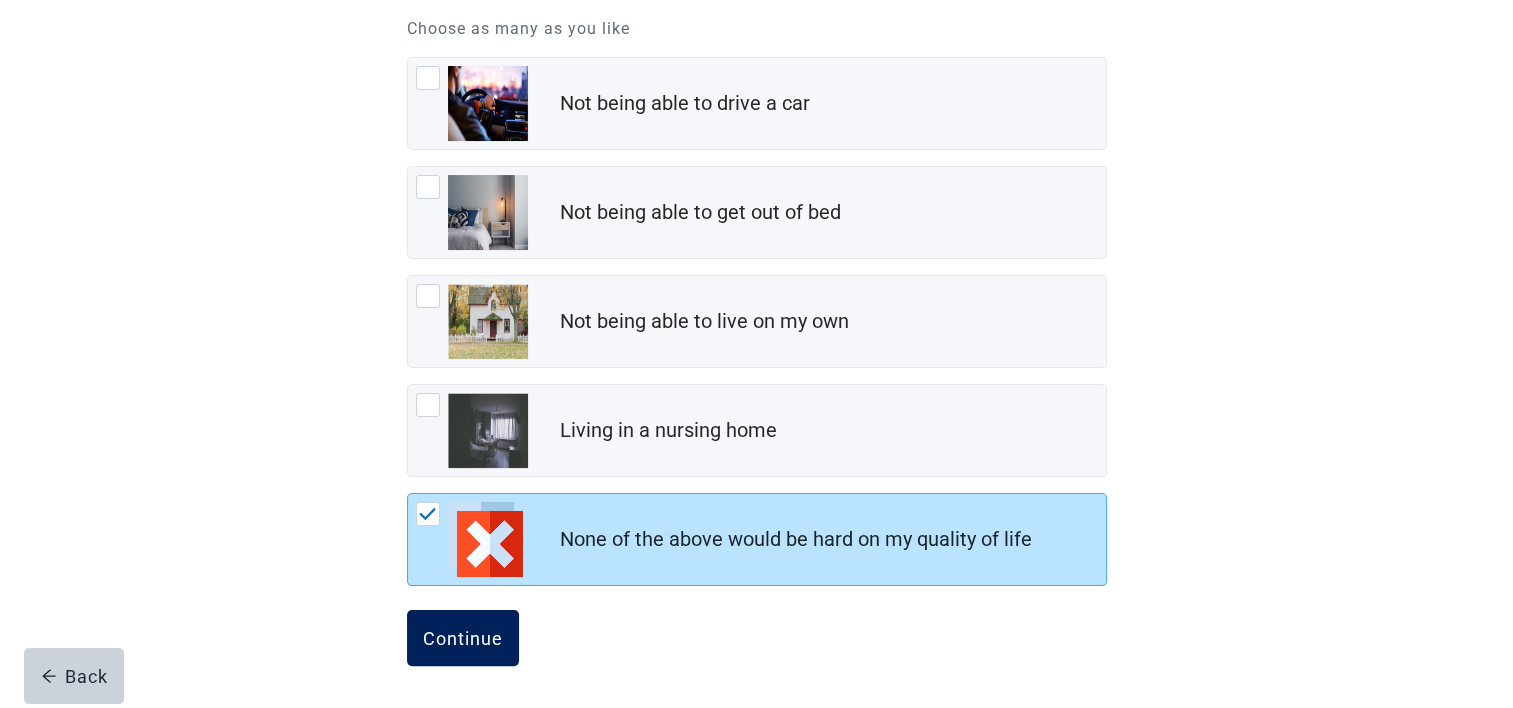 click on "Continue" at bounding box center [463, 638] 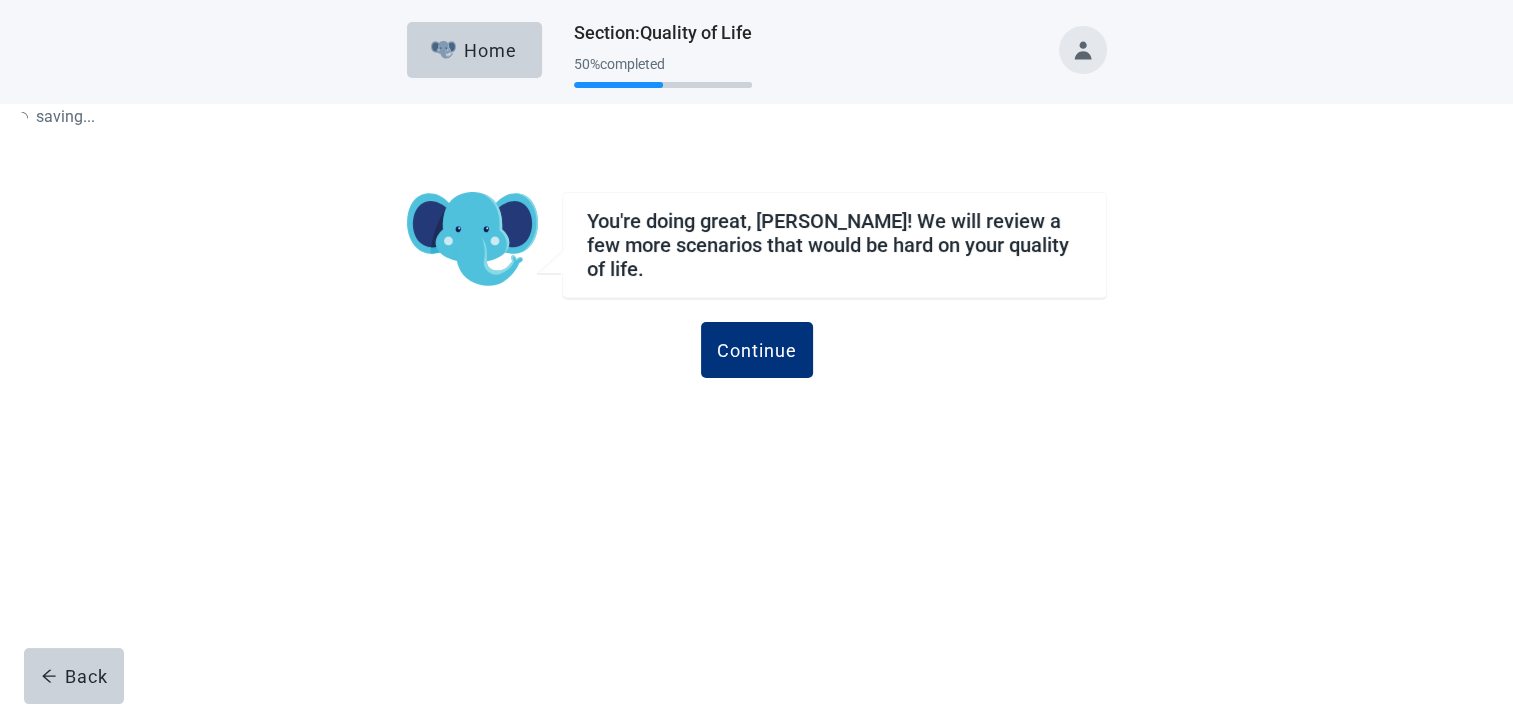 scroll, scrollTop: 0, scrollLeft: 0, axis: both 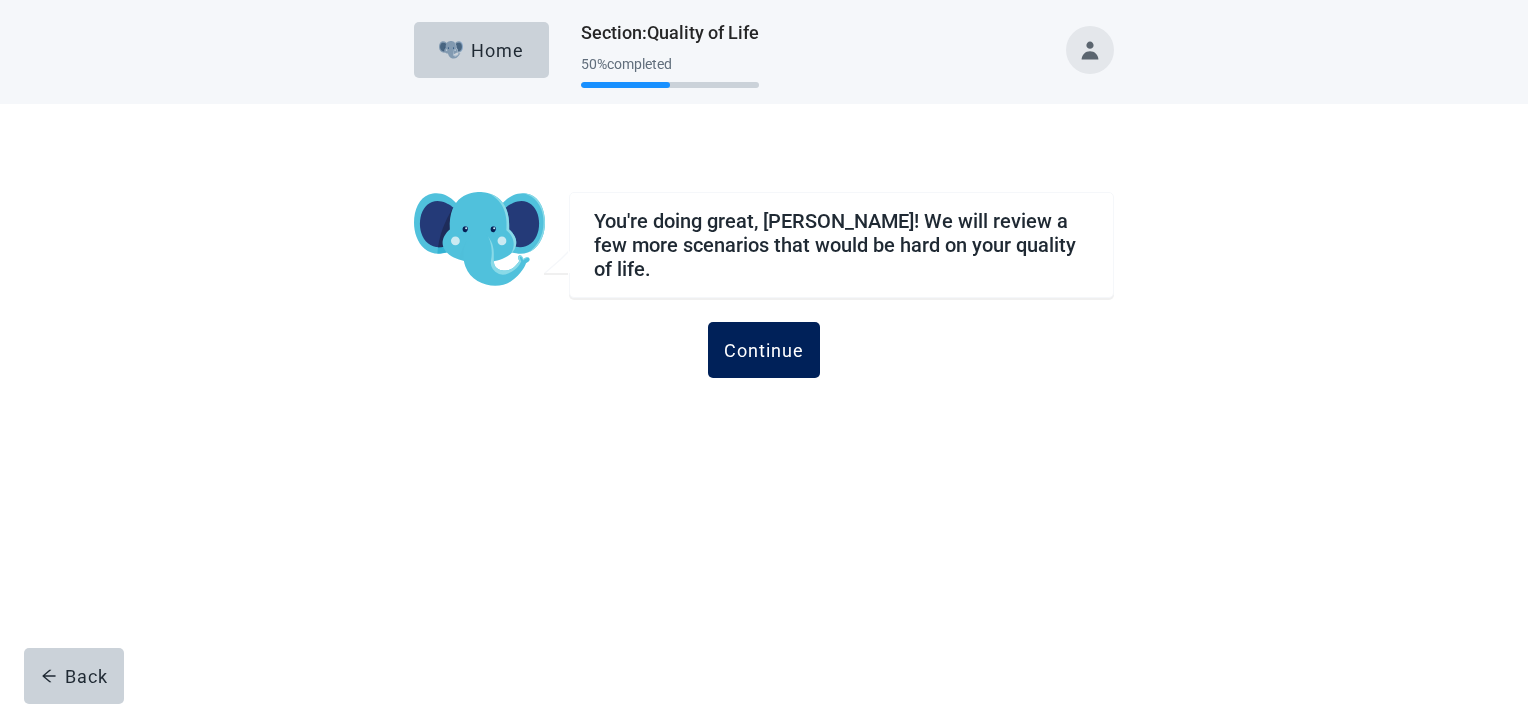 click on "Continue" at bounding box center [764, 350] 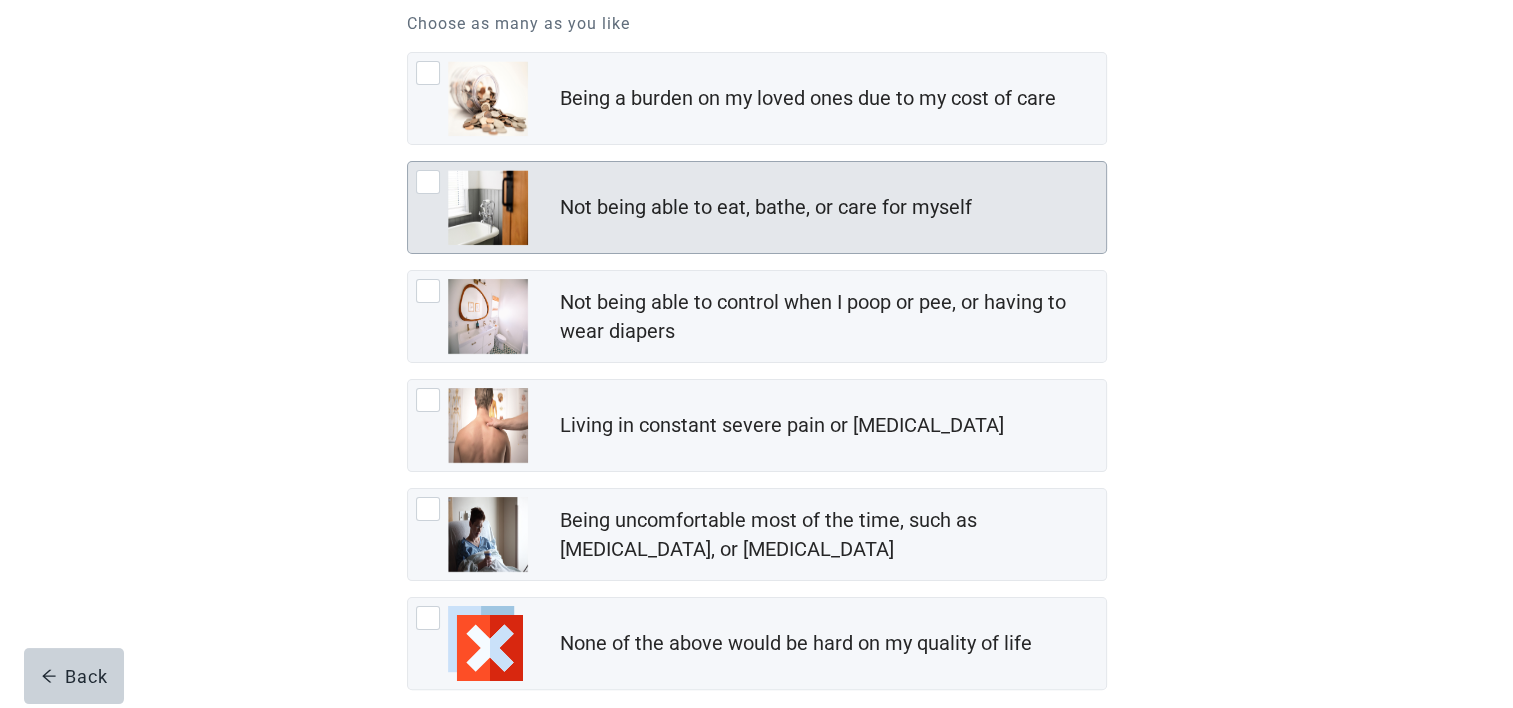 scroll, scrollTop: 300, scrollLeft: 0, axis: vertical 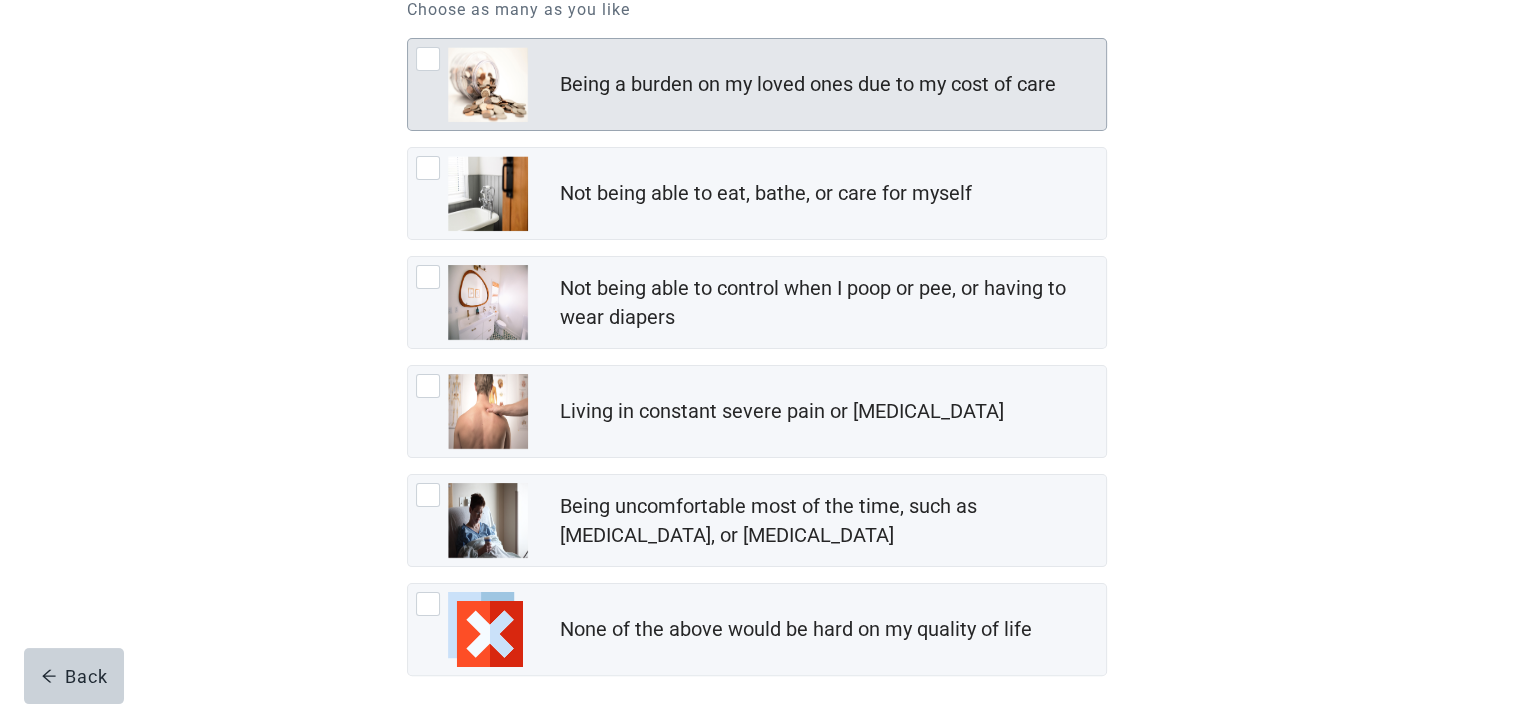 click at bounding box center (428, 59) 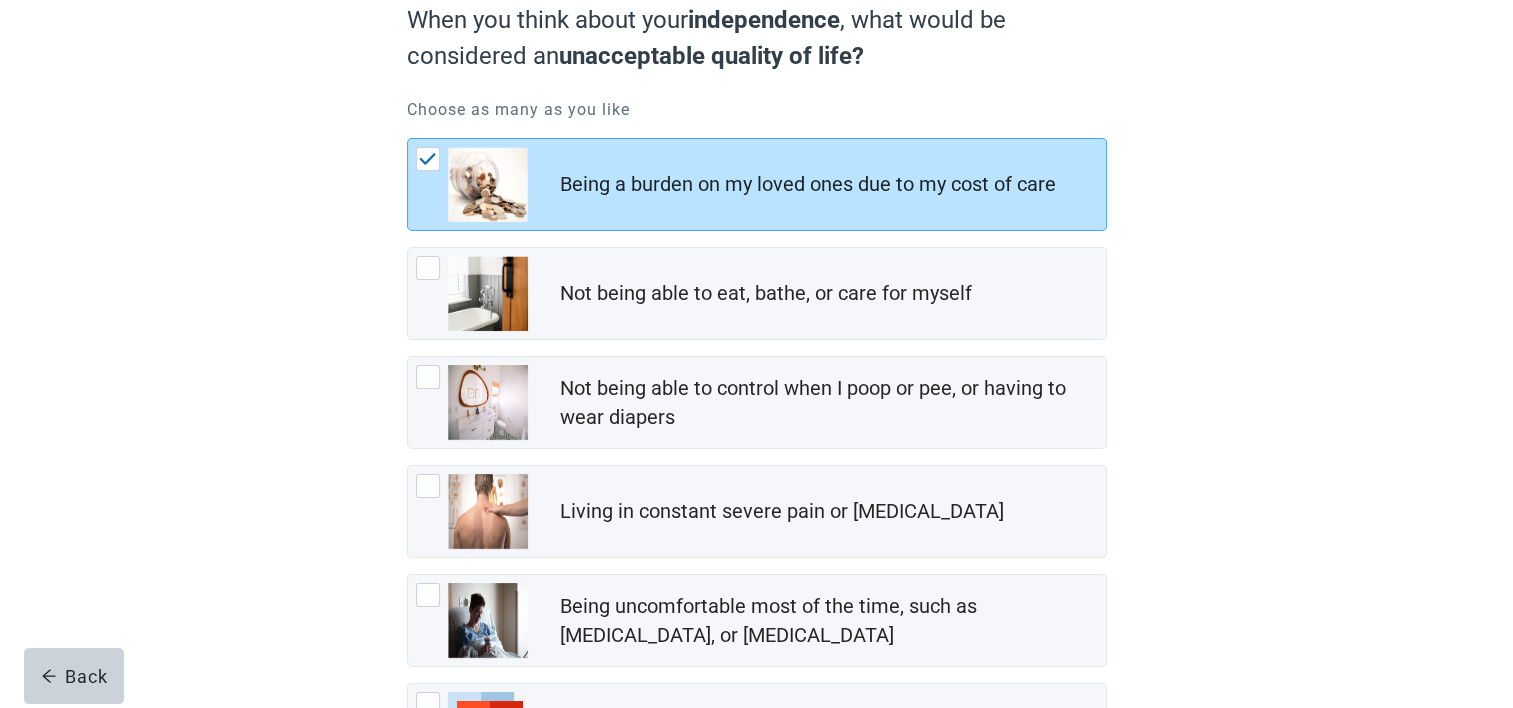 scroll, scrollTop: 389, scrollLeft: 0, axis: vertical 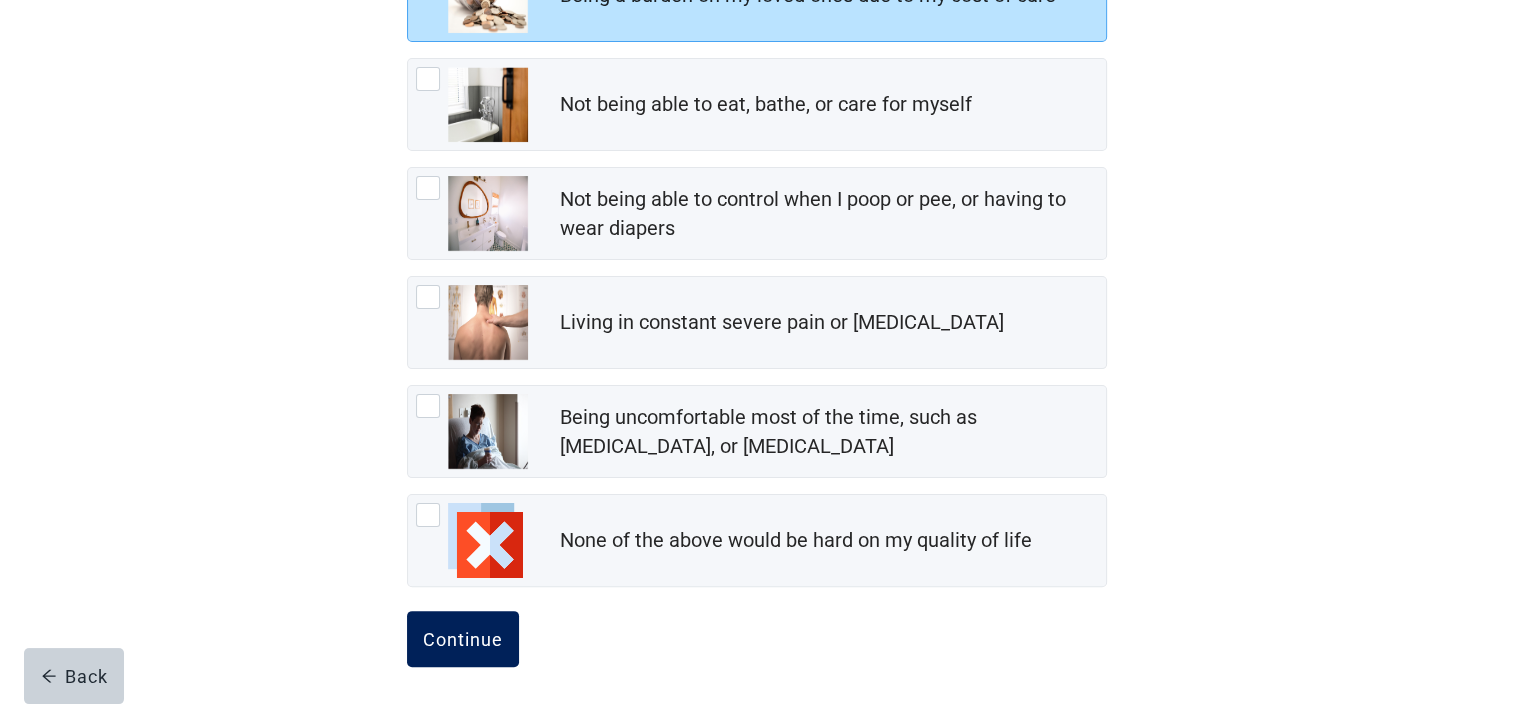 click on "Continue" at bounding box center [463, 639] 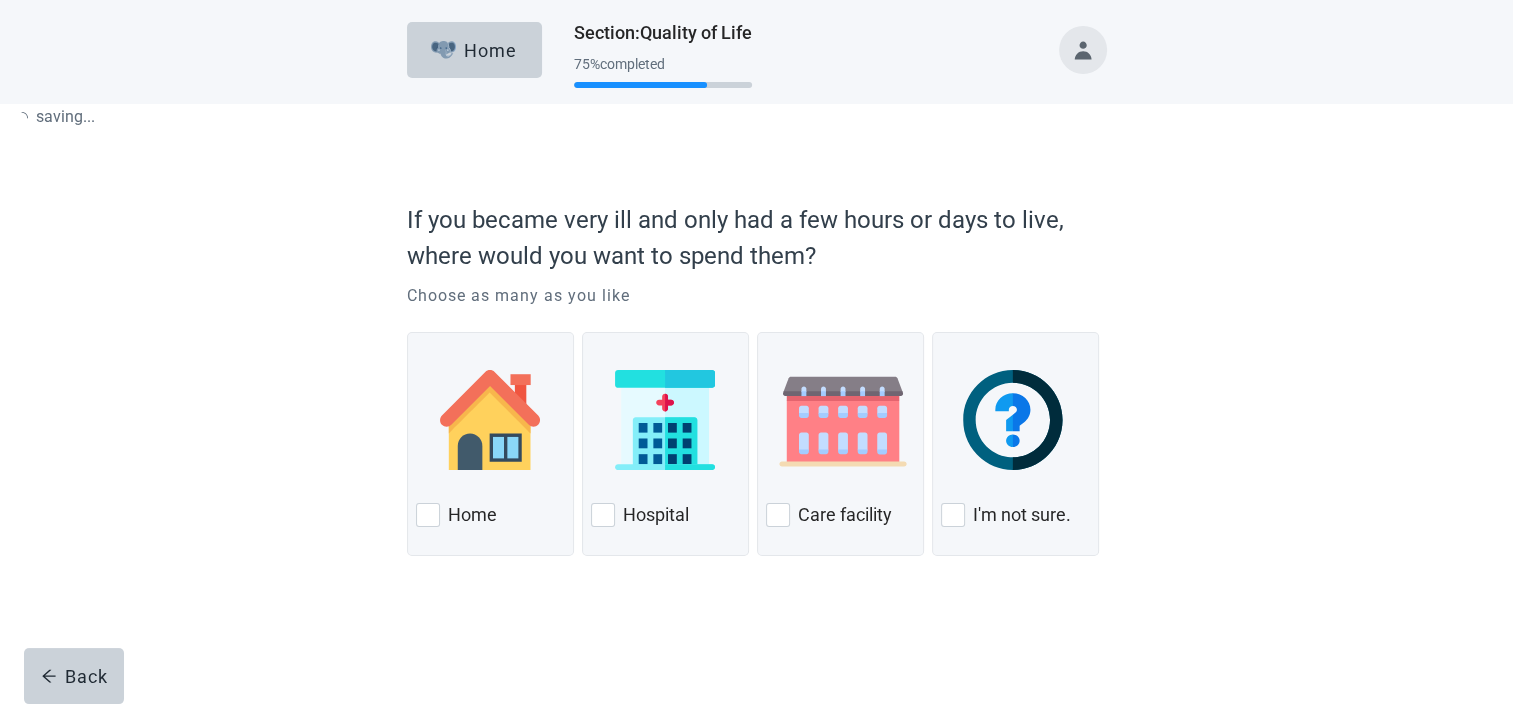 scroll, scrollTop: 0, scrollLeft: 0, axis: both 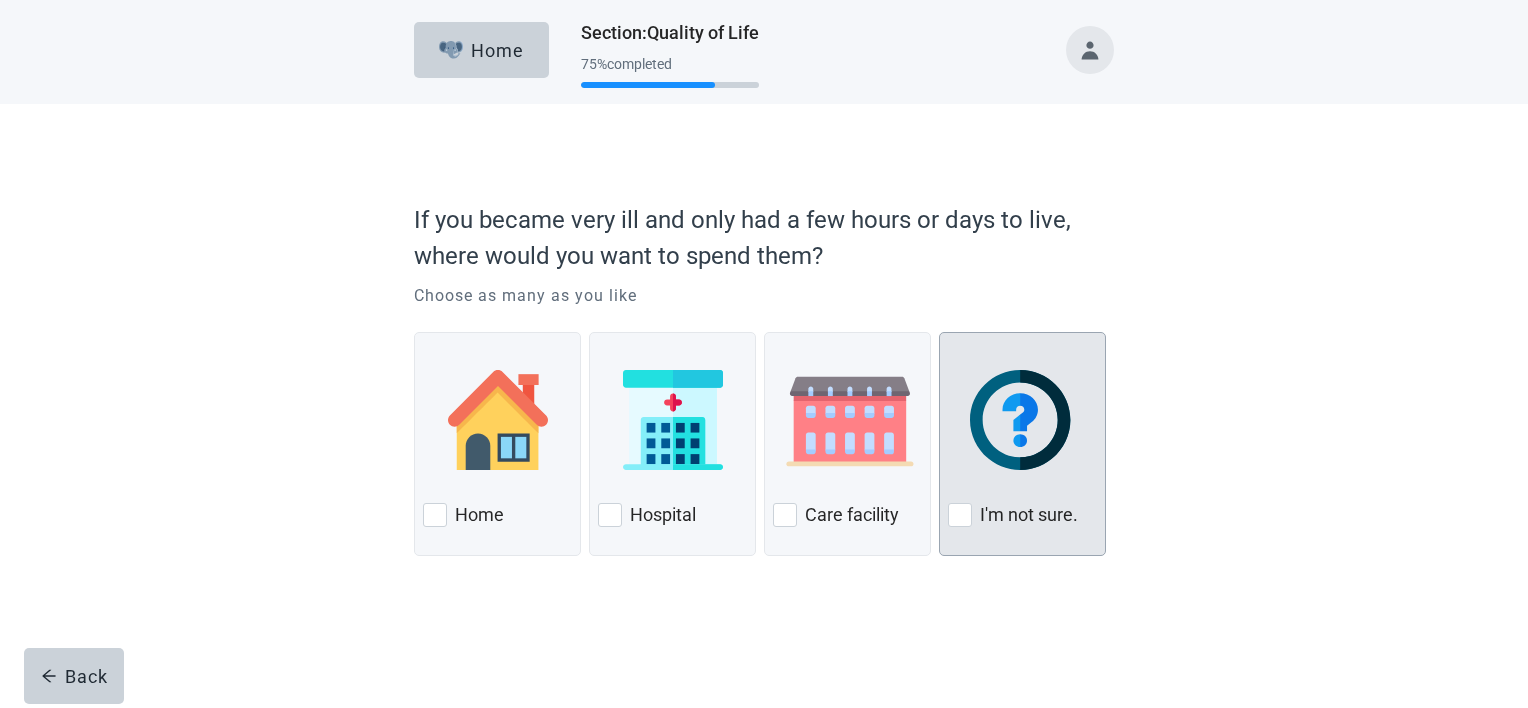 click at bounding box center (1022, 420) 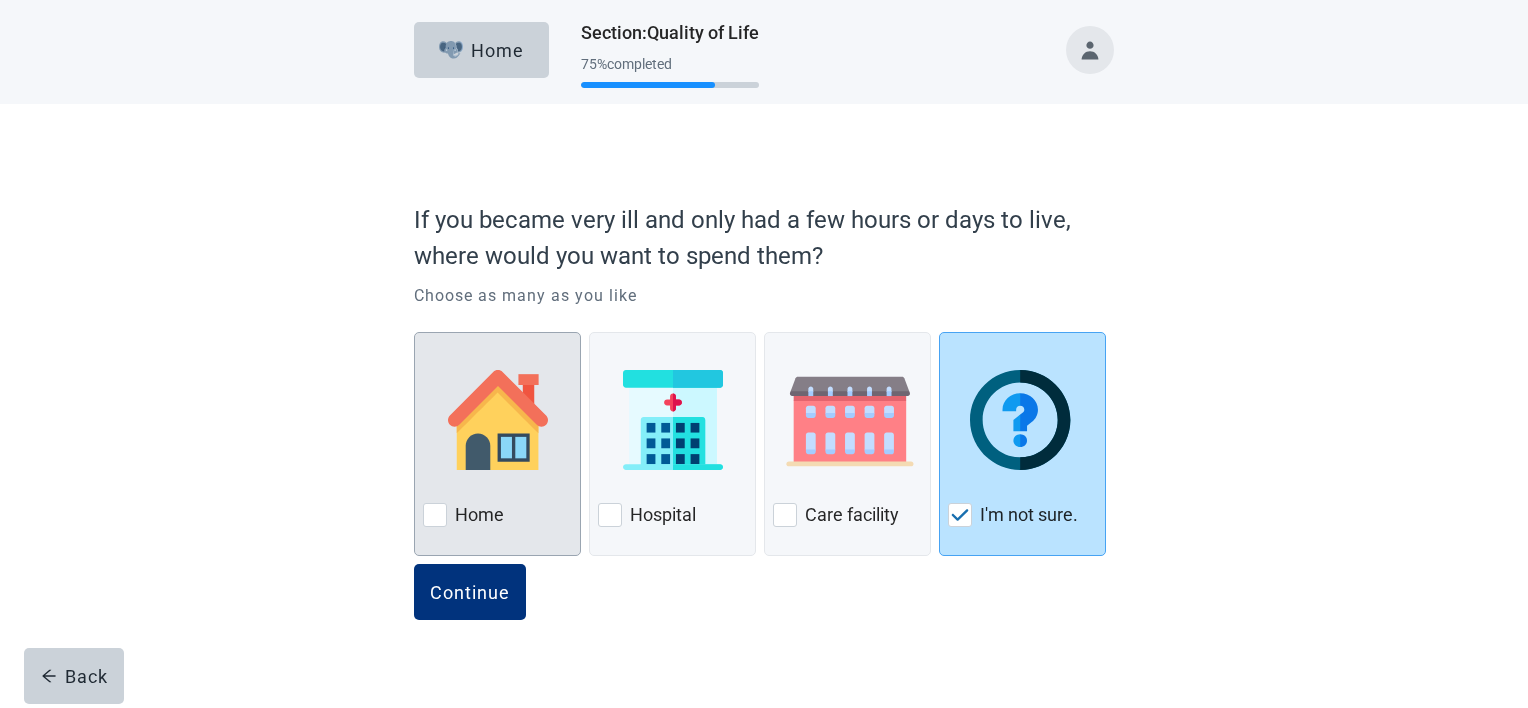 click on "Home" at bounding box center [479, 515] 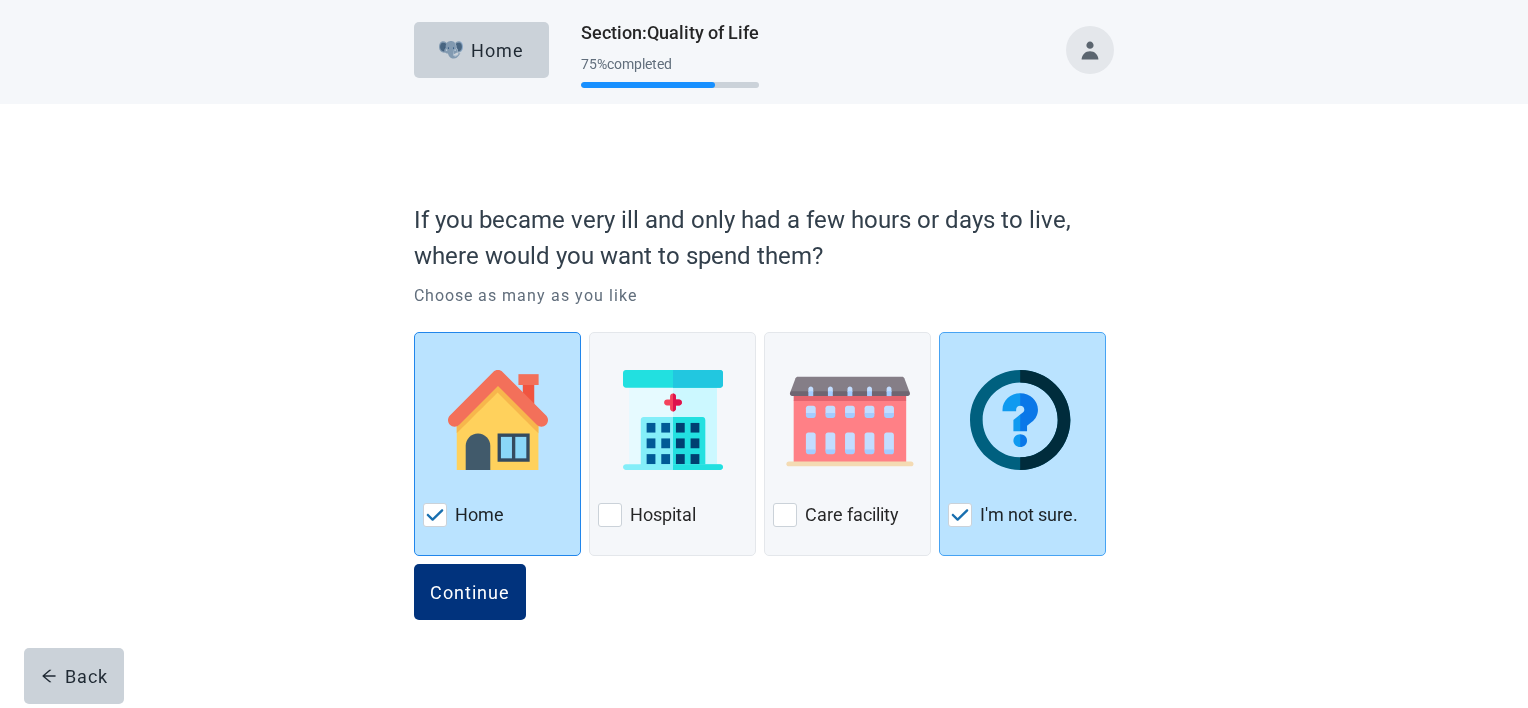 click on "Home" at bounding box center [479, 515] 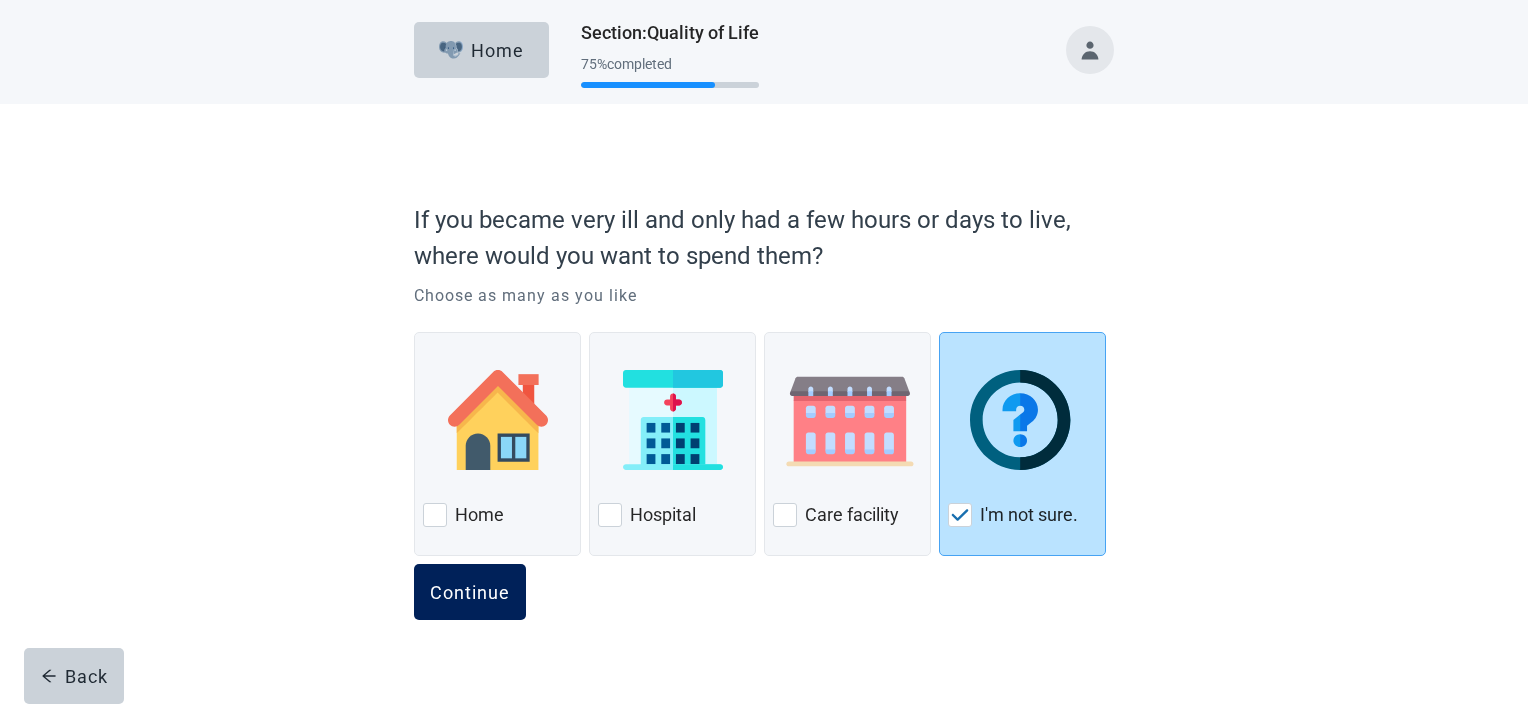 click on "Continue" at bounding box center [470, 592] 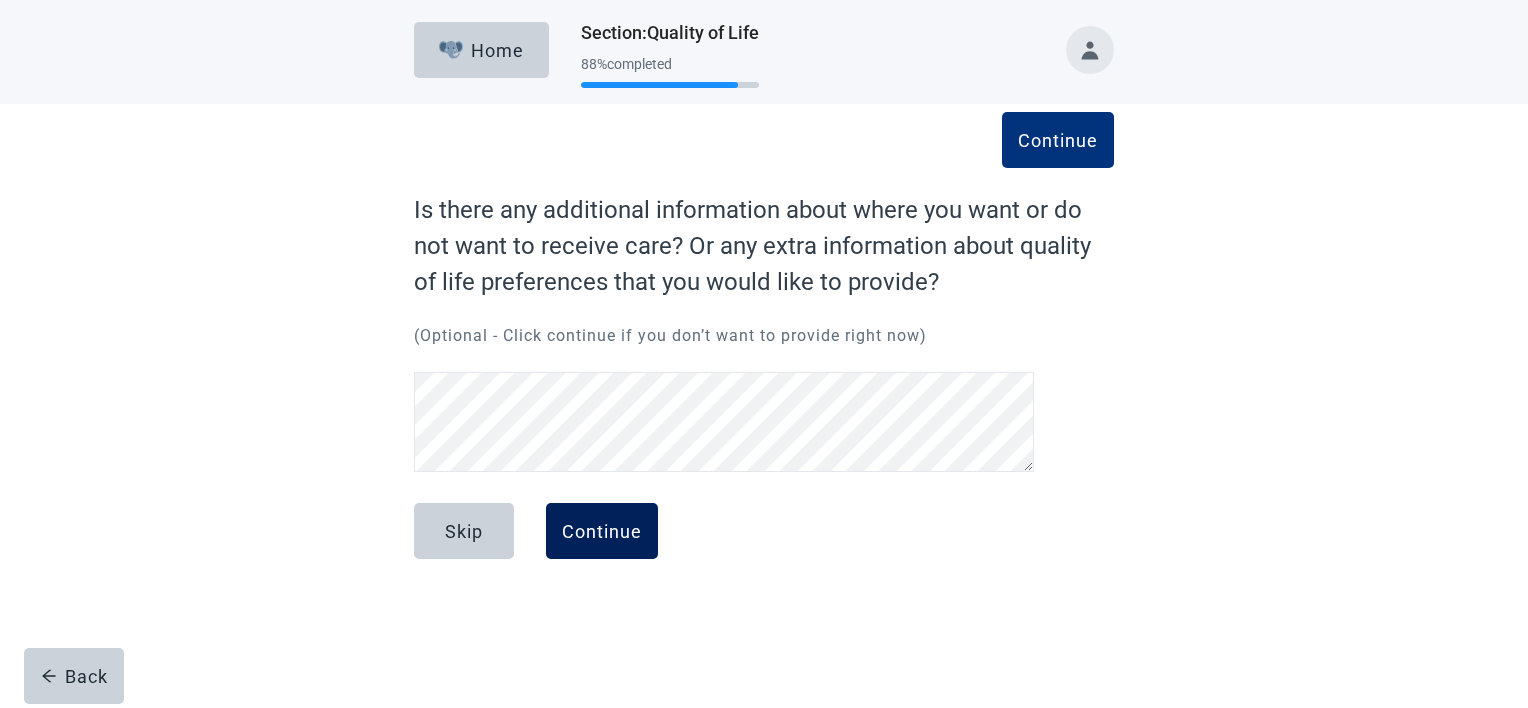 click on "Continue" at bounding box center (602, 531) 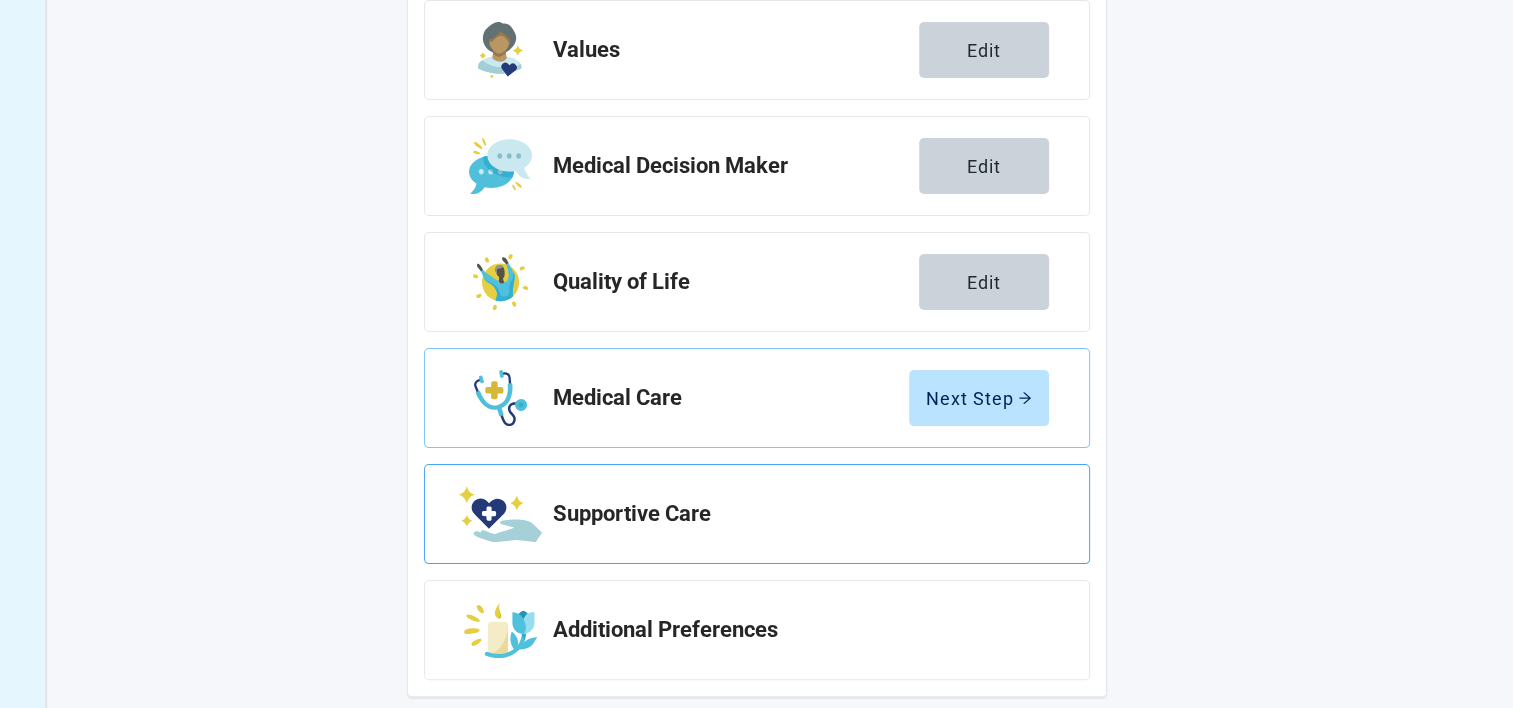 scroll, scrollTop: 364, scrollLeft: 0, axis: vertical 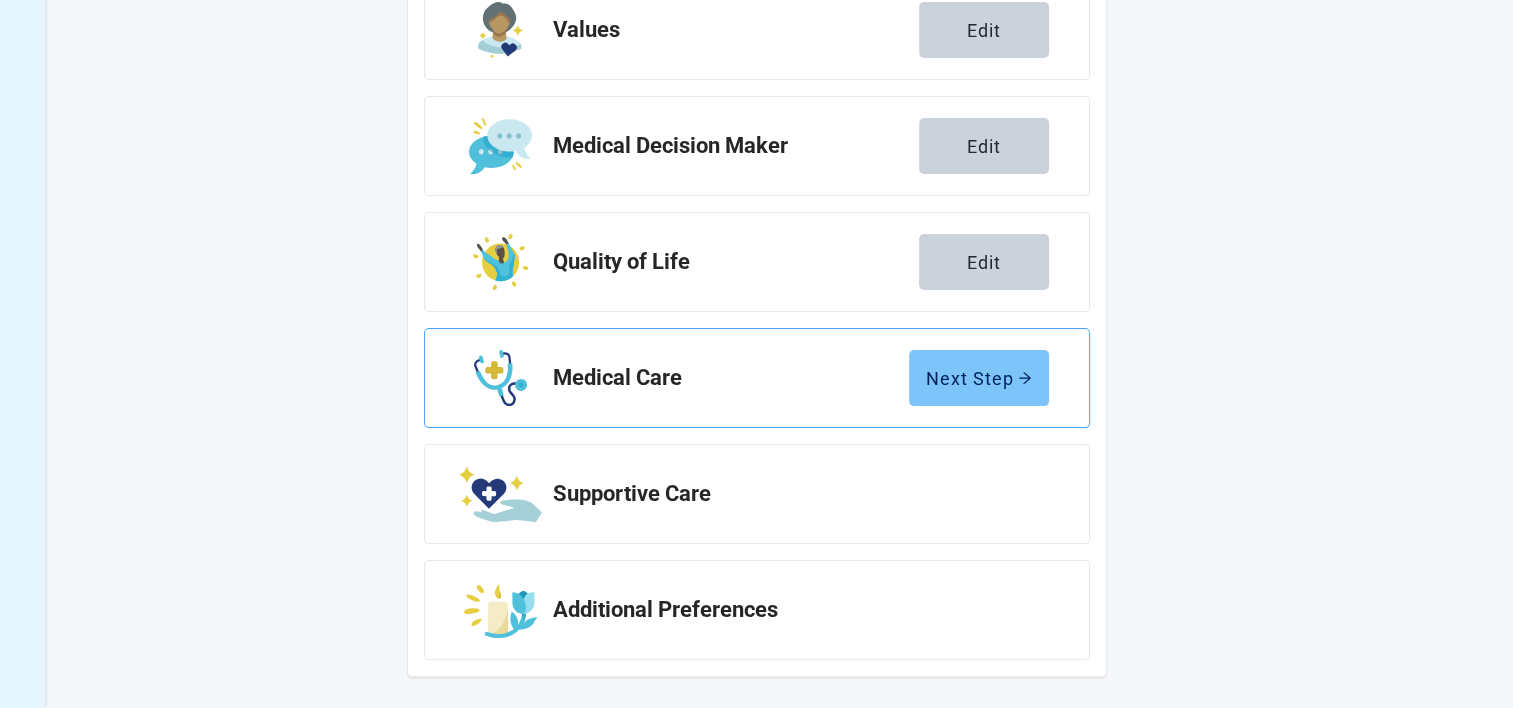 click on "Next Step" at bounding box center [979, 378] 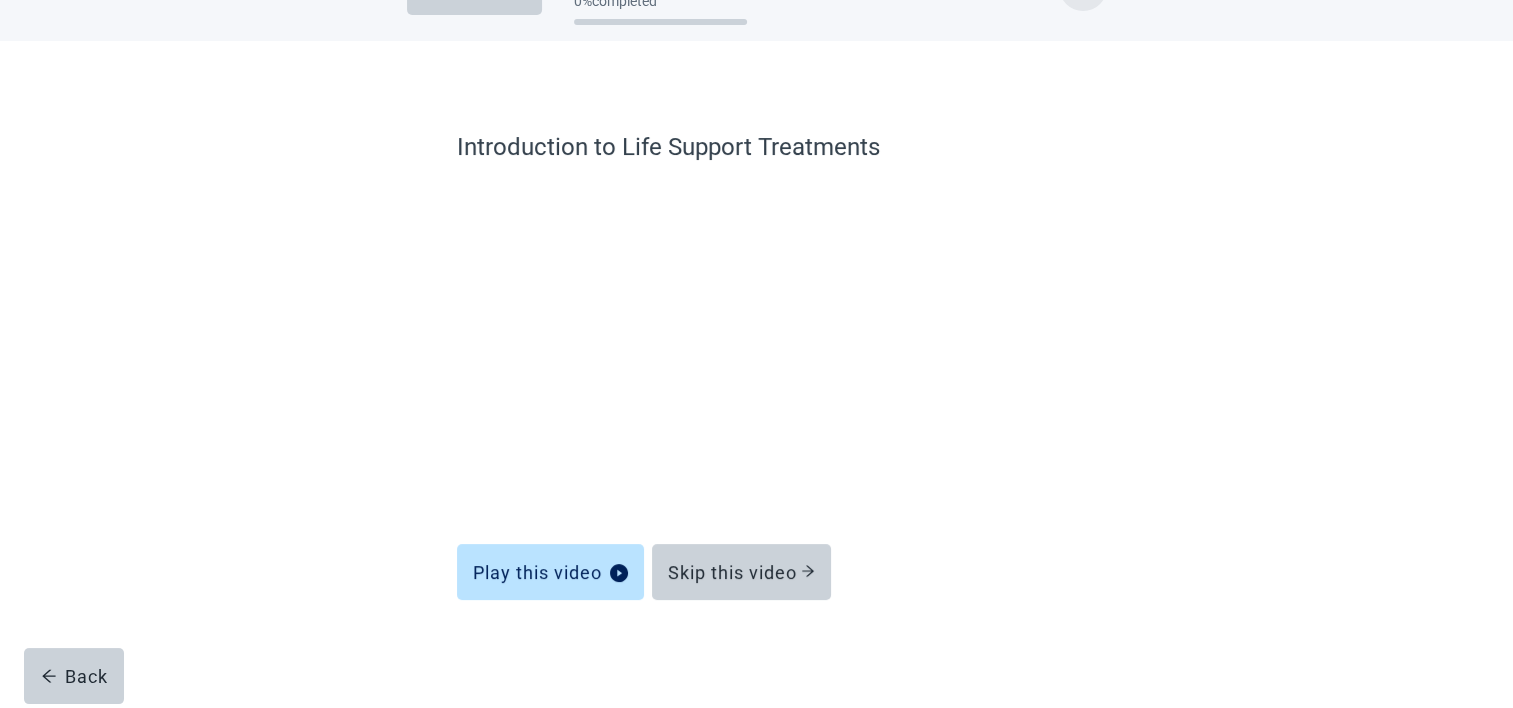 scroll, scrollTop: 63, scrollLeft: 0, axis: vertical 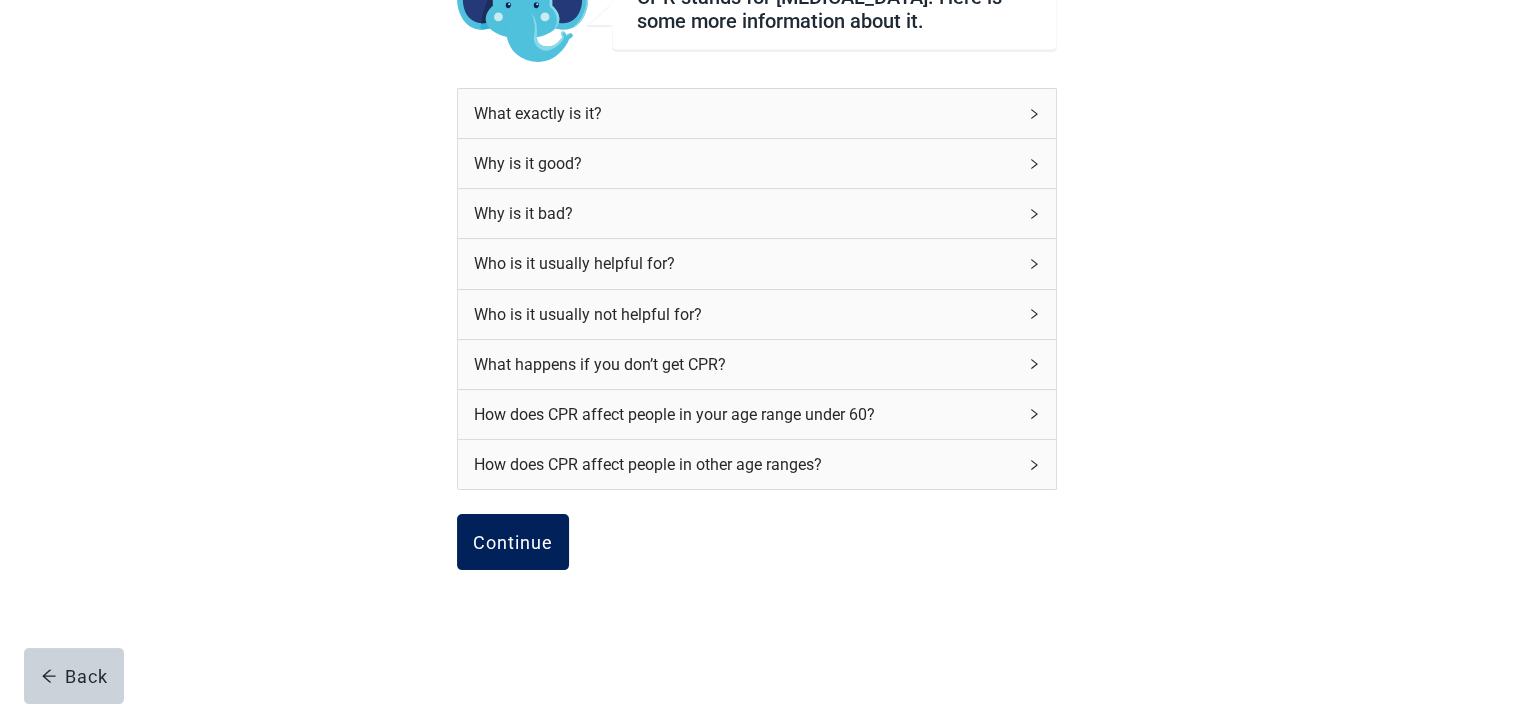click on "Continue" at bounding box center [513, 542] 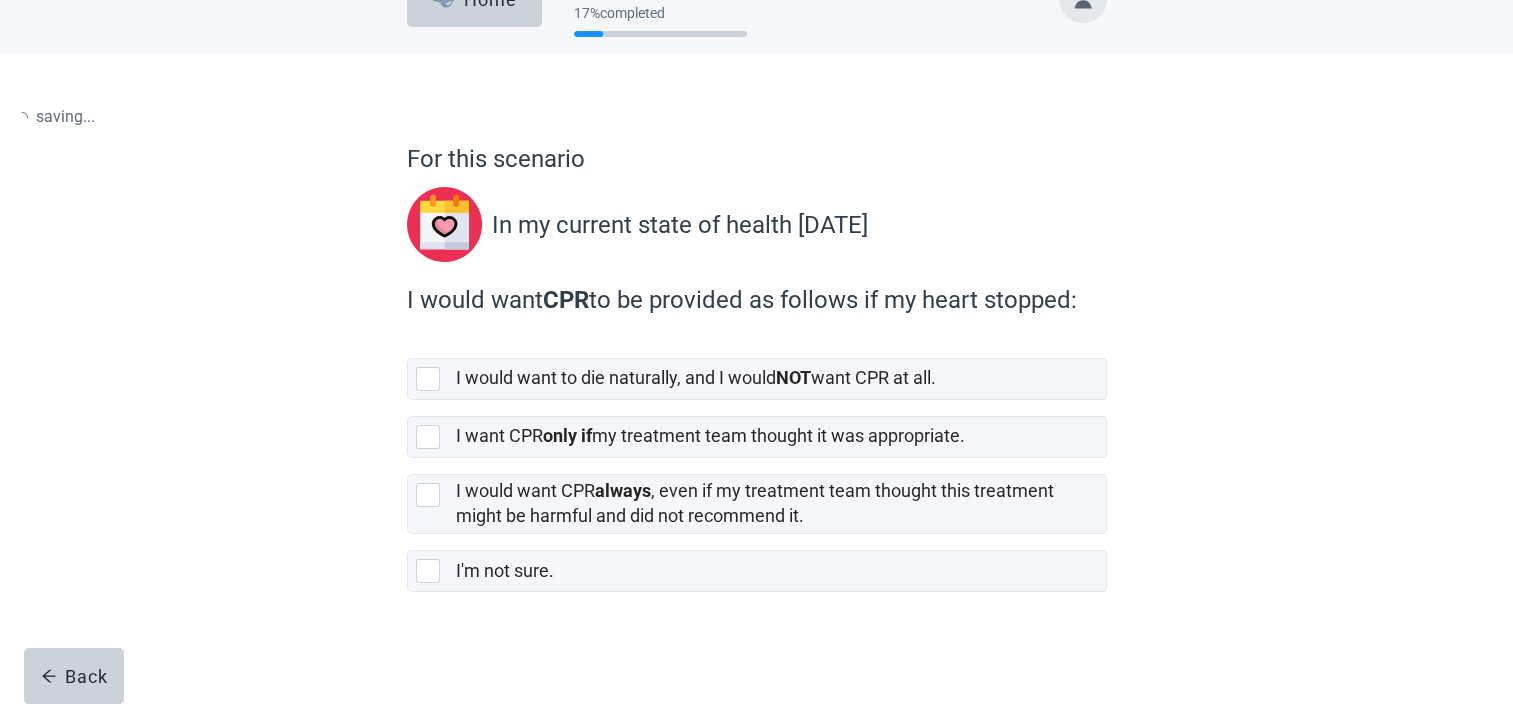 scroll, scrollTop: 0, scrollLeft: 0, axis: both 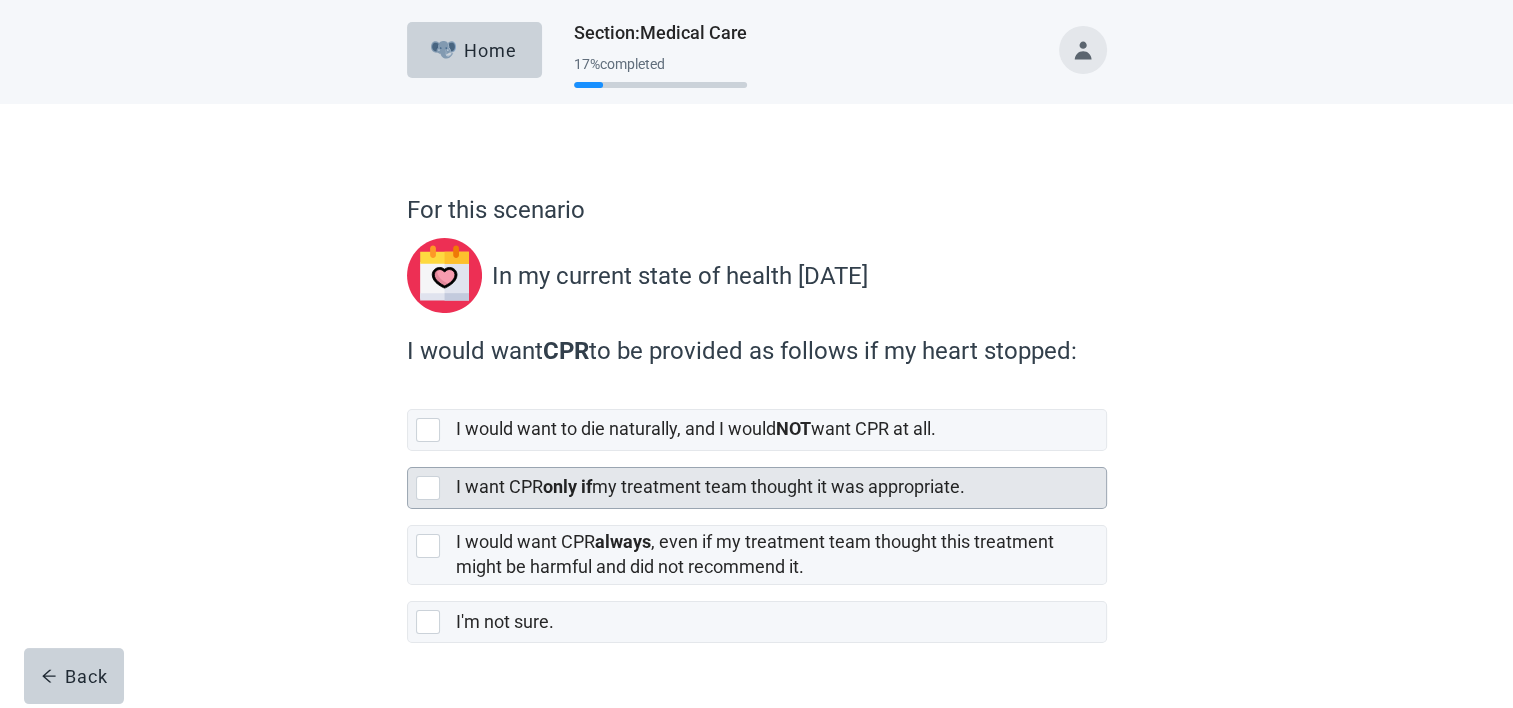 click on "I want CPR  only if  my treatment team thought it was appropriate." at bounding box center [710, 486] 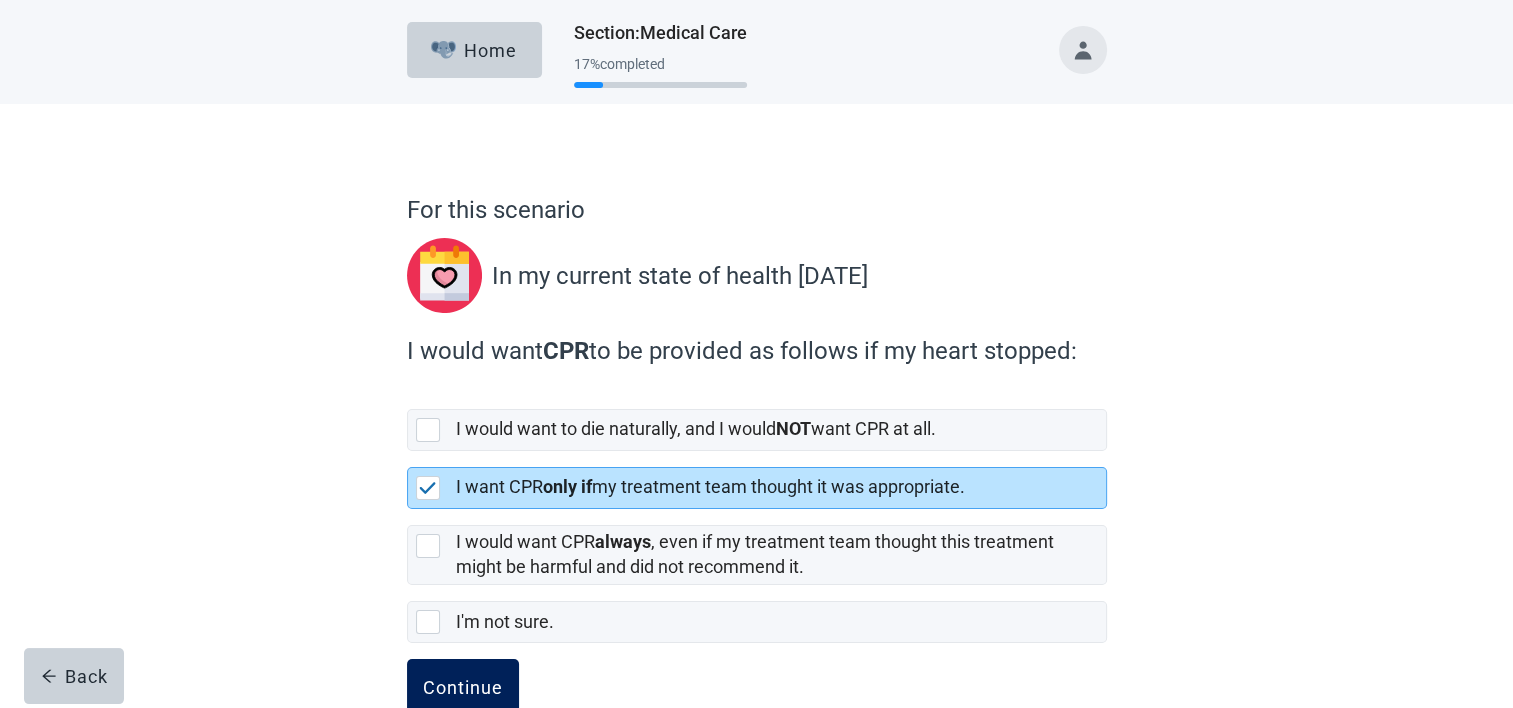 click on "Continue" at bounding box center [463, 687] 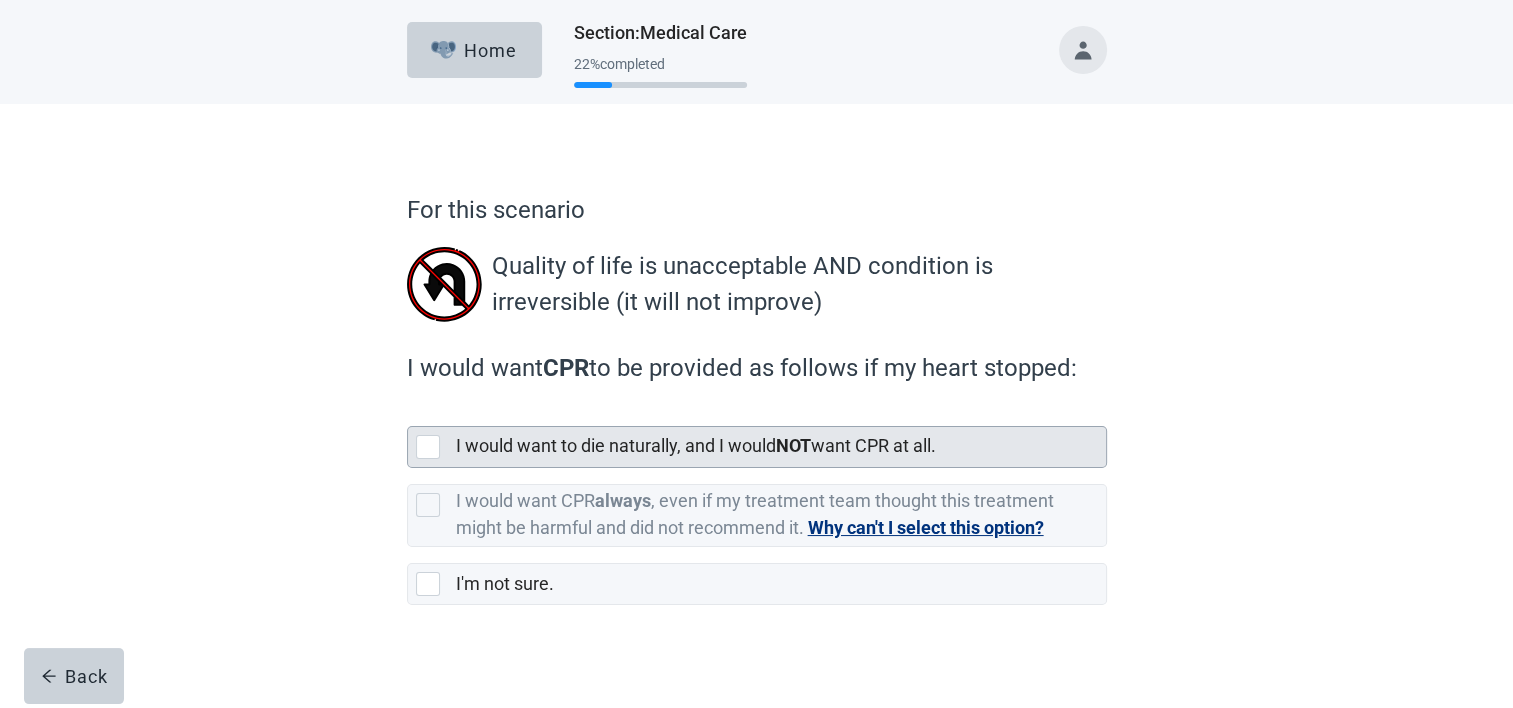 click at bounding box center [428, 447] 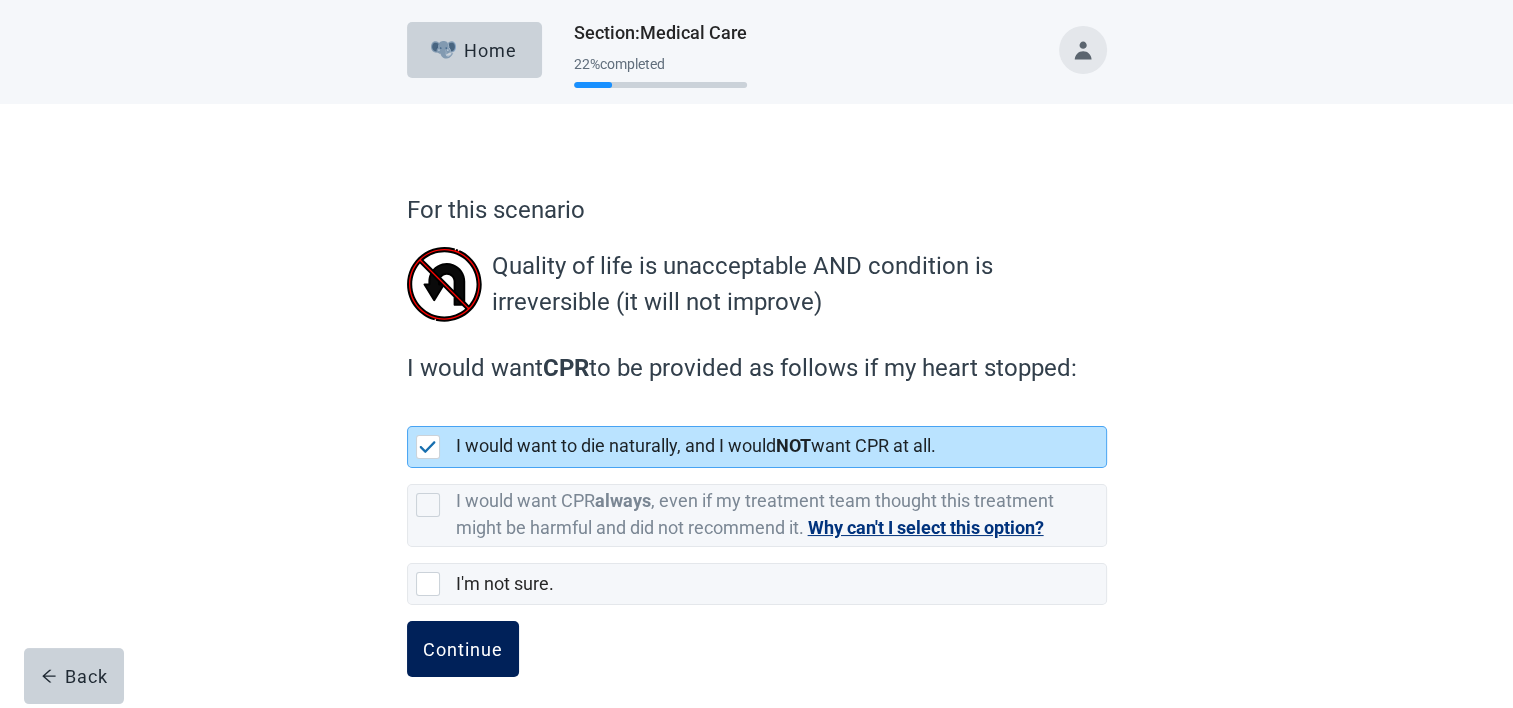 click on "Continue" at bounding box center (463, 649) 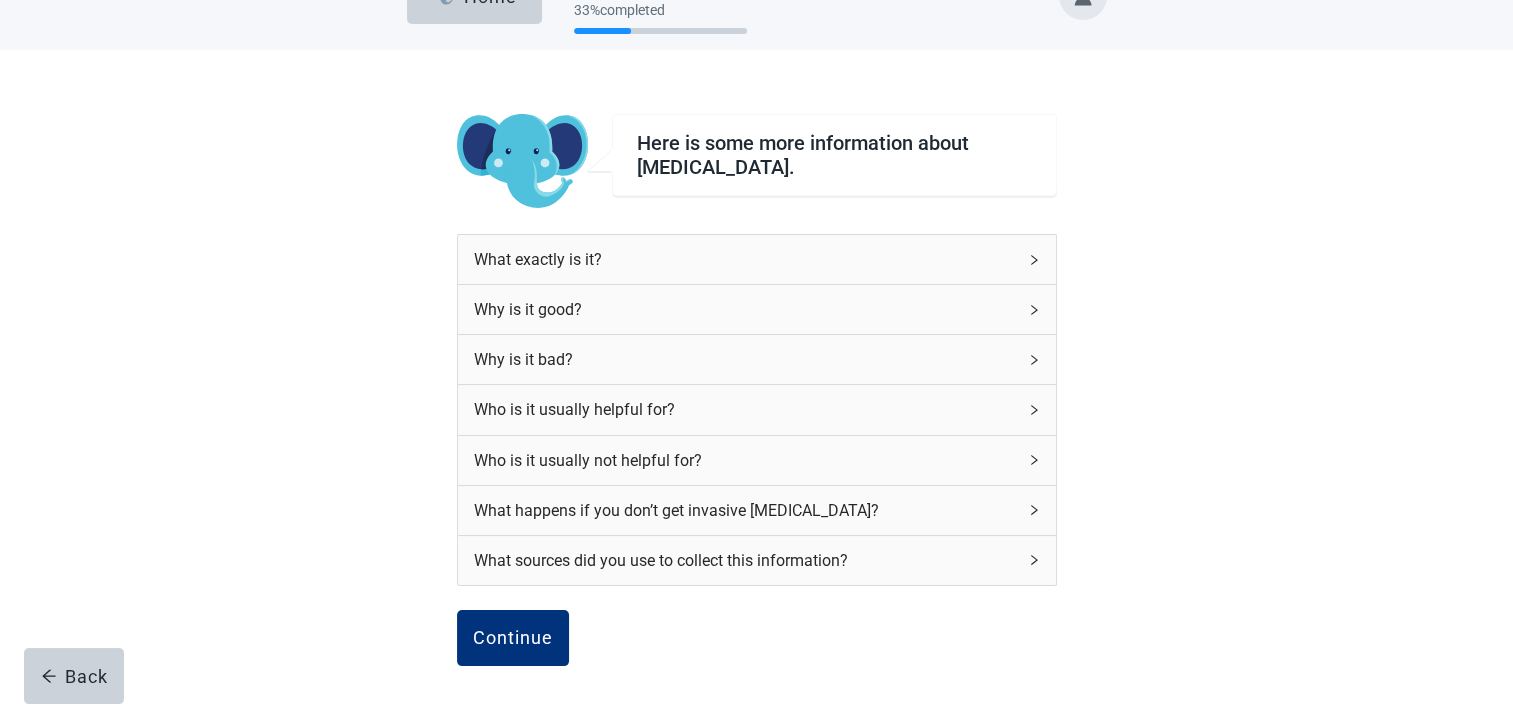 scroll, scrollTop: 194, scrollLeft: 0, axis: vertical 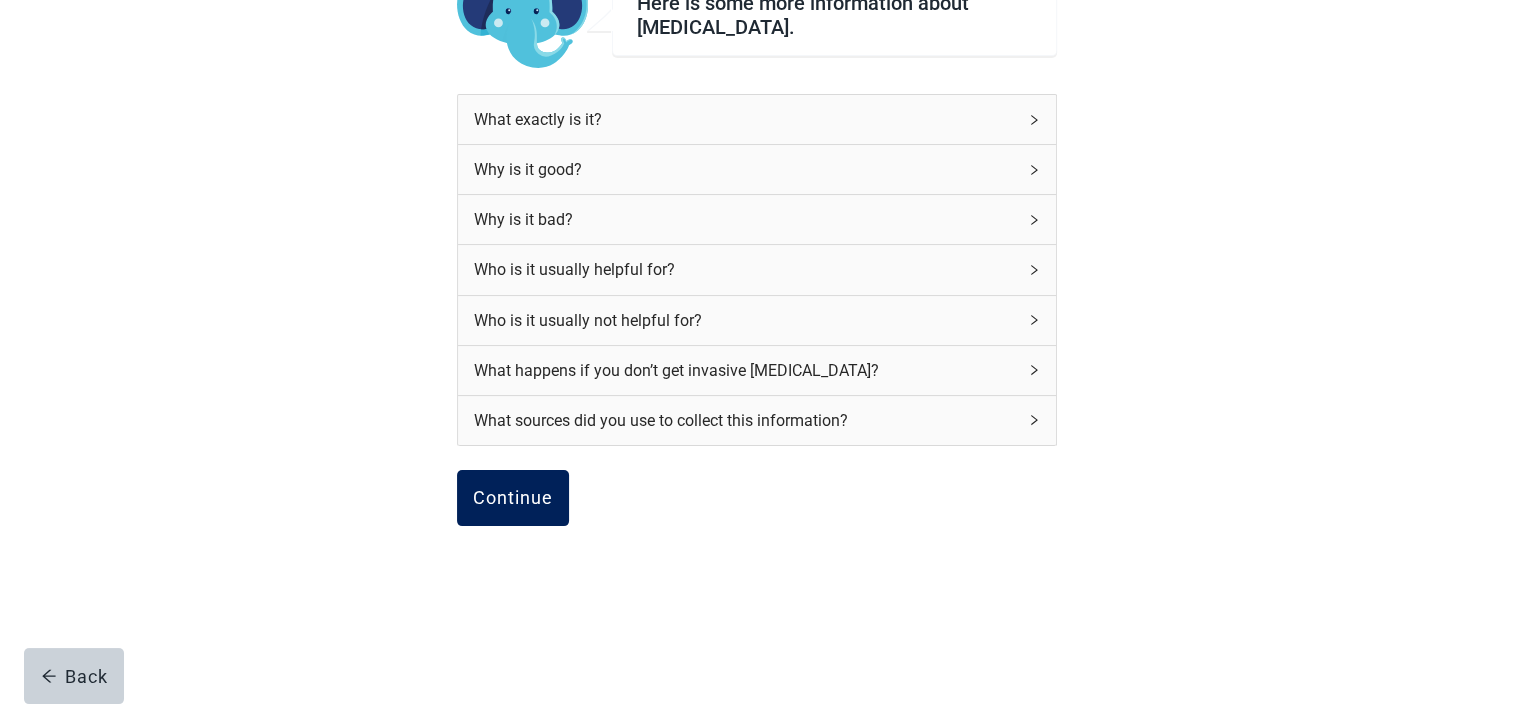 click on "Continue" at bounding box center [513, 498] 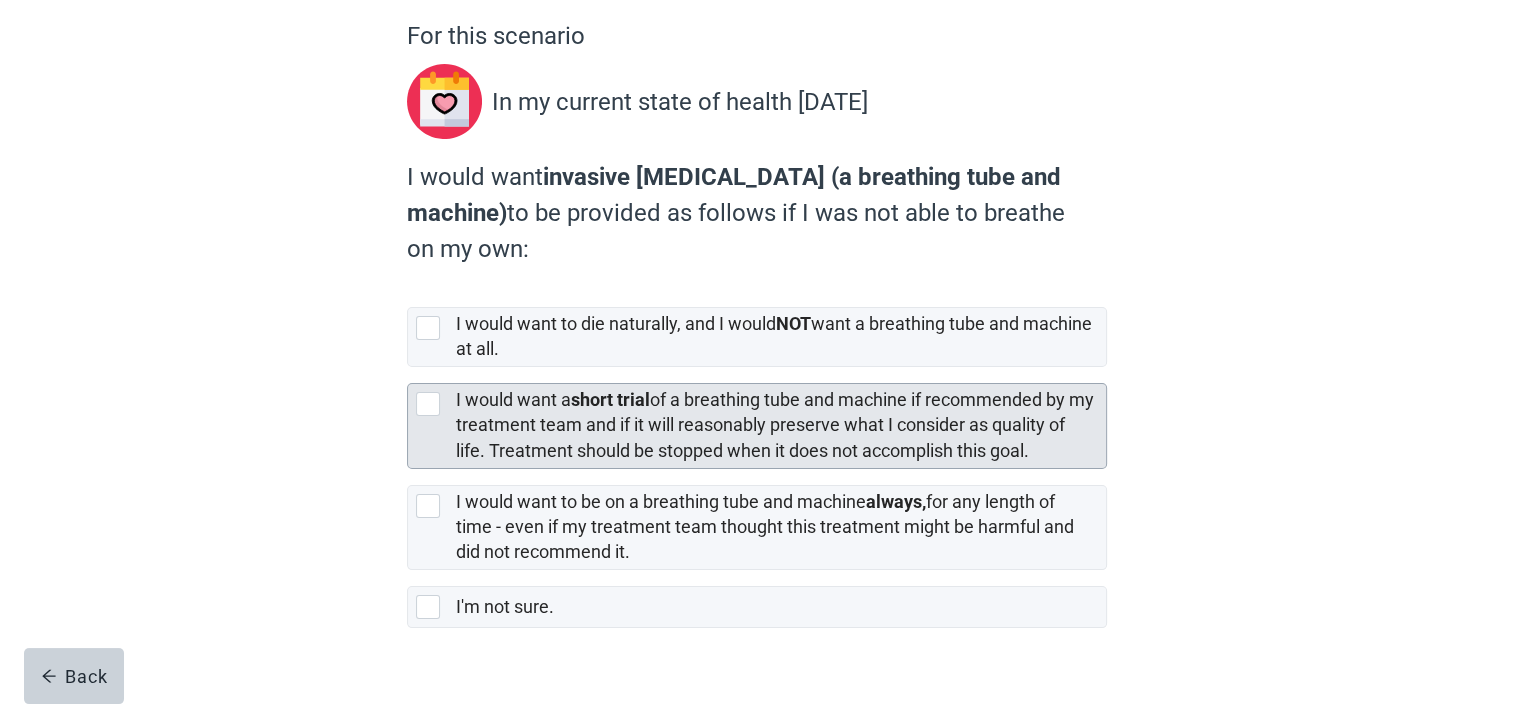 scroll, scrollTop: 200, scrollLeft: 0, axis: vertical 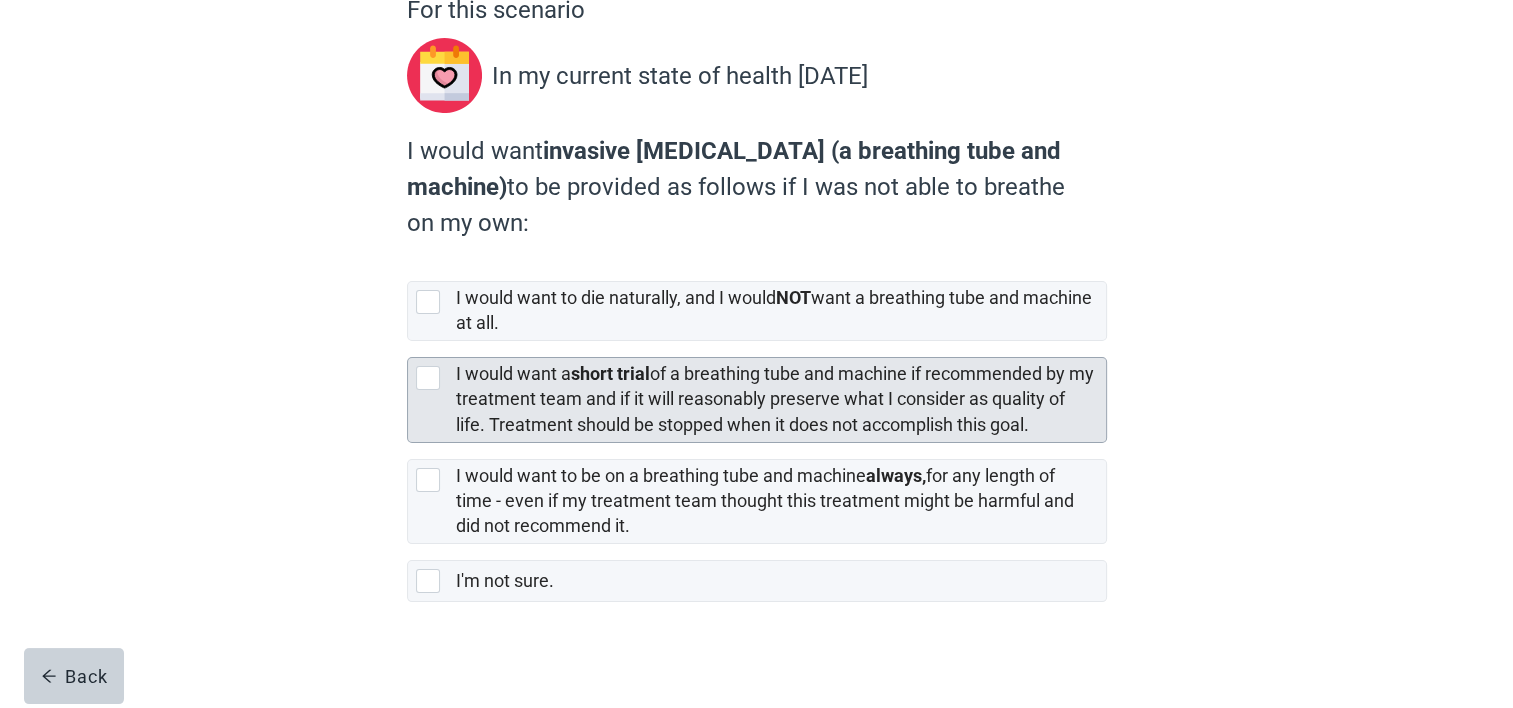 click on "I would want a  short trial  of a breathing tube and machine if recommended by my treatment team and if it will reasonably preserve what I consider as quality of life. Treatment should be stopped when it does not accomplish this goal." at bounding box center [775, 398] 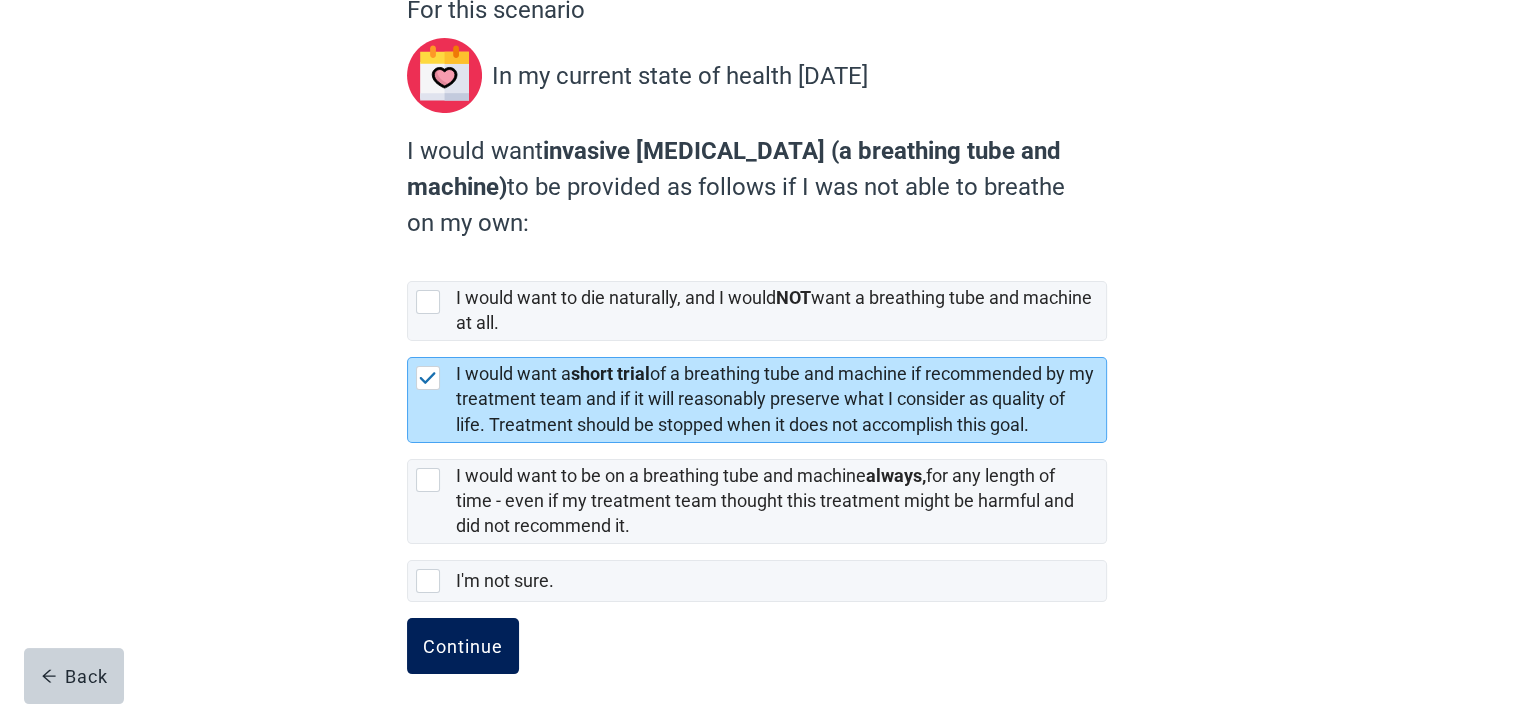 click on "Continue" at bounding box center (463, 646) 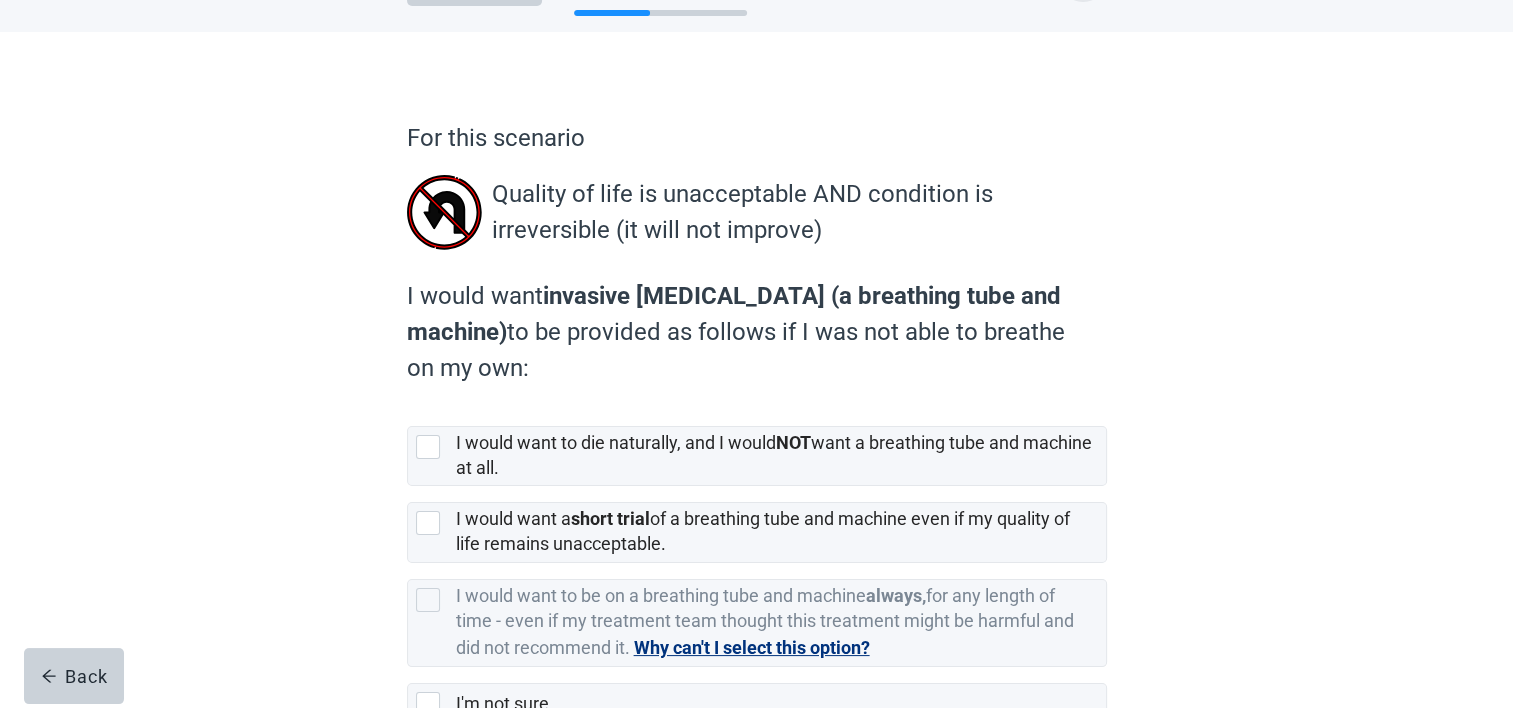 scroll, scrollTop: 100, scrollLeft: 0, axis: vertical 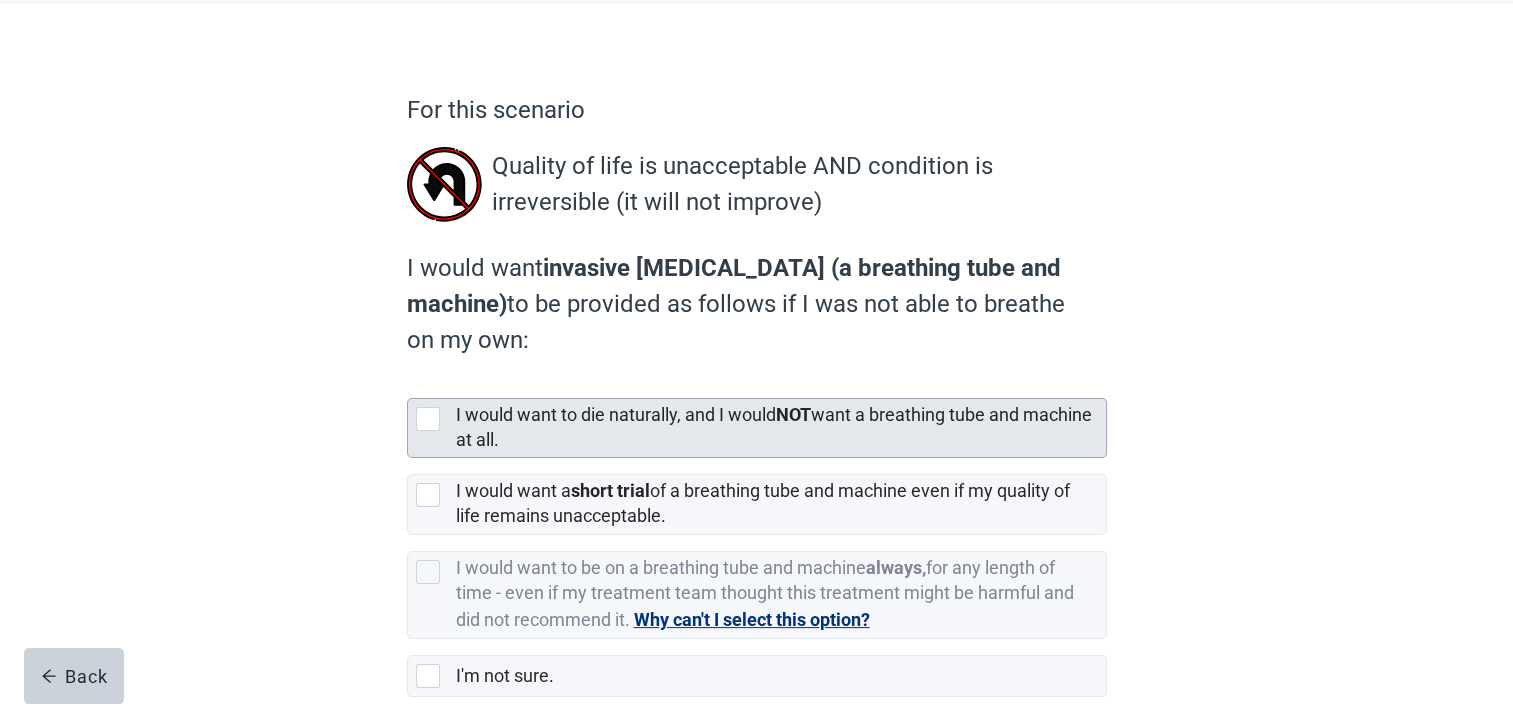 click on "I would want to die naturally, and I would  NOT  want a breathing tube and machine at all." at bounding box center (774, 427) 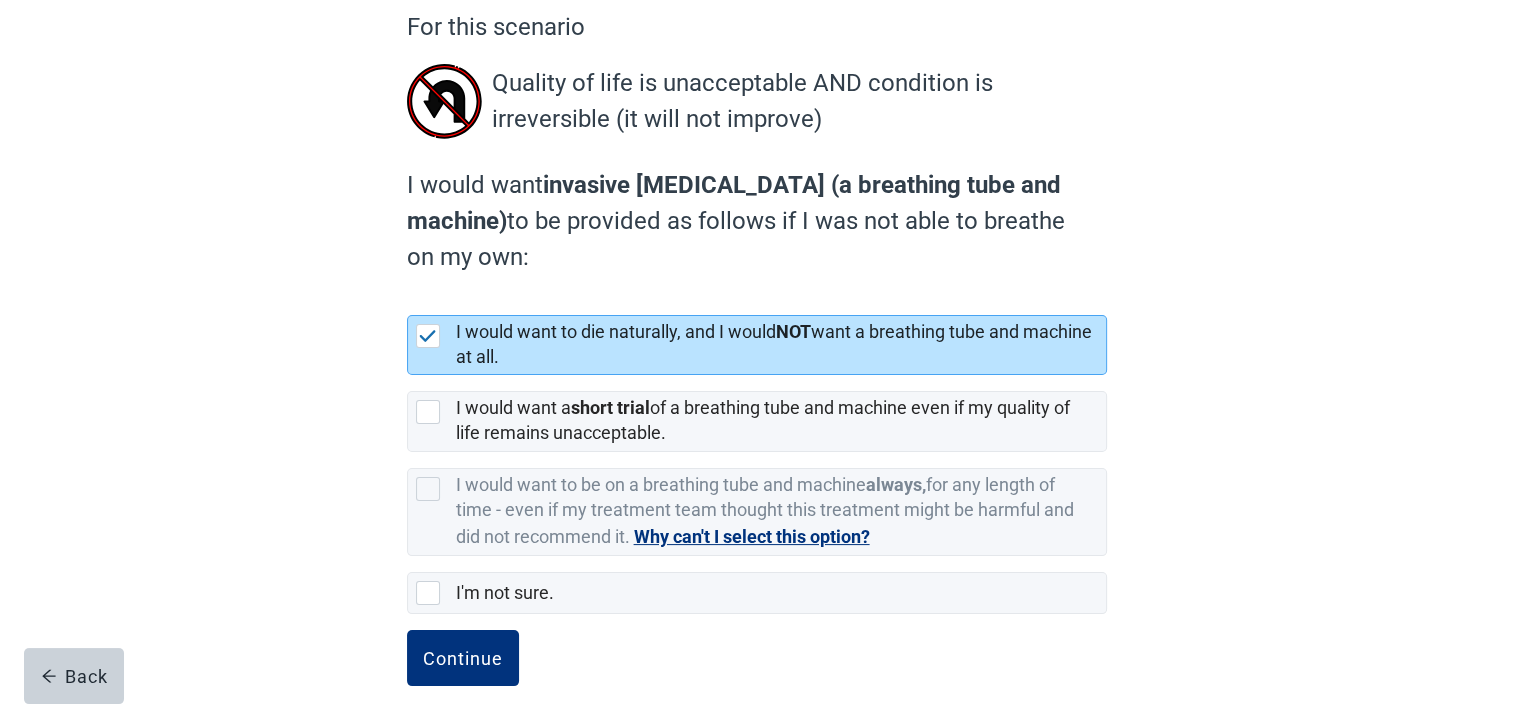scroll, scrollTop: 200, scrollLeft: 0, axis: vertical 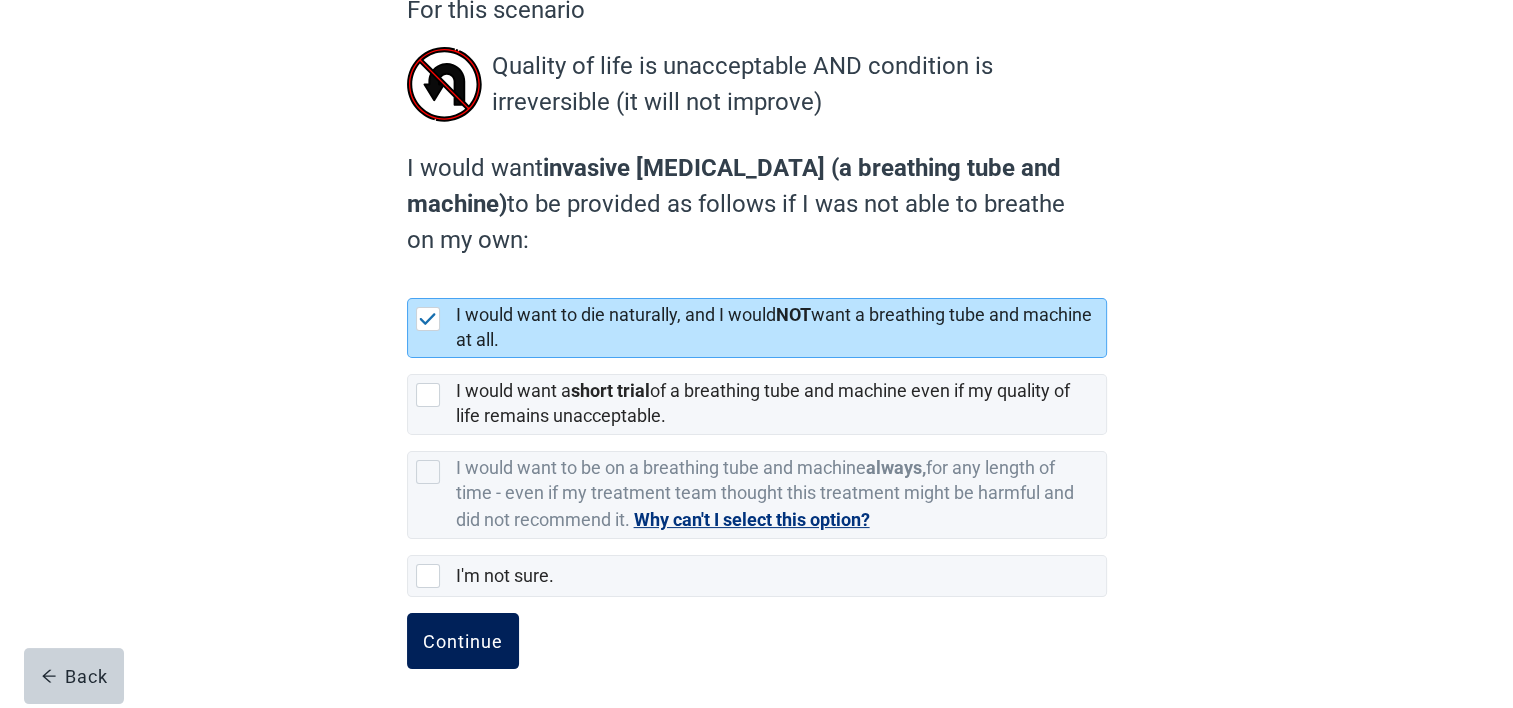 click on "Continue" at bounding box center [463, 641] 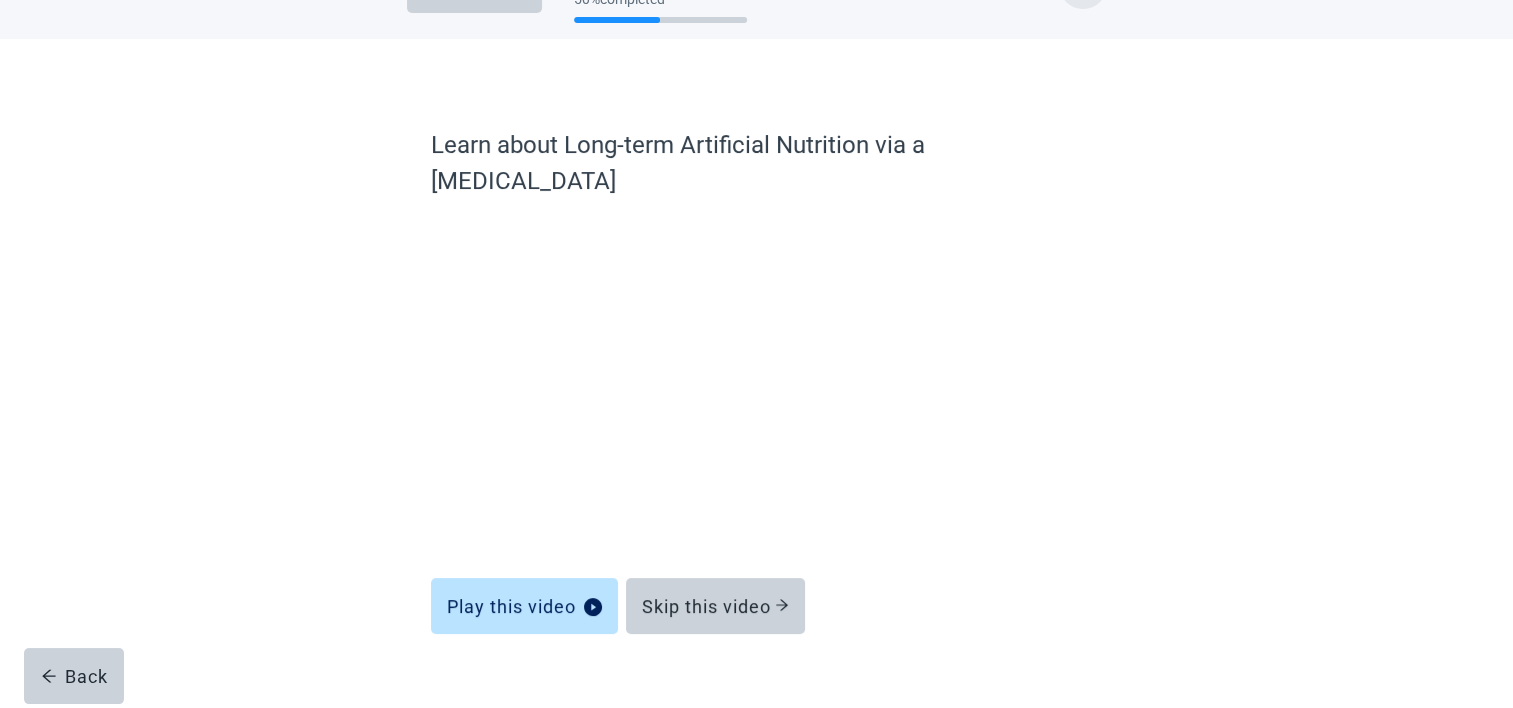 scroll, scrollTop: 63, scrollLeft: 0, axis: vertical 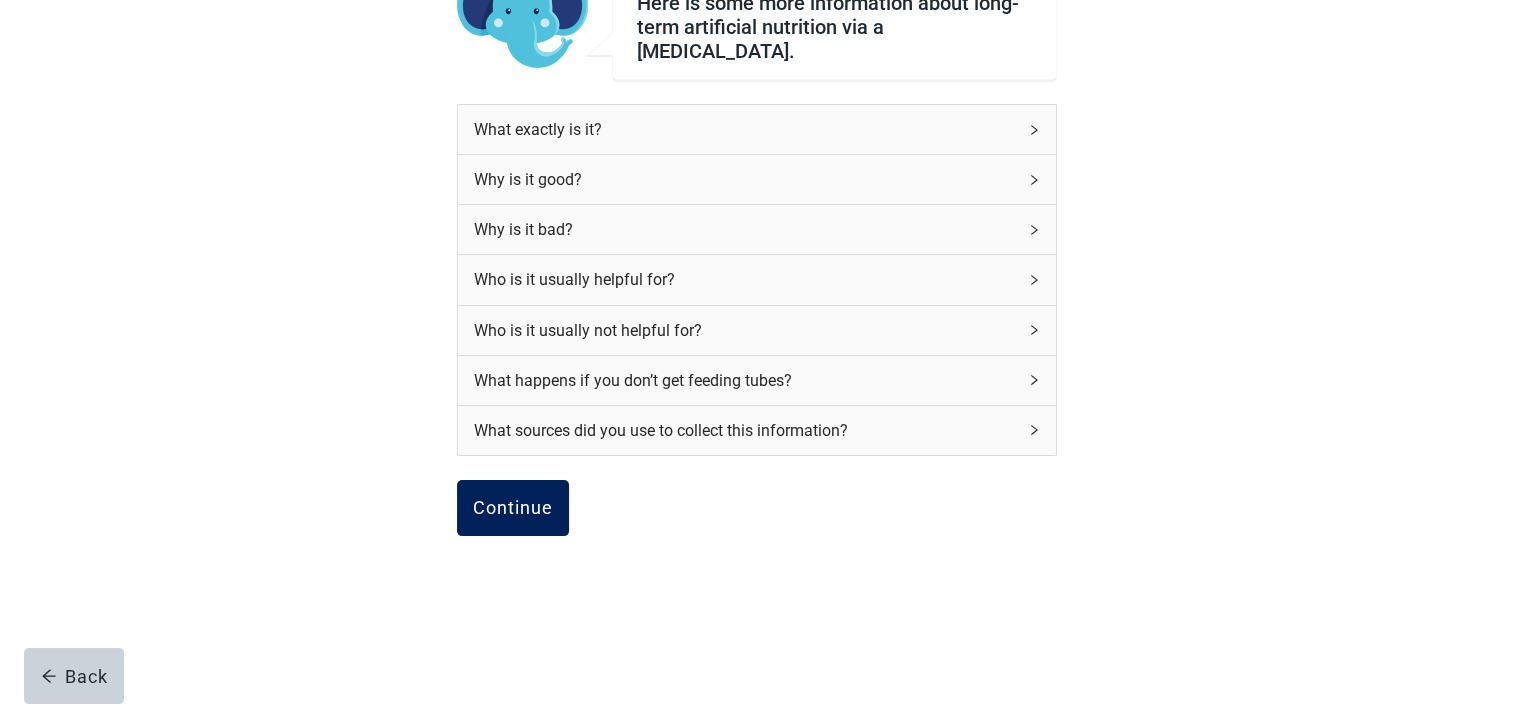 click on "Continue" at bounding box center [513, 508] 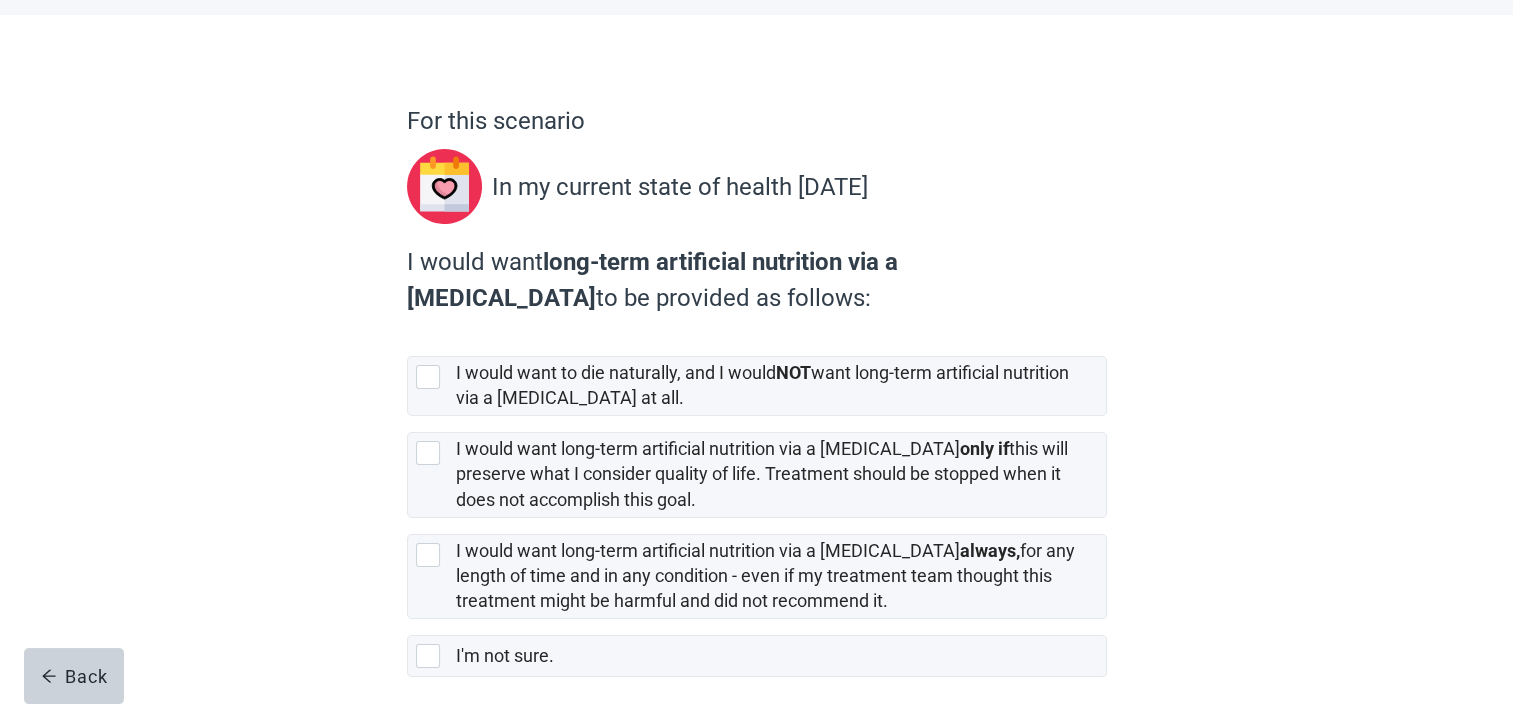 scroll, scrollTop: 100, scrollLeft: 0, axis: vertical 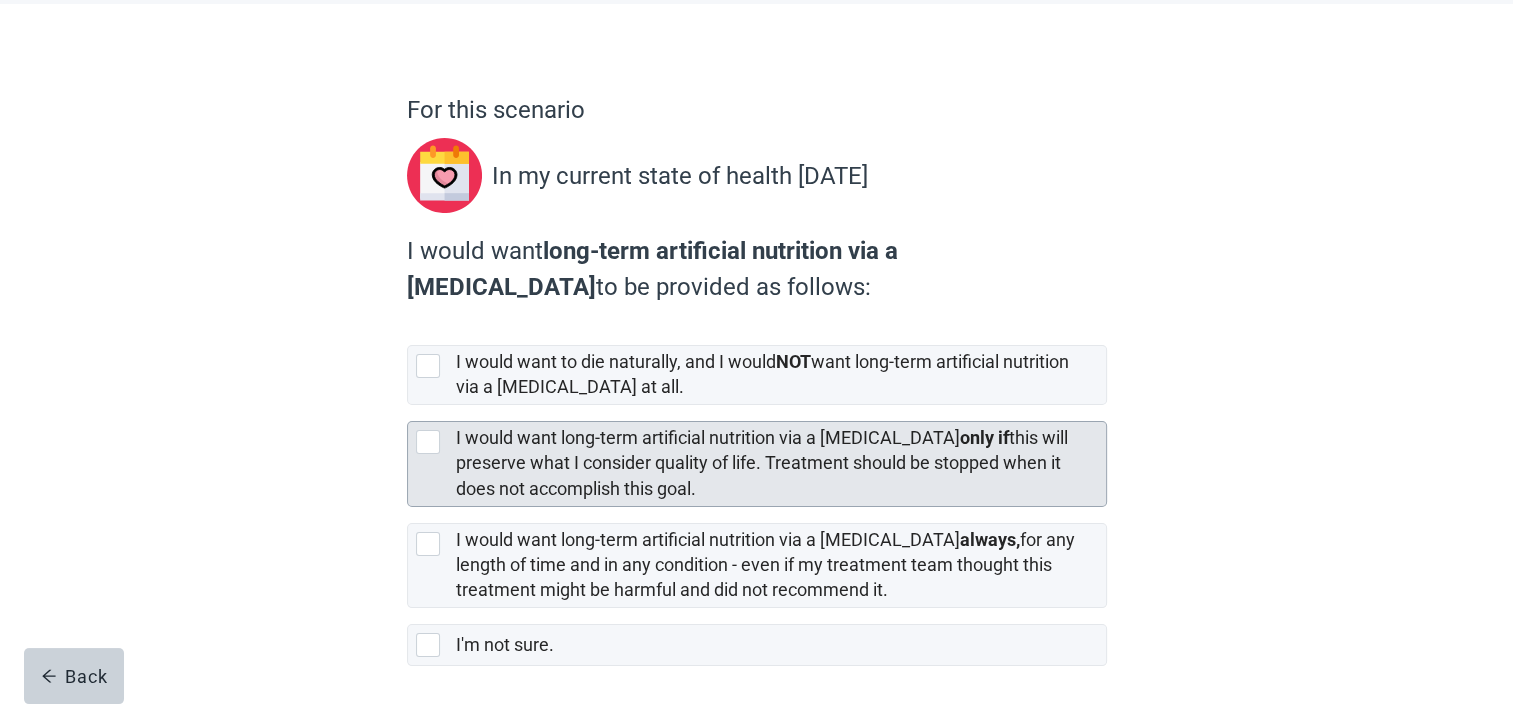 click on "I would want long-term artificial nutrition via a [MEDICAL_DATA]  only if  this will preserve what I consider quality of life. Treatment should be stopped when it does not accomplish this goal." at bounding box center [762, 462] 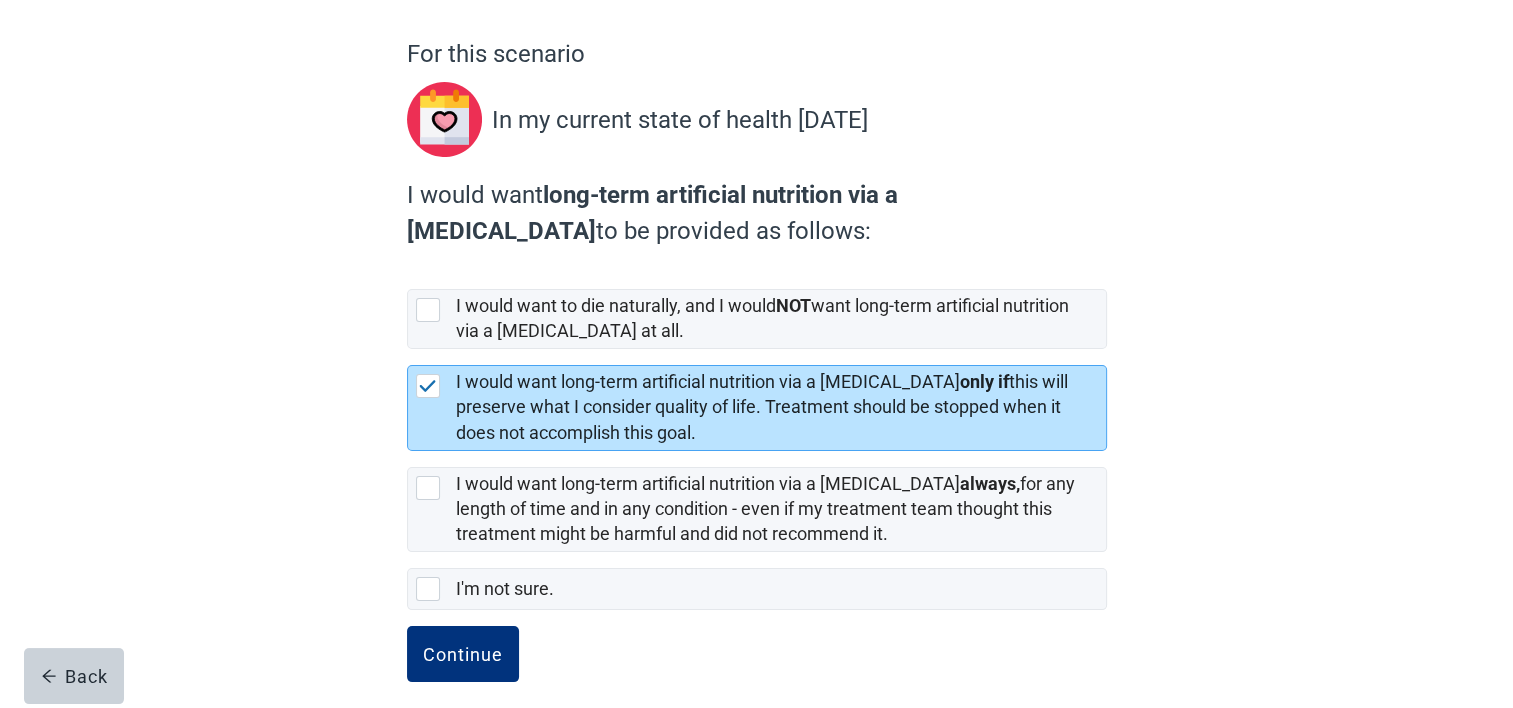 scroll, scrollTop: 175, scrollLeft: 0, axis: vertical 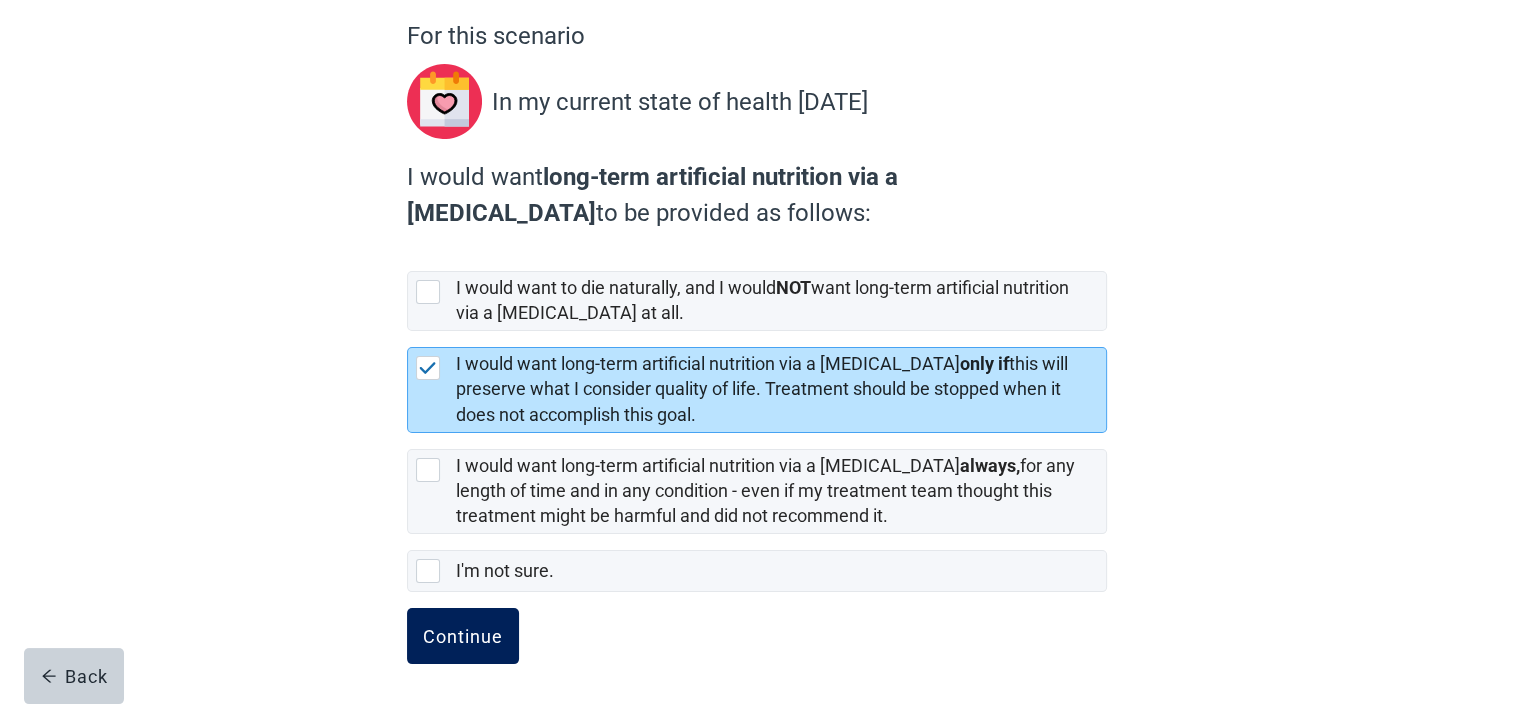 click on "Continue" at bounding box center [463, 636] 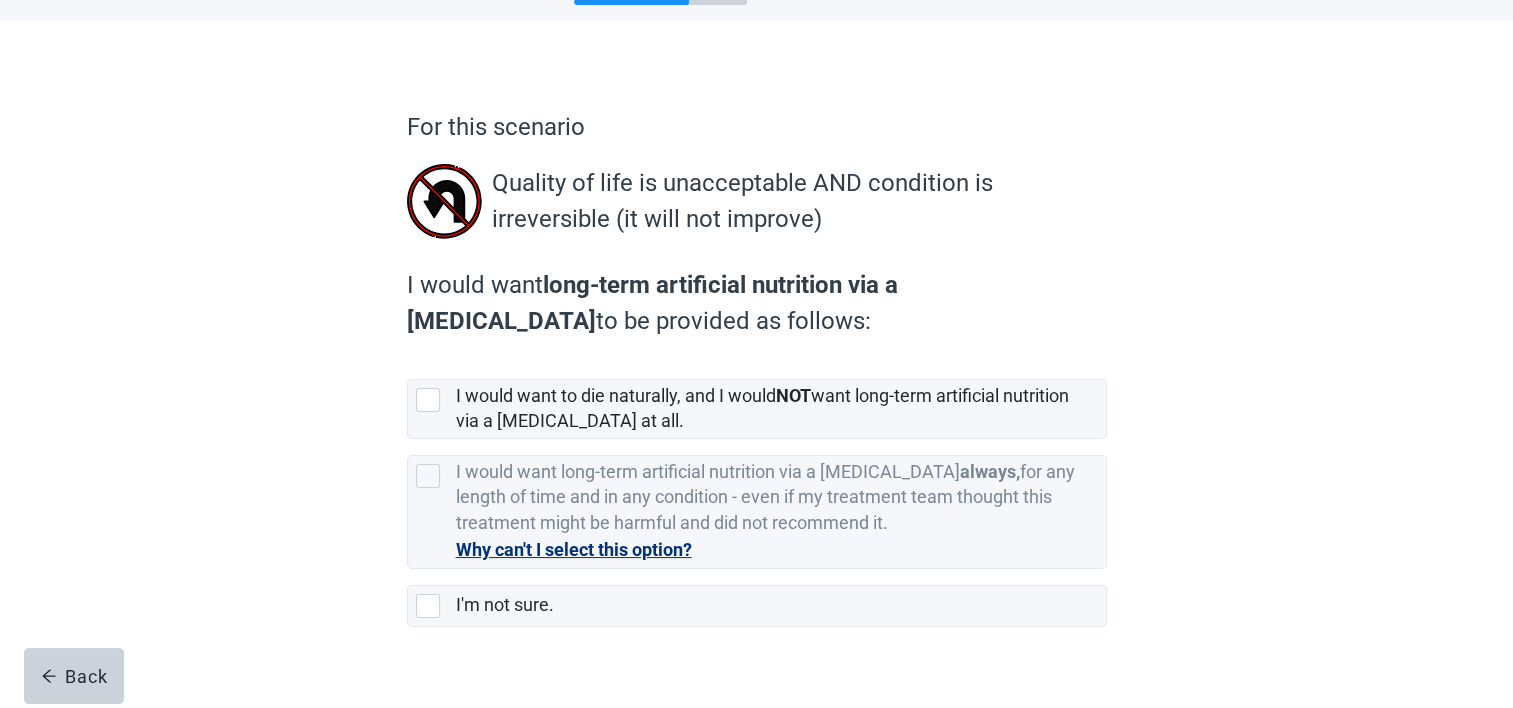 scroll, scrollTop: 100, scrollLeft: 0, axis: vertical 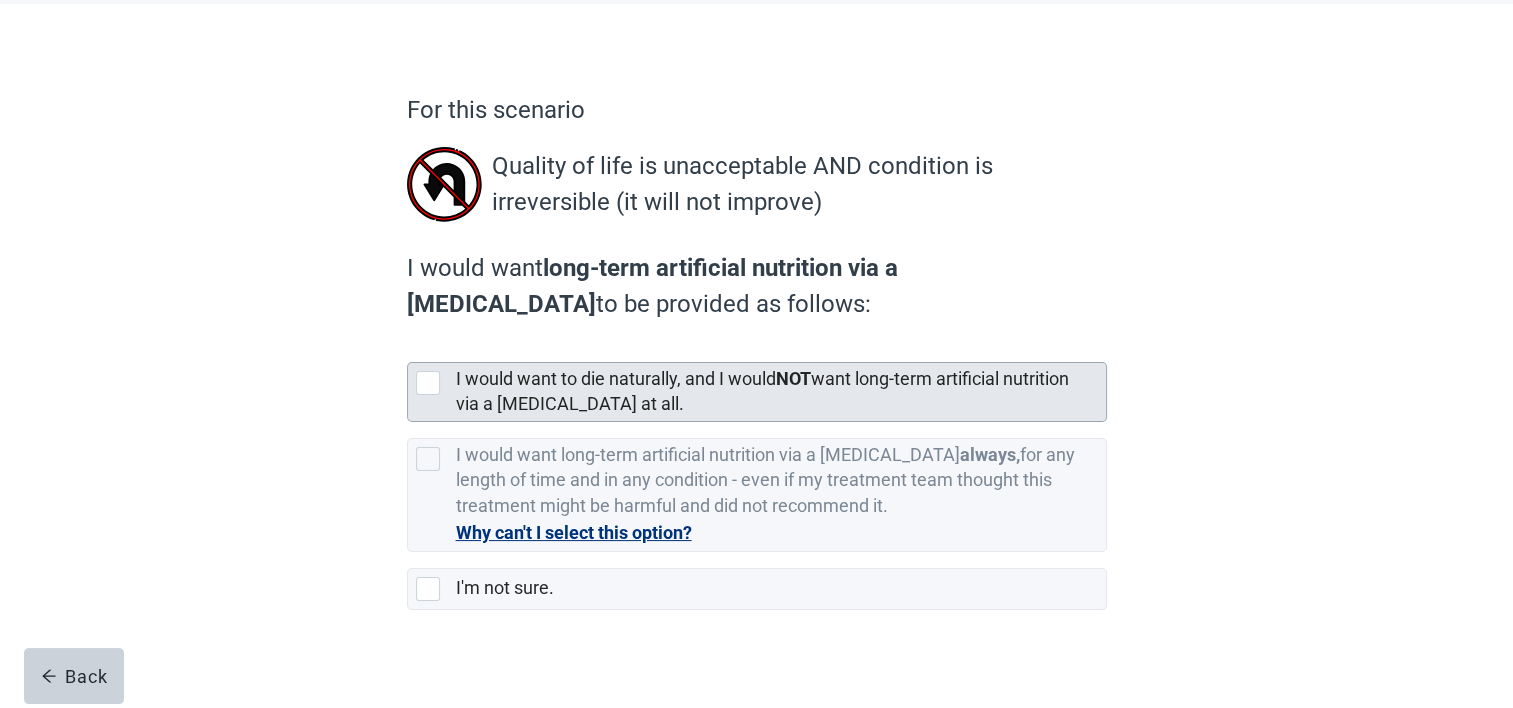 click at bounding box center (428, 383) 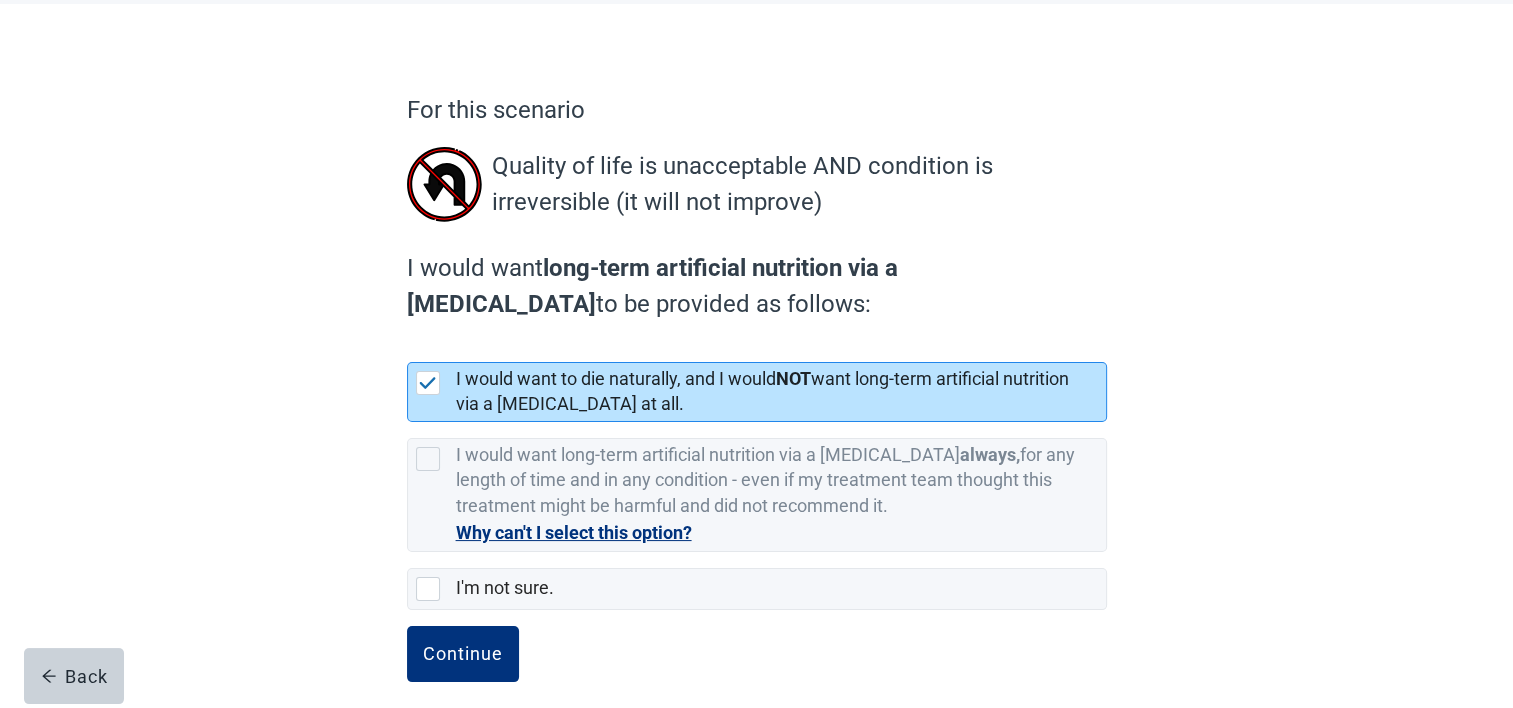scroll, scrollTop: 118, scrollLeft: 0, axis: vertical 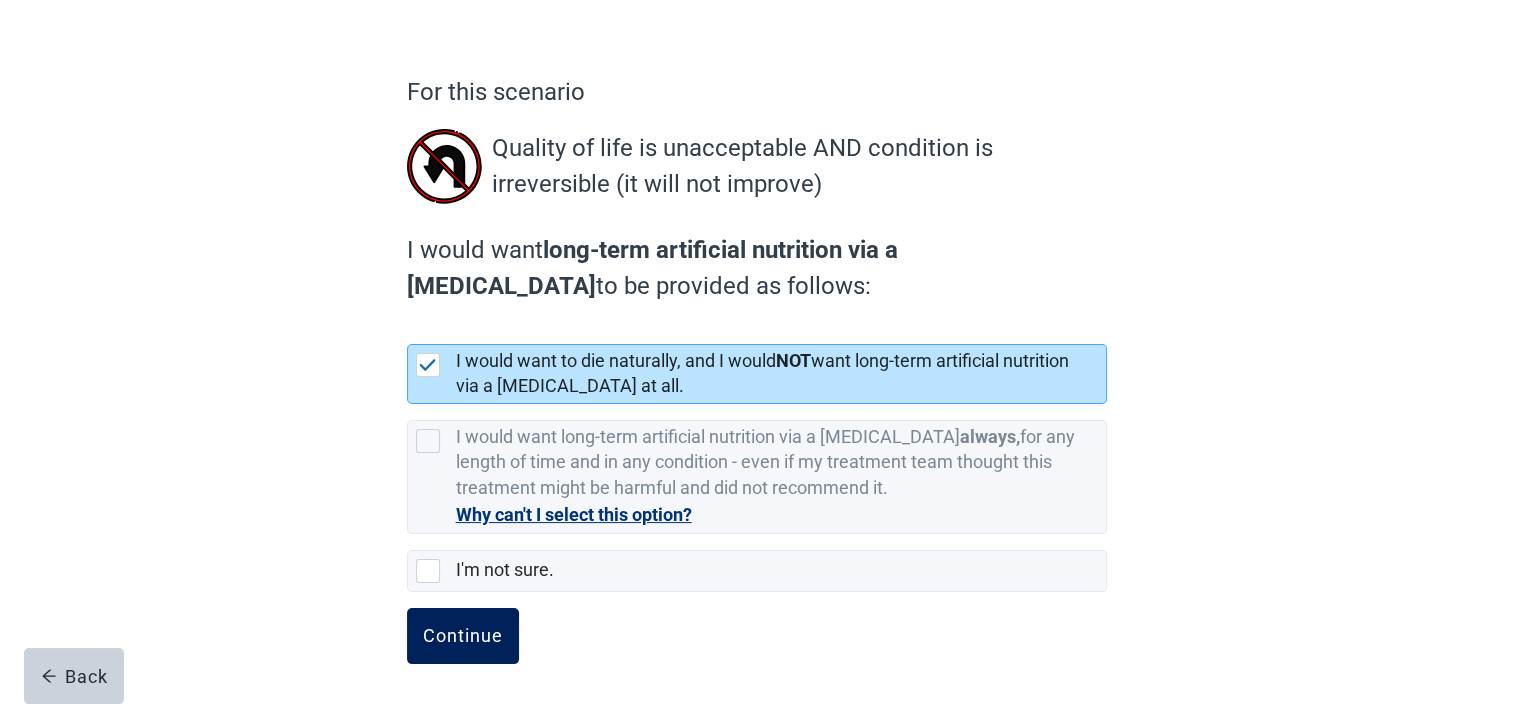 click on "Continue" at bounding box center [463, 636] 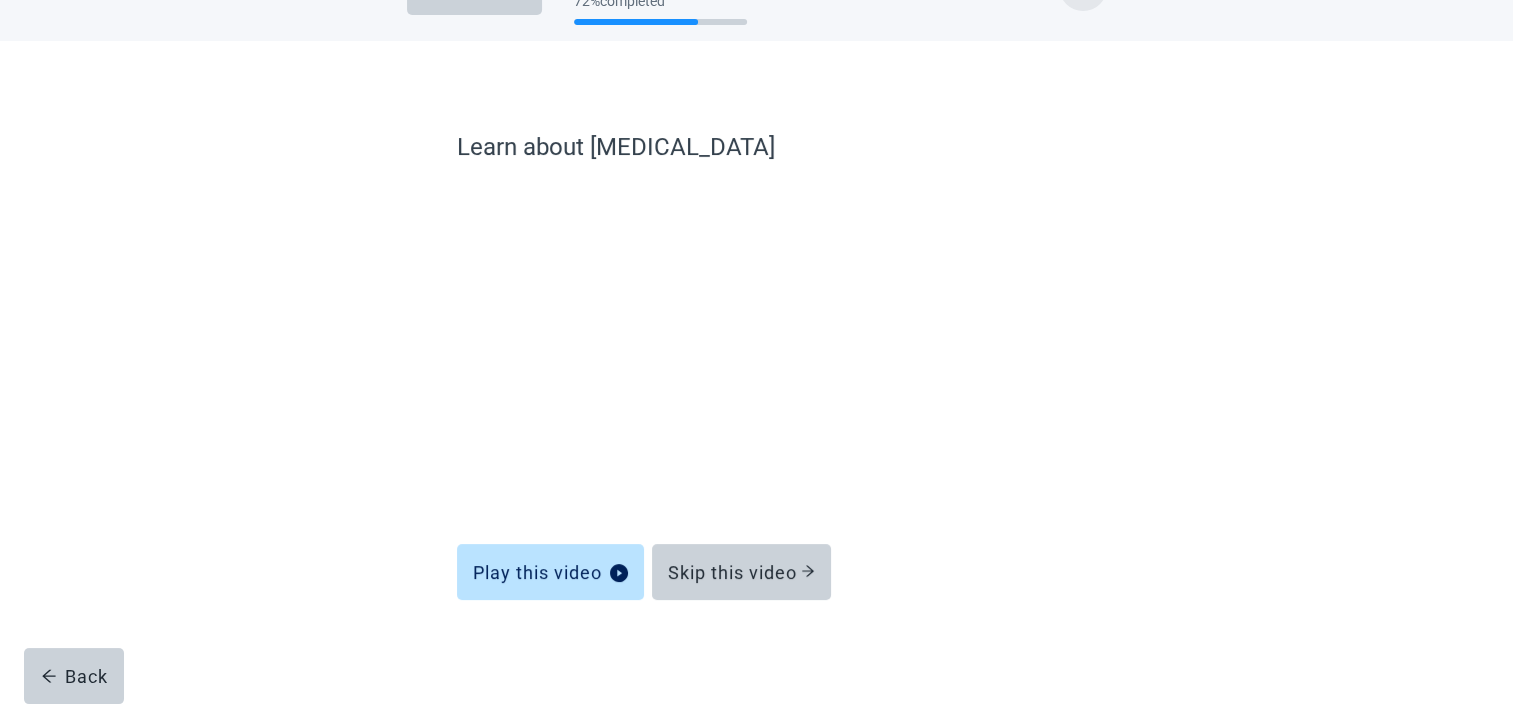 scroll, scrollTop: 0, scrollLeft: 0, axis: both 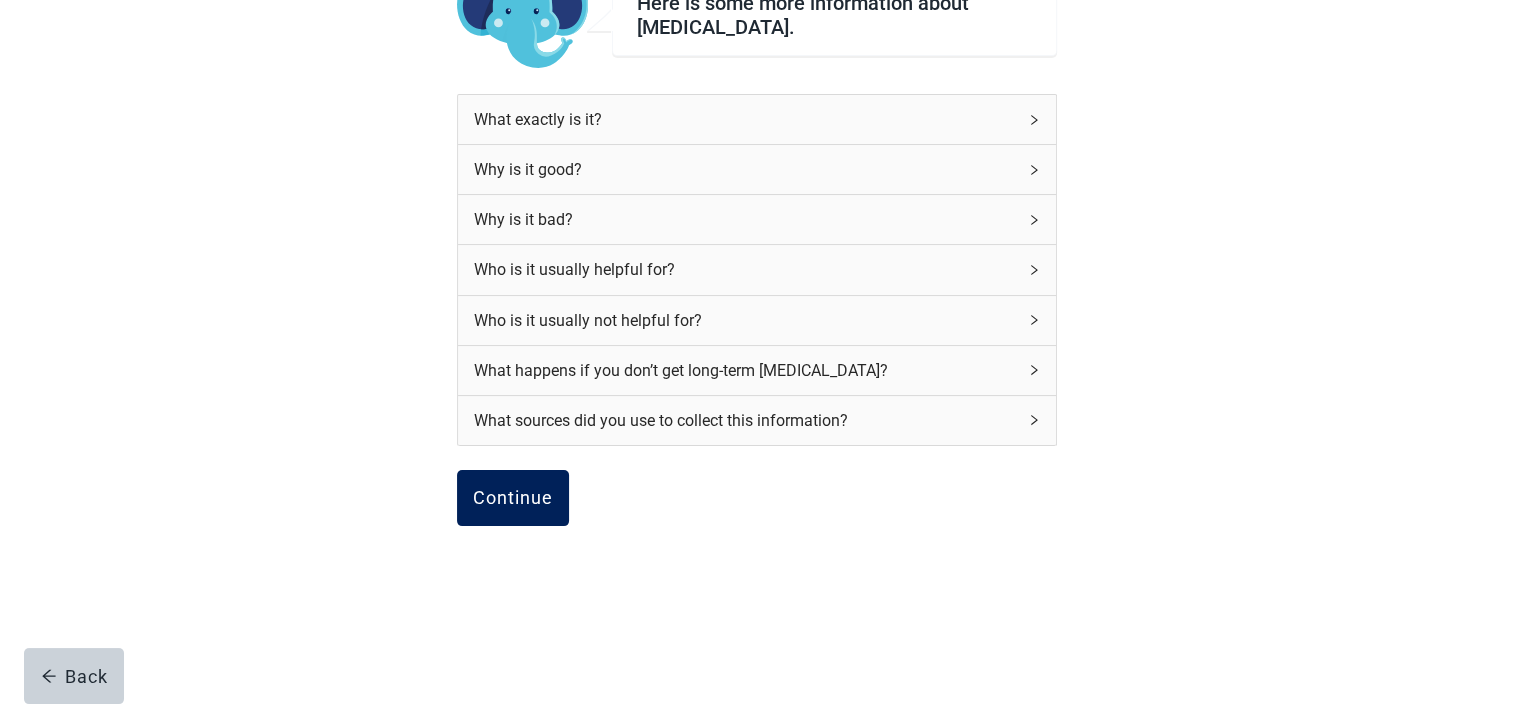 click on "Continue" at bounding box center (513, 498) 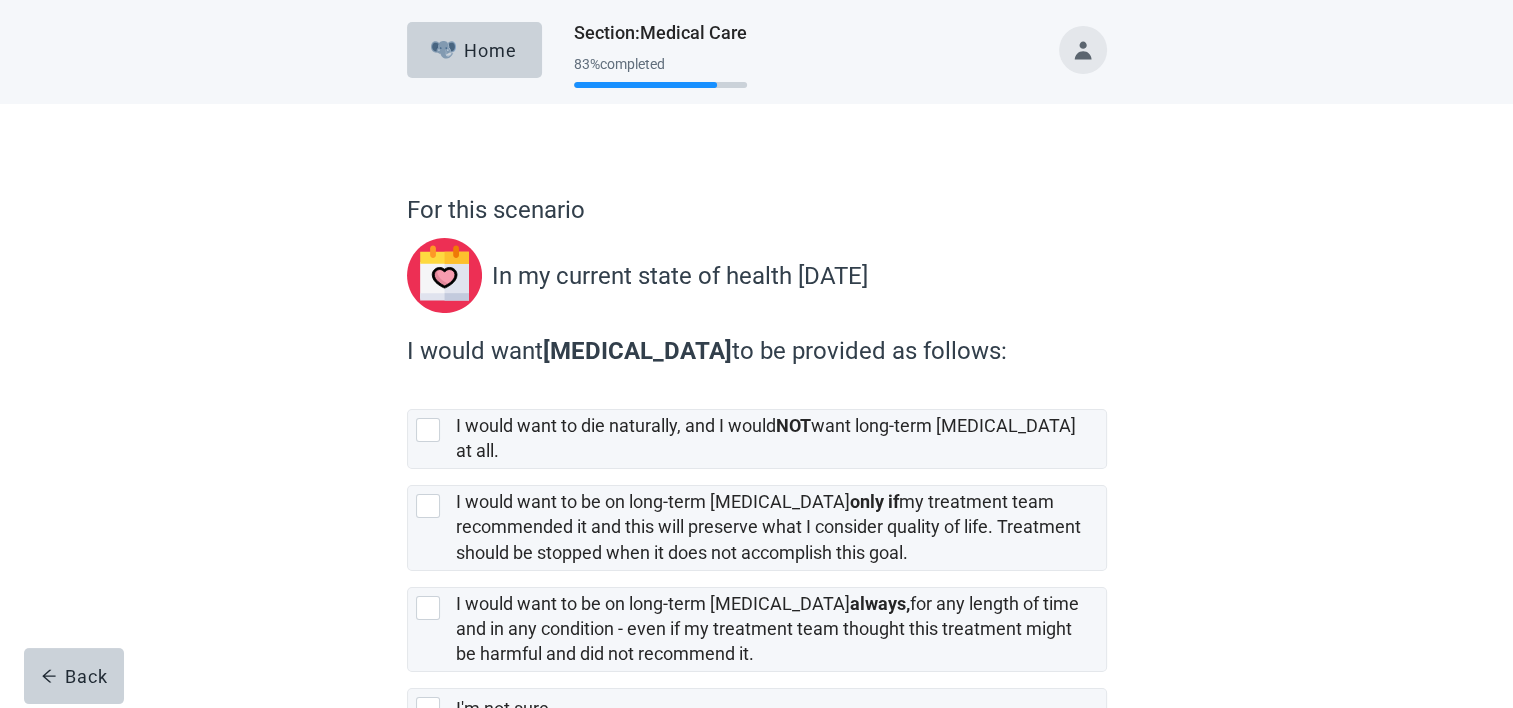 scroll, scrollTop: 100, scrollLeft: 0, axis: vertical 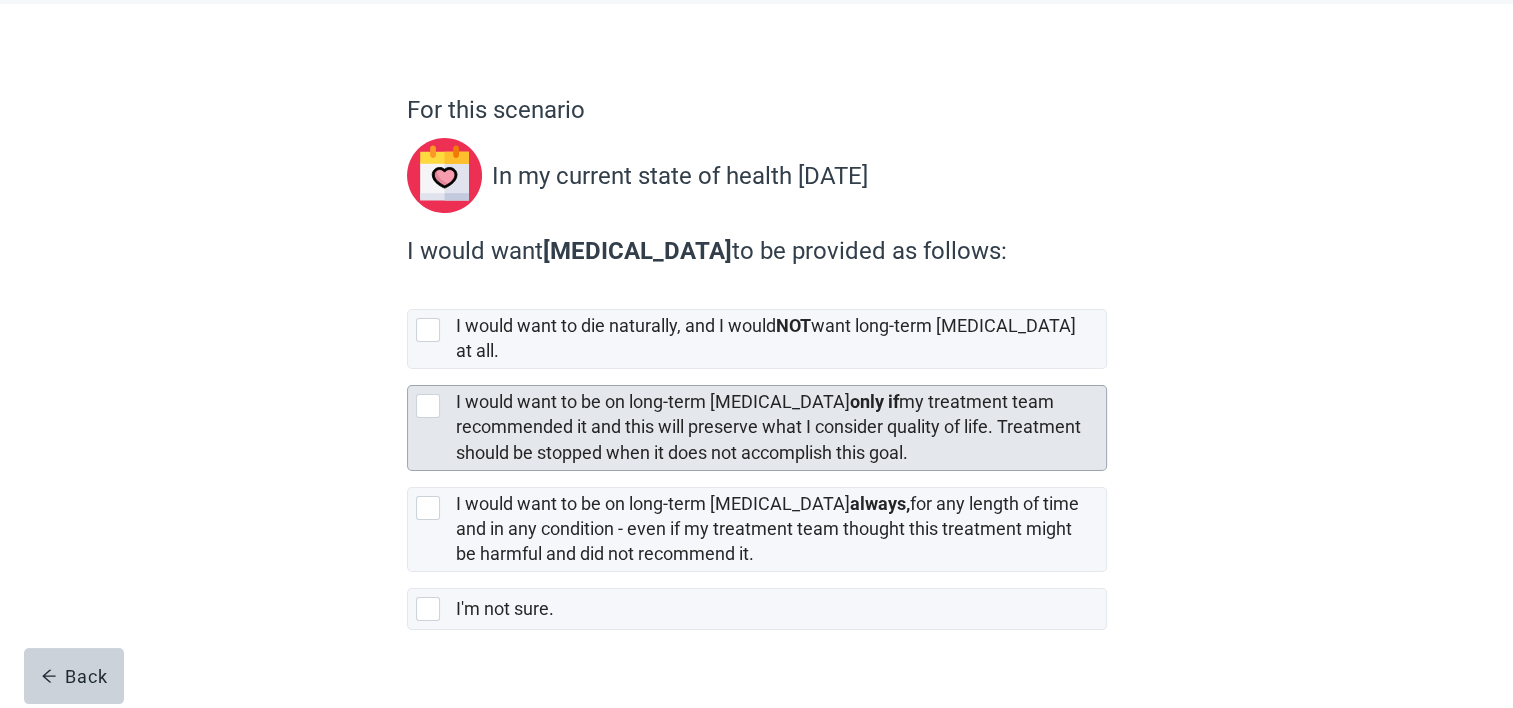 click on "I would want to be on long-term [MEDICAL_DATA]  only if  my treatment team recommended it and this will preserve what I consider quality of life. Treatment should be stopped when it does not accomplish this goal." at bounding box center (768, 426) 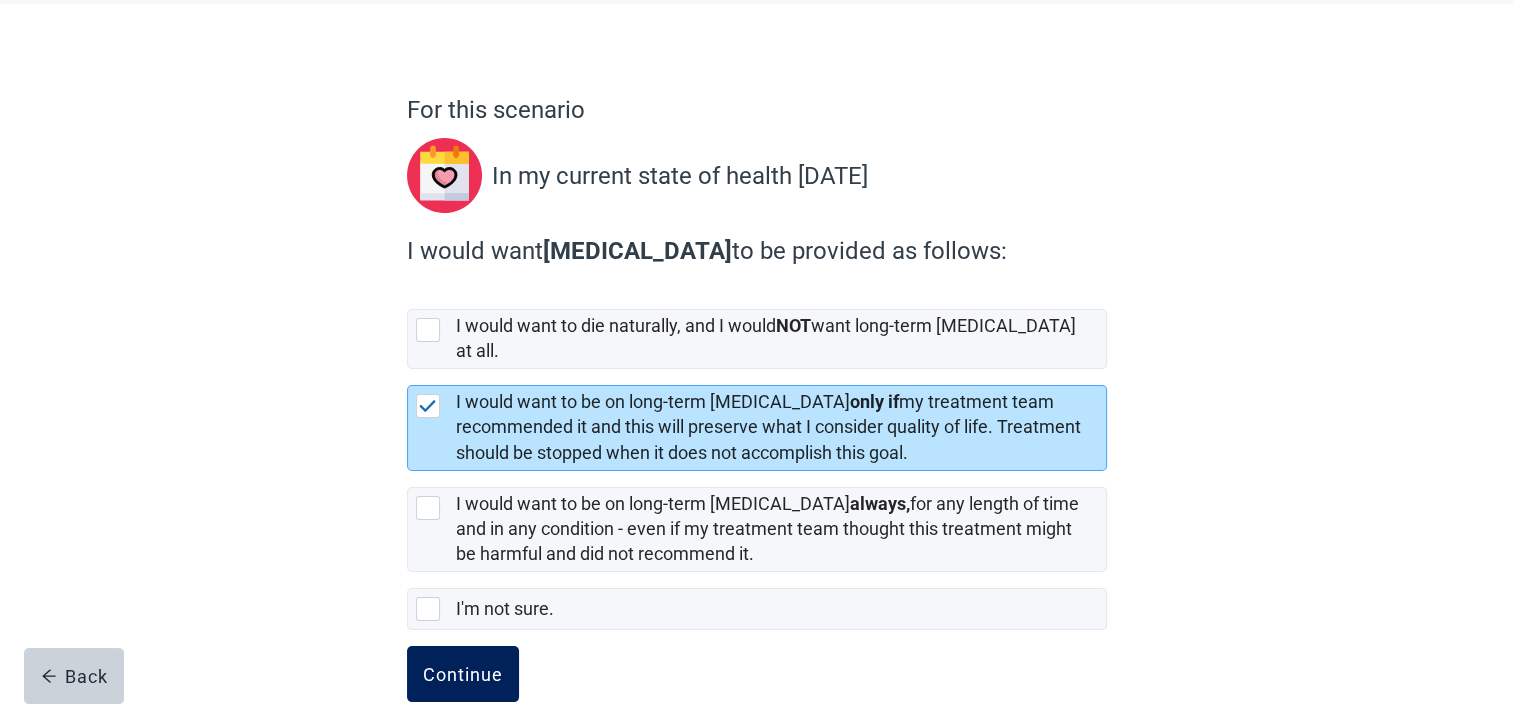 click on "Continue" at bounding box center (463, 674) 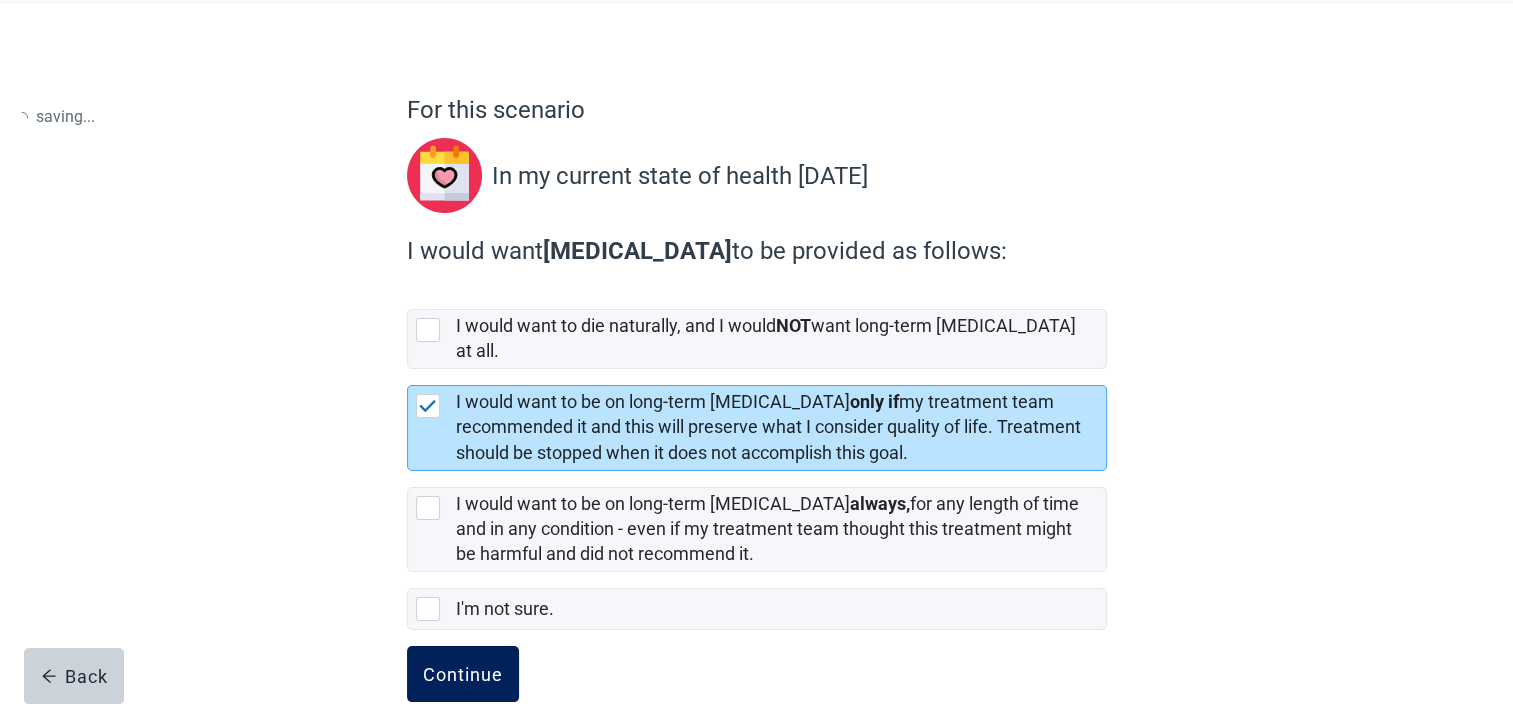 scroll, scrollTop: 0, scrollLeft: 0, axis: both 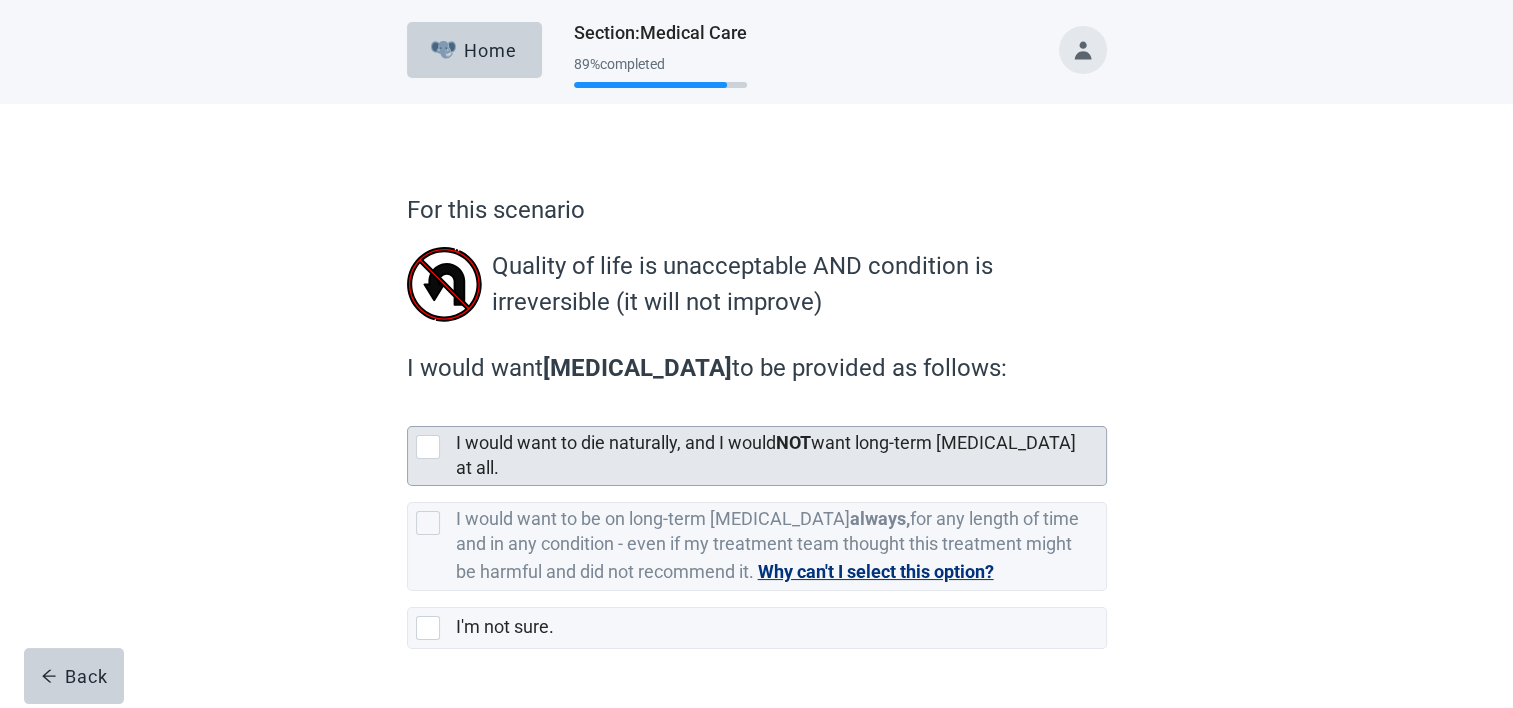 click on "I would want to die naturally, and I would  NOT  want long-term [MEDICAL_DATA] at all." at bounding box center [766, 455] 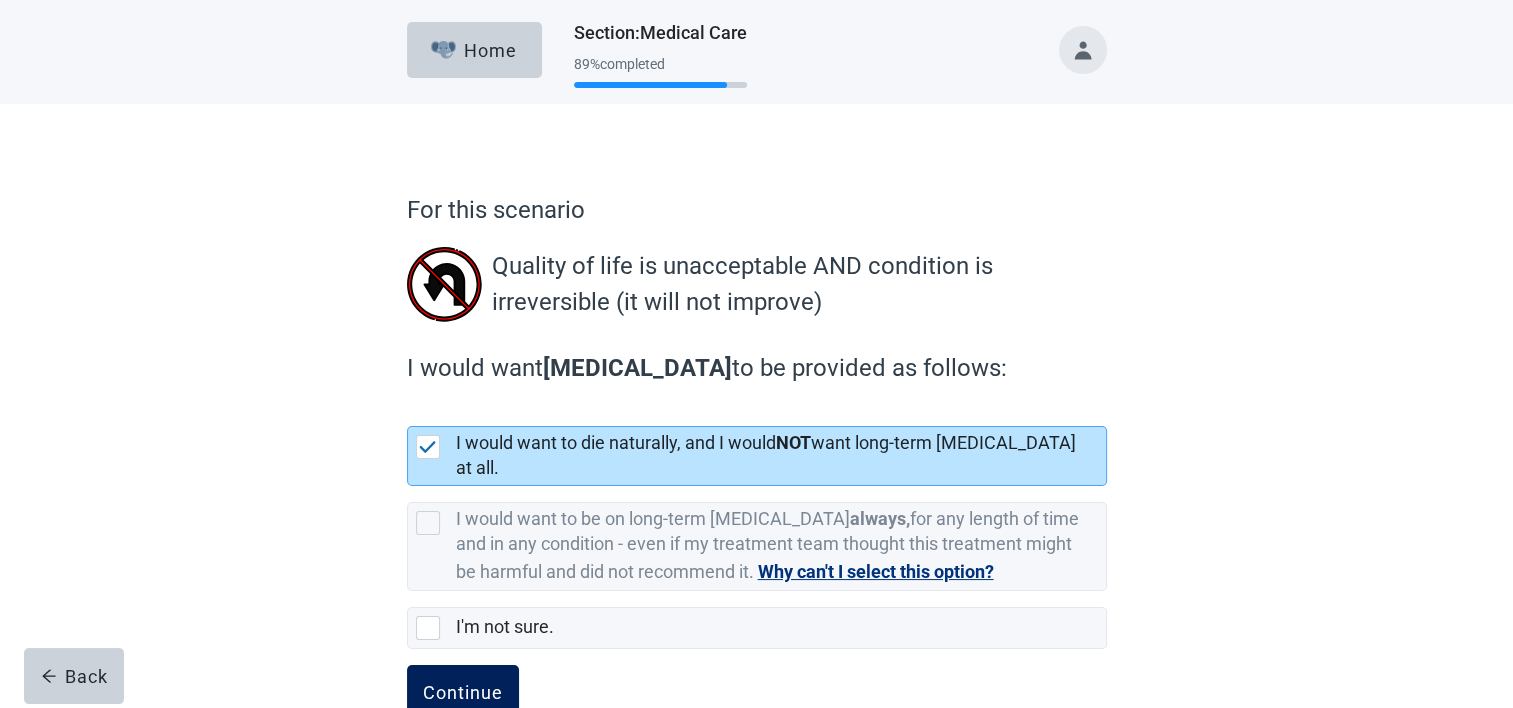 click on "Continue" at bounding box center (463, 693) 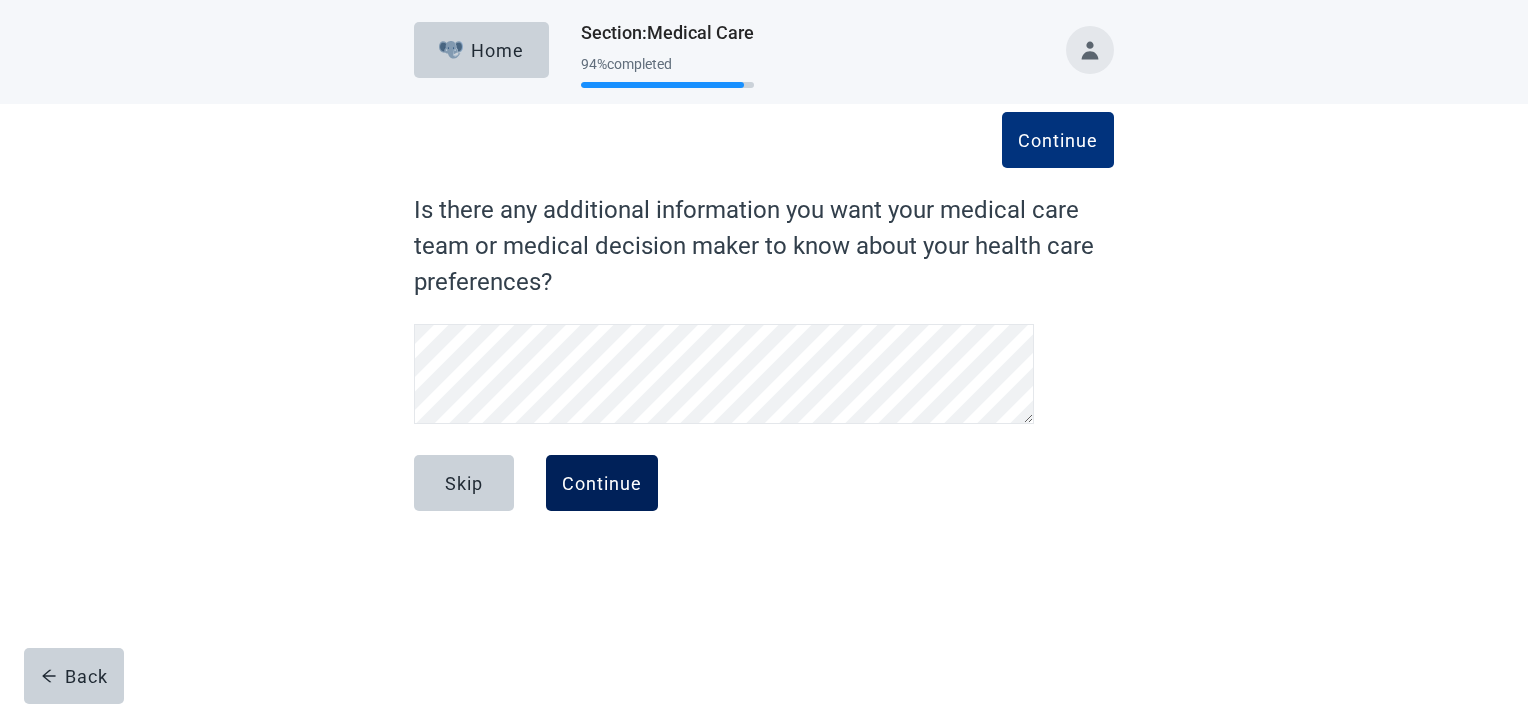 click on "Continue" at bounding box center (602, 483) 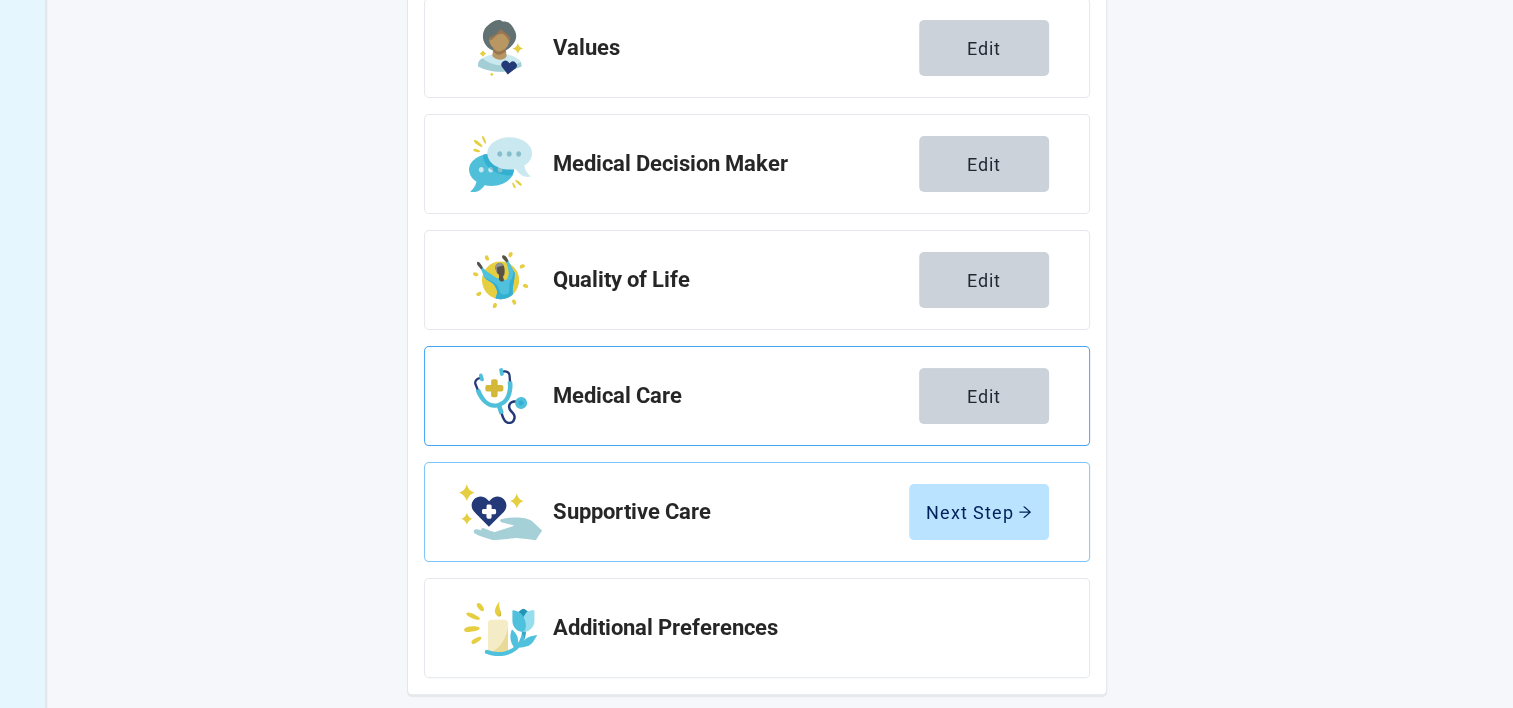 scroll, scrollTop: 354, scrollLeft: 0, axis: vertical 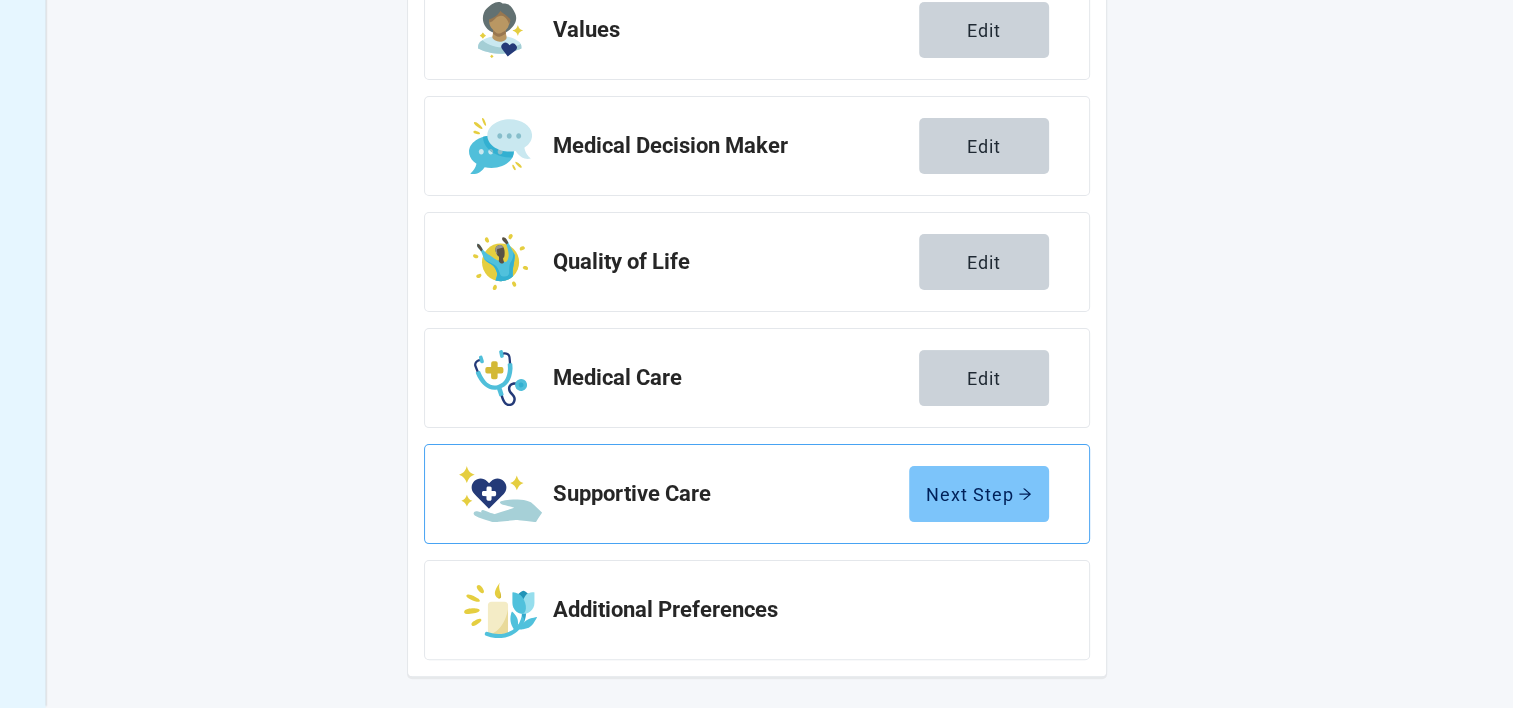 click 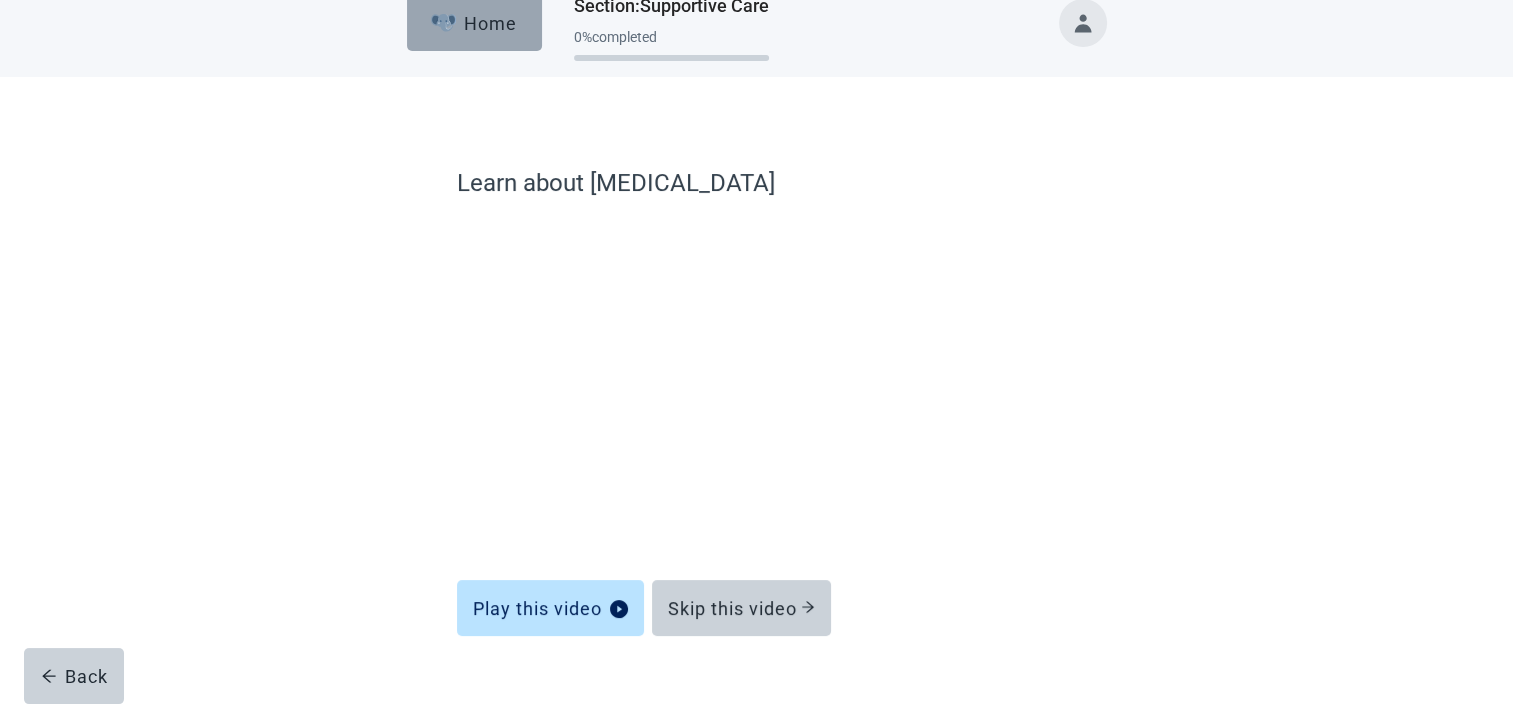 scroll, scrollTop: 0, scrollLeft: 0, axis: both 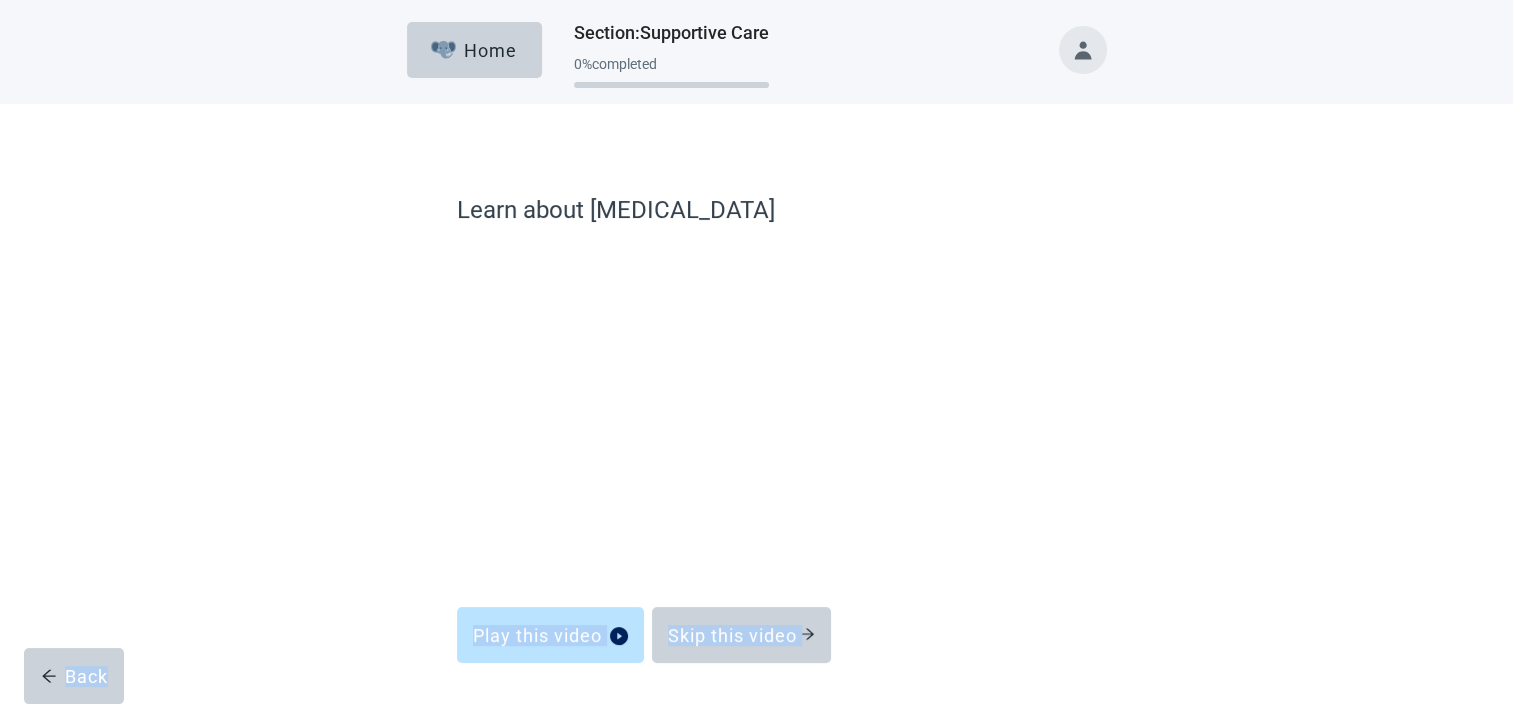 drag, startPoint x: 0, startPoint y: 668, endPoint x: -4, endPoint y: 633, distance: 35.22783 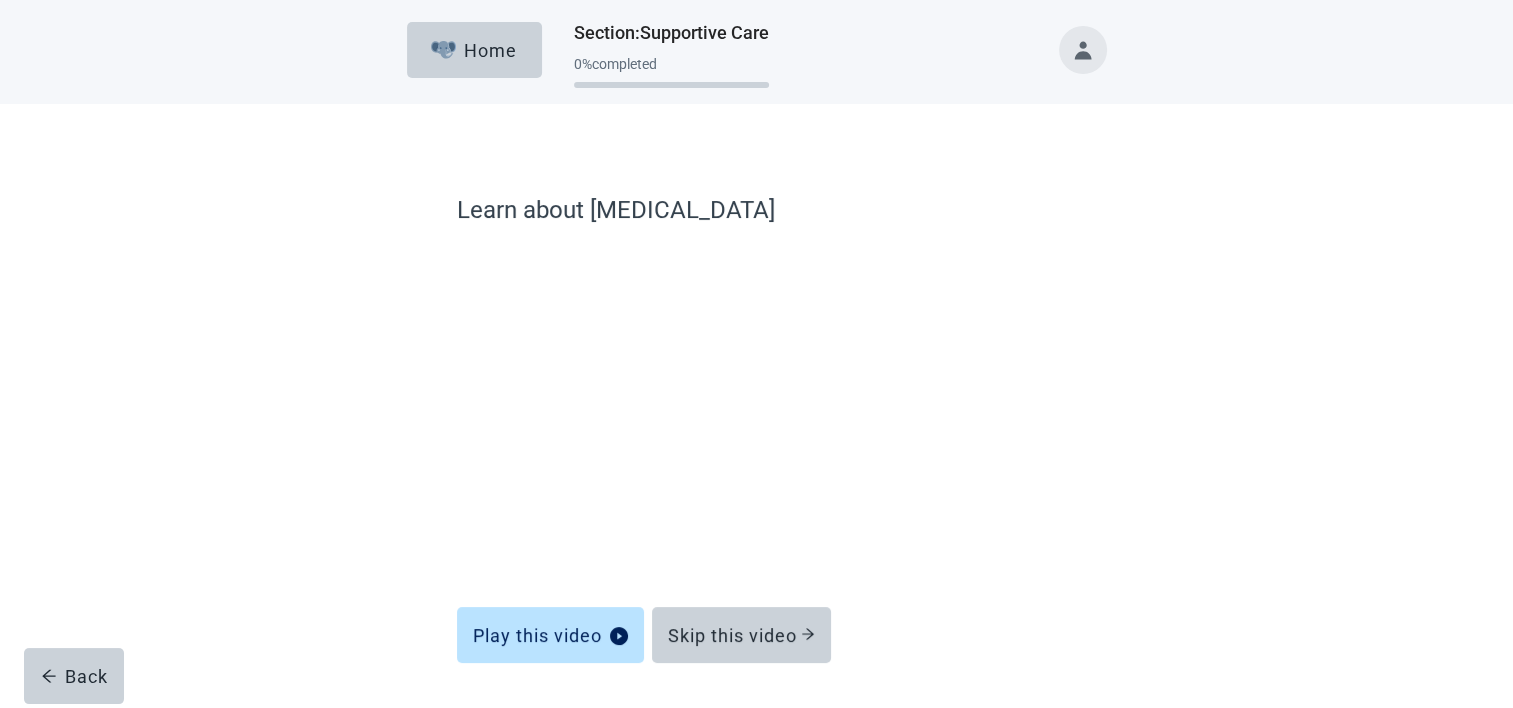 drag, startPoint x: -4, startPoint y: 633, endPoint x: 184, endPoint y: 338, distance: 349.8128 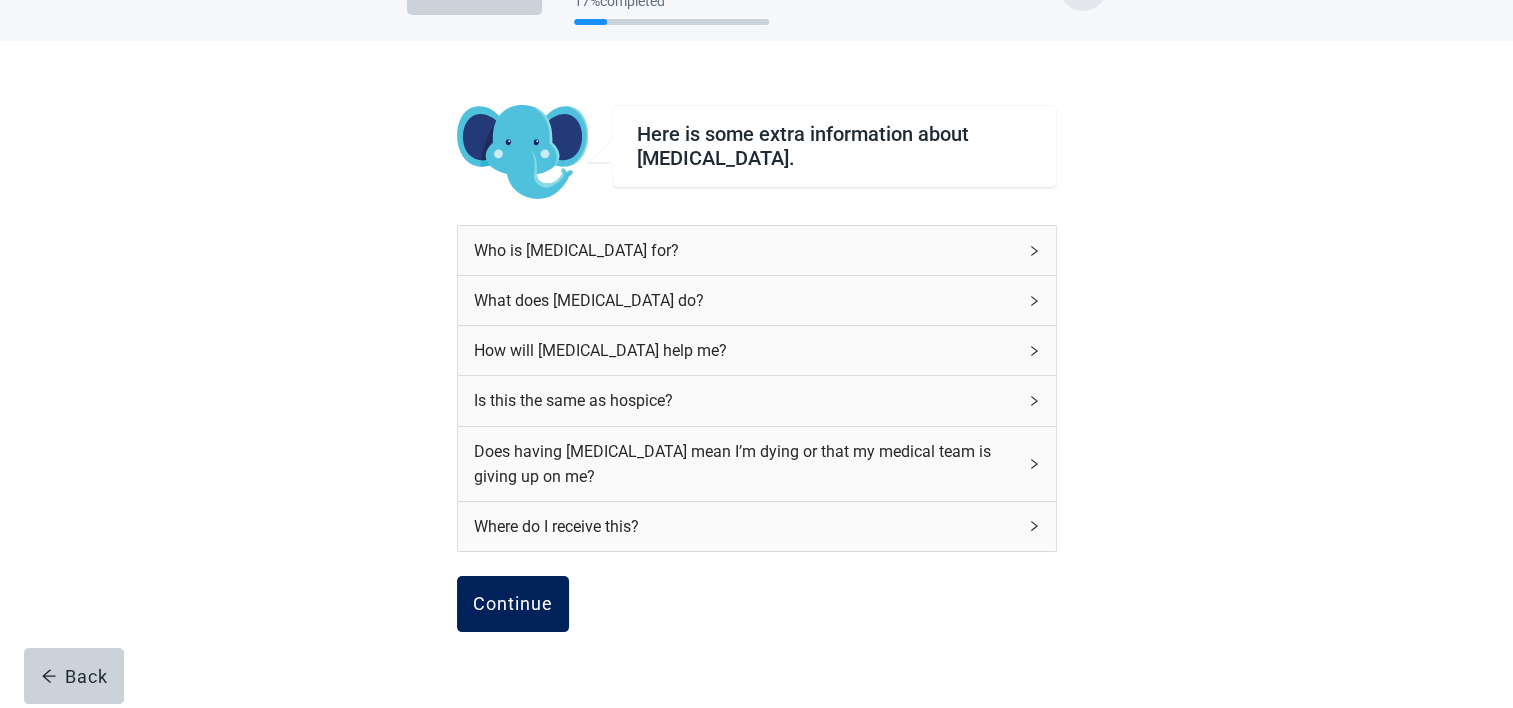 click on "Continue" at bounding box center (513, 604) 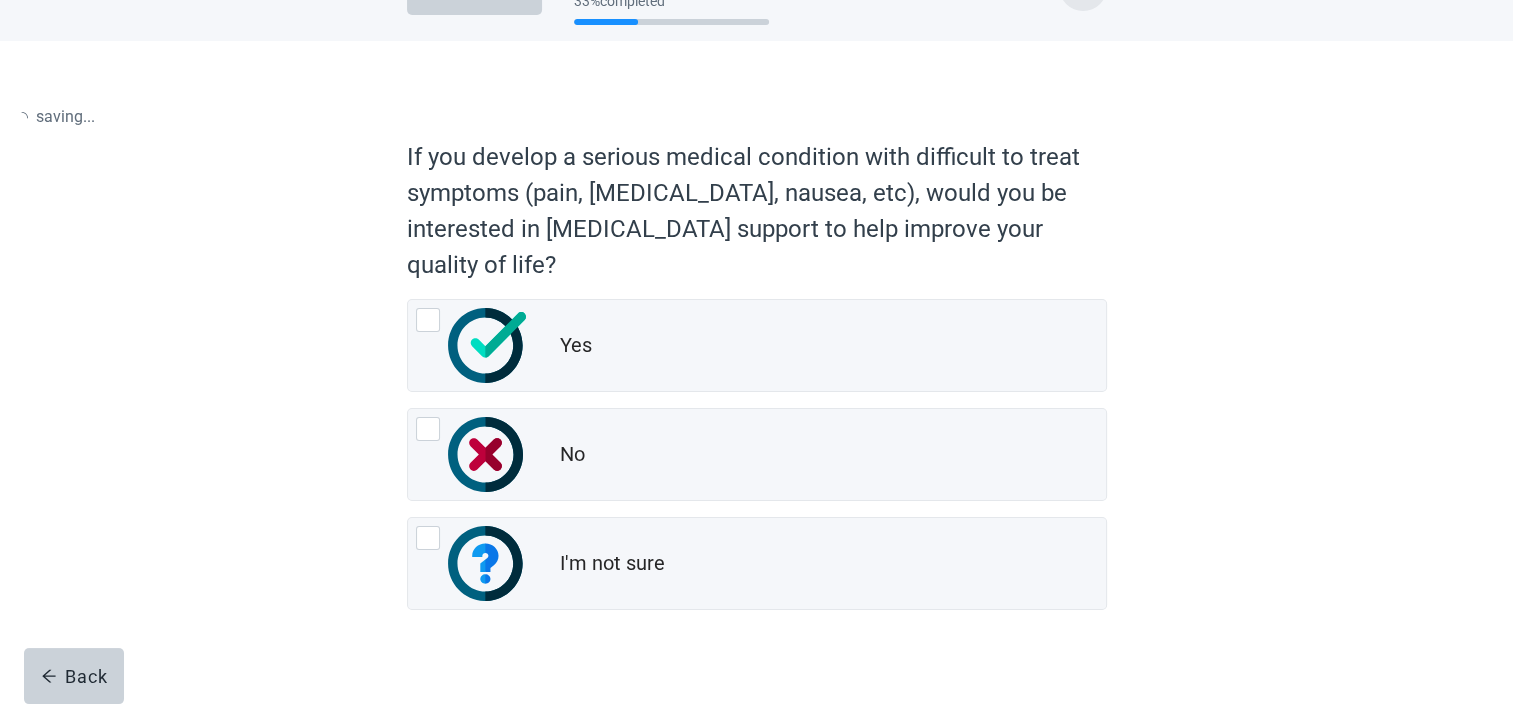 scroll, scrollTop: 0, scrollLeft: 0, axis: both 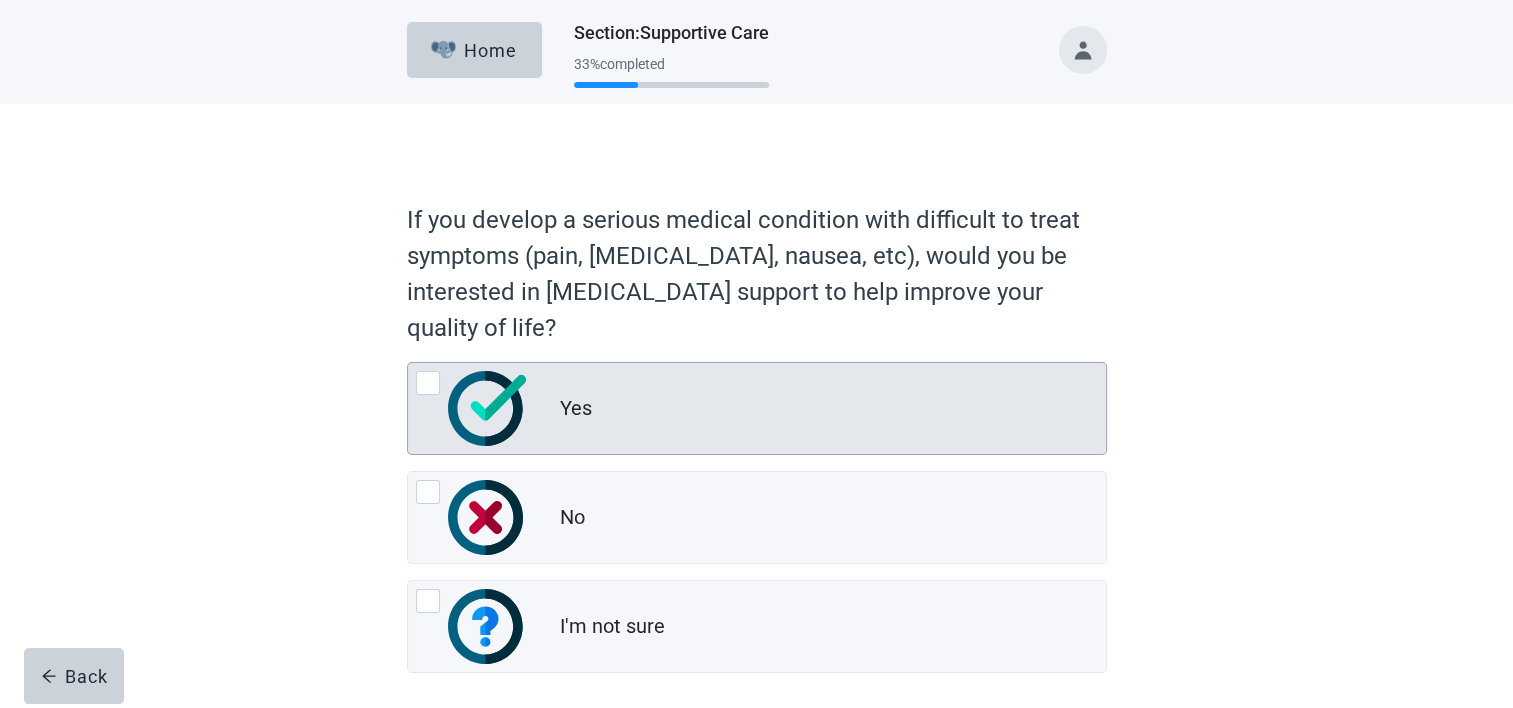 click on "Yes" at bounding box center [833, 409] 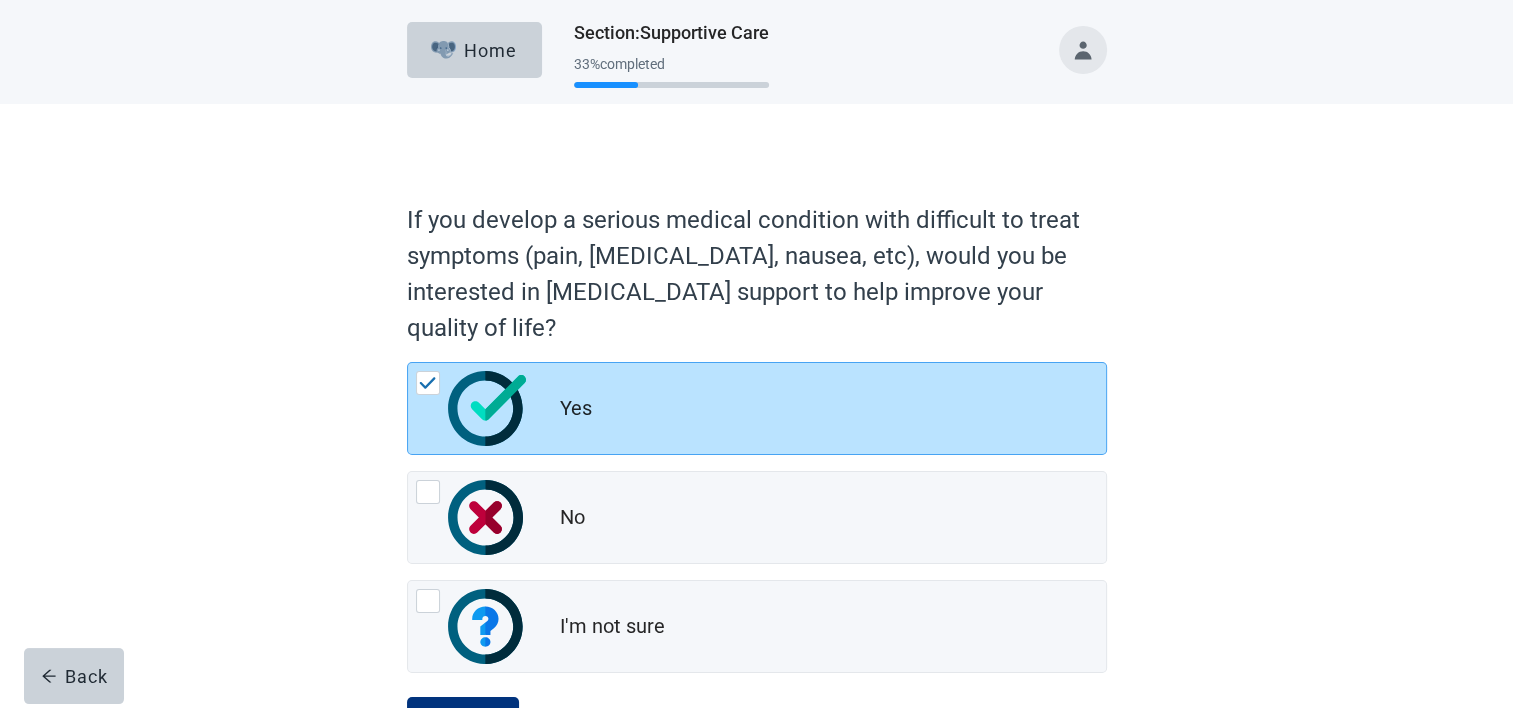 scroll, scrollTop: 88, scrollLeft: 0, axis: vertical 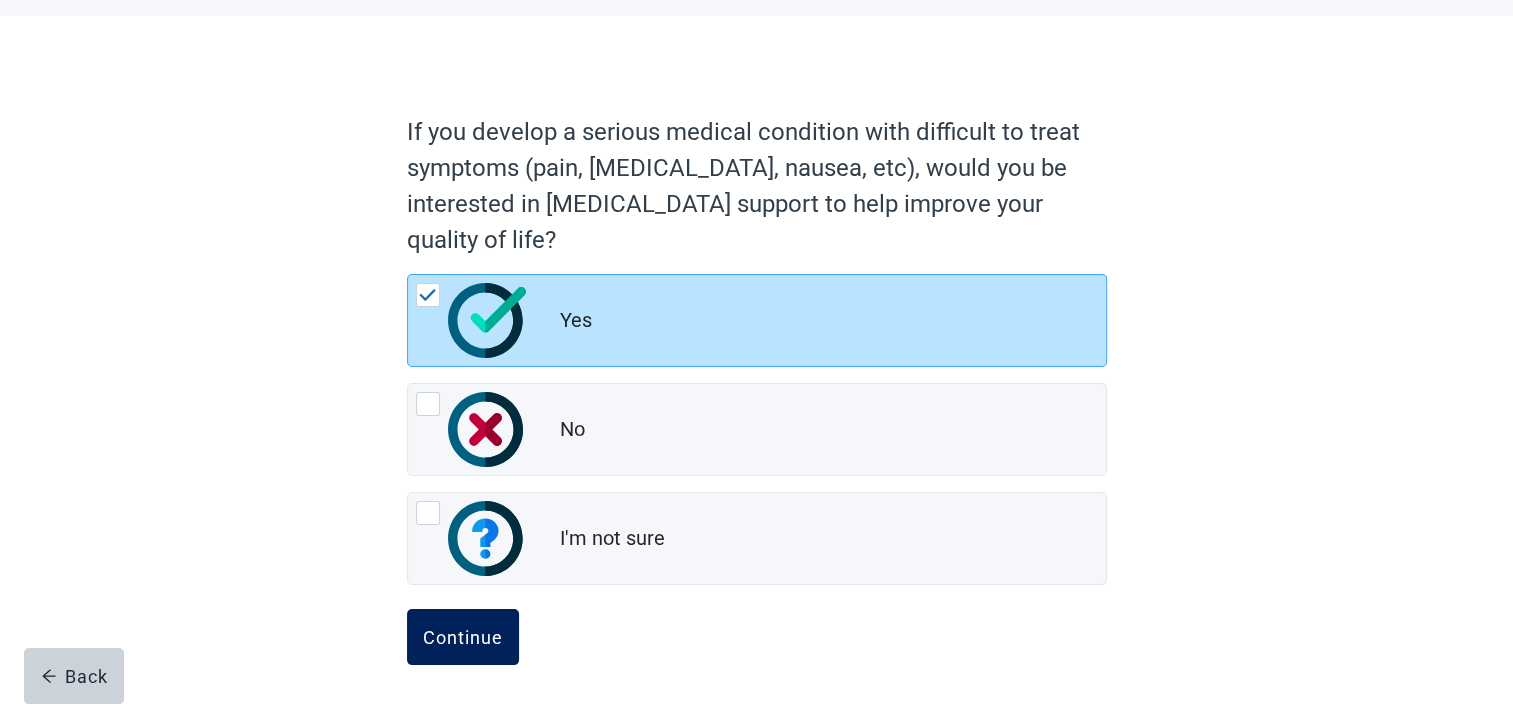 click on "Continue" at bounding box center [463, 637] 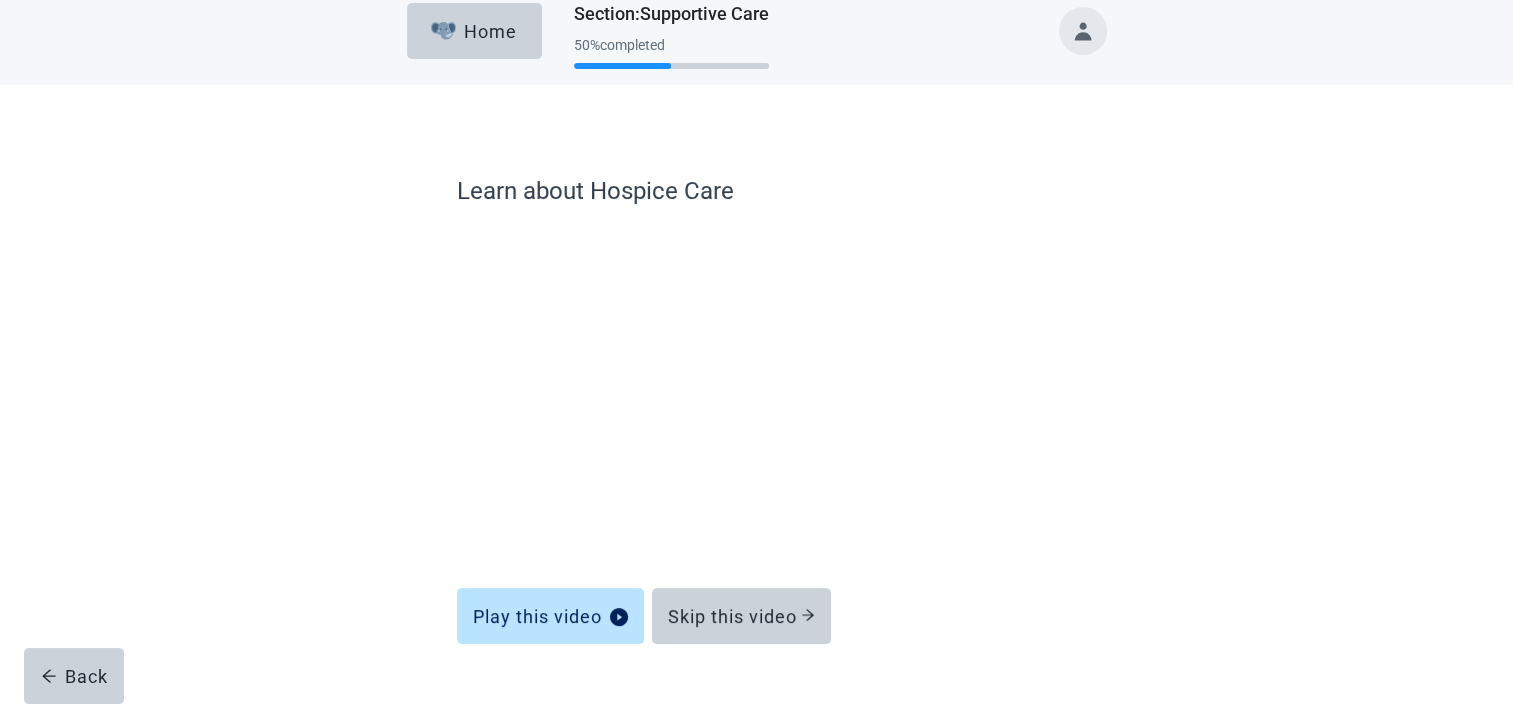 scroll, scrollTop: 0, scrollLeft: 0, axis: both 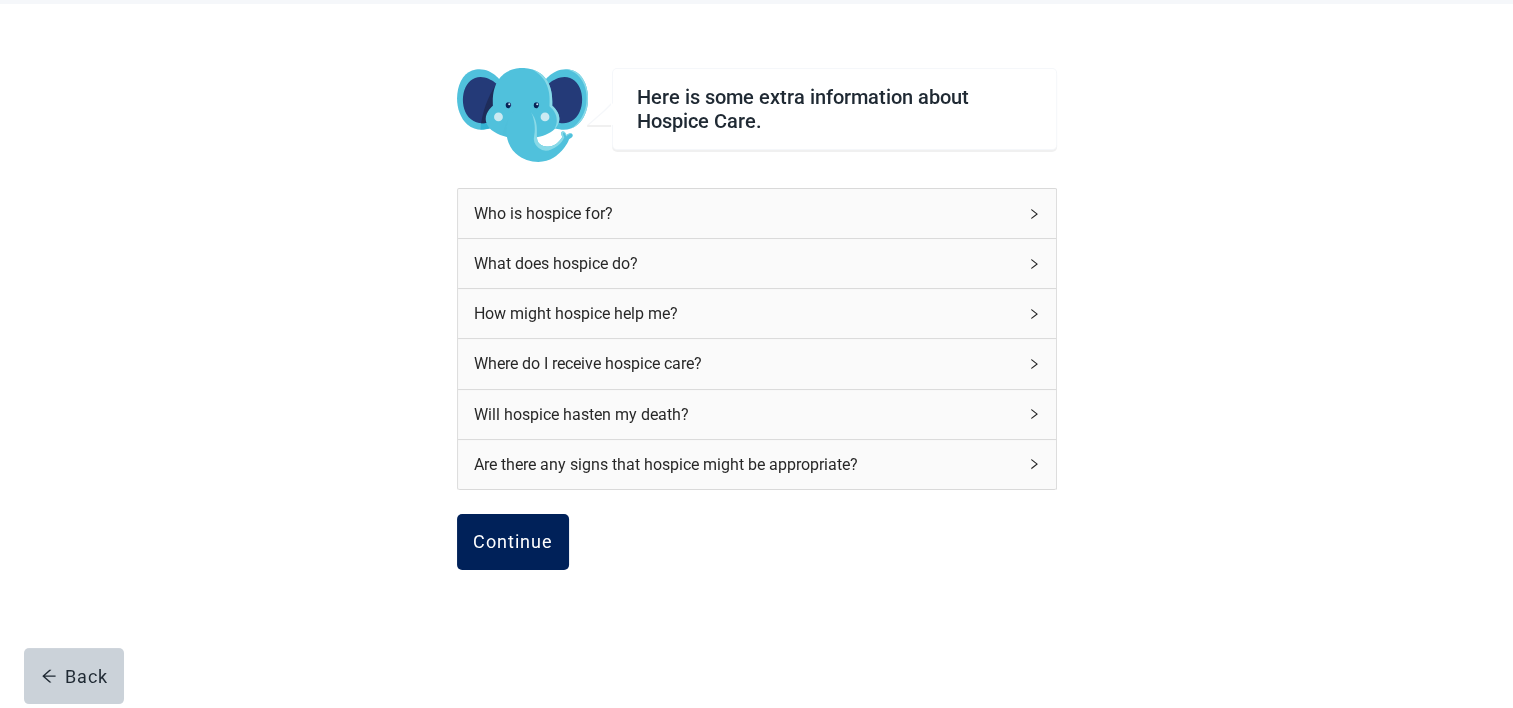 click on "Continue" at bounding box center (513, 542) 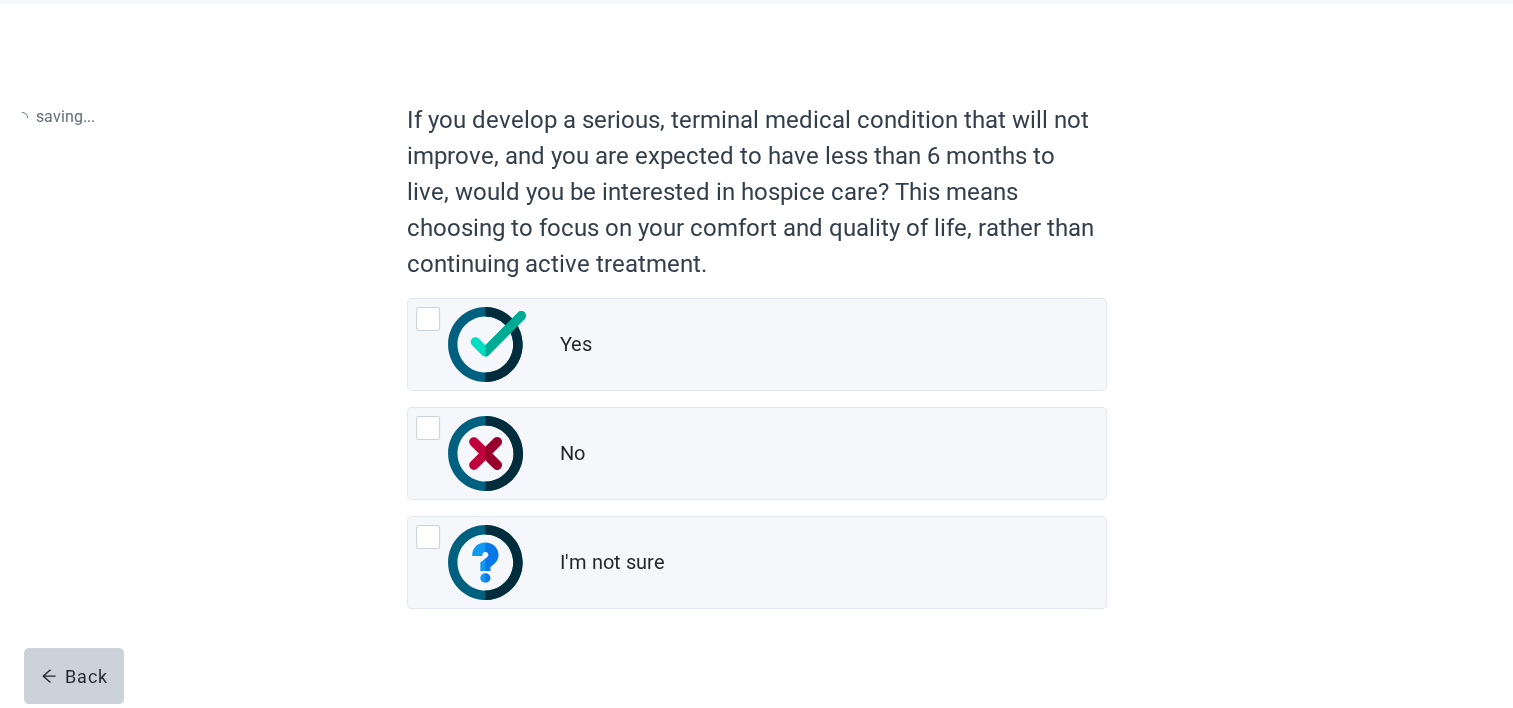 scroll, scrollTop: 0, scrollLeft: 0, axis: both 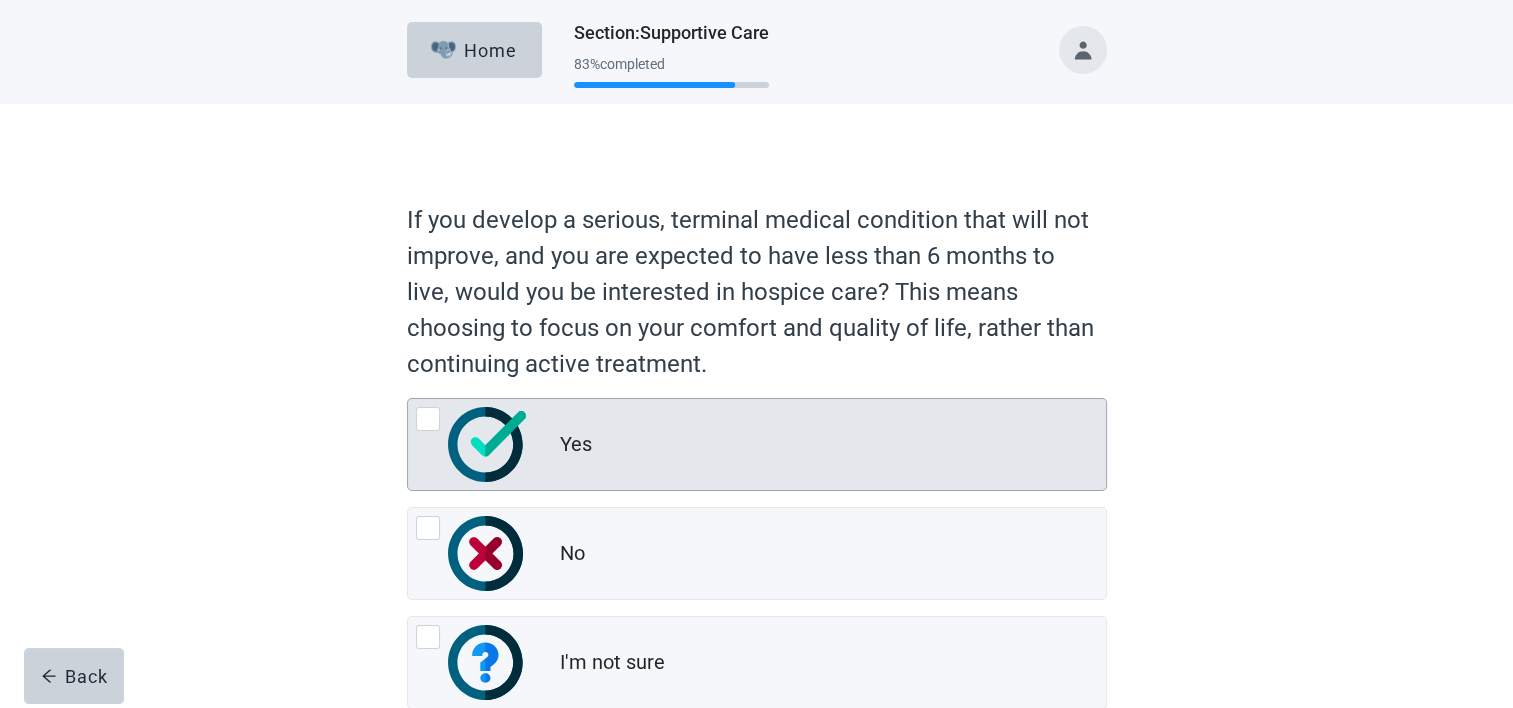 click on "Yes" at bounding box center [757, 444] 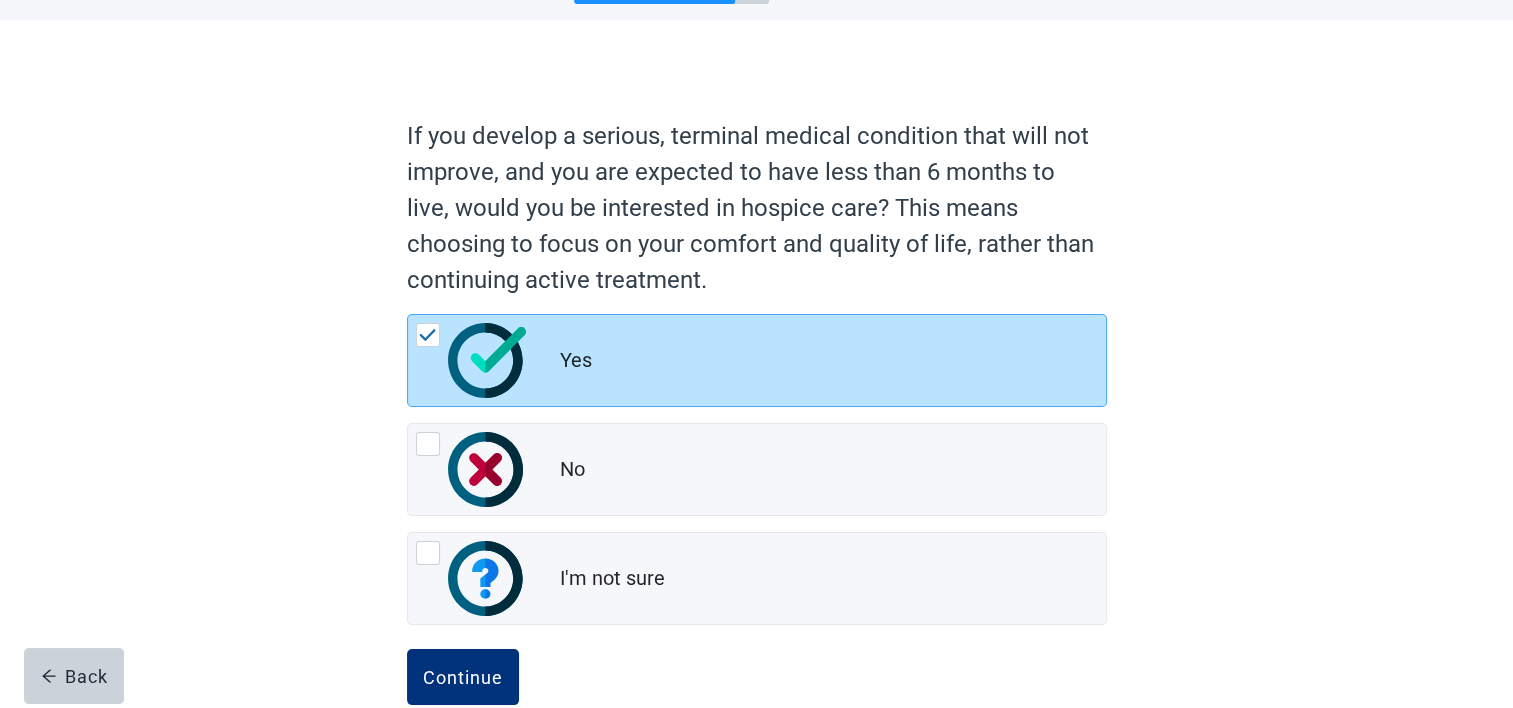scroll, scrollTop: 124, scrollLeft: 0, axis: vertical 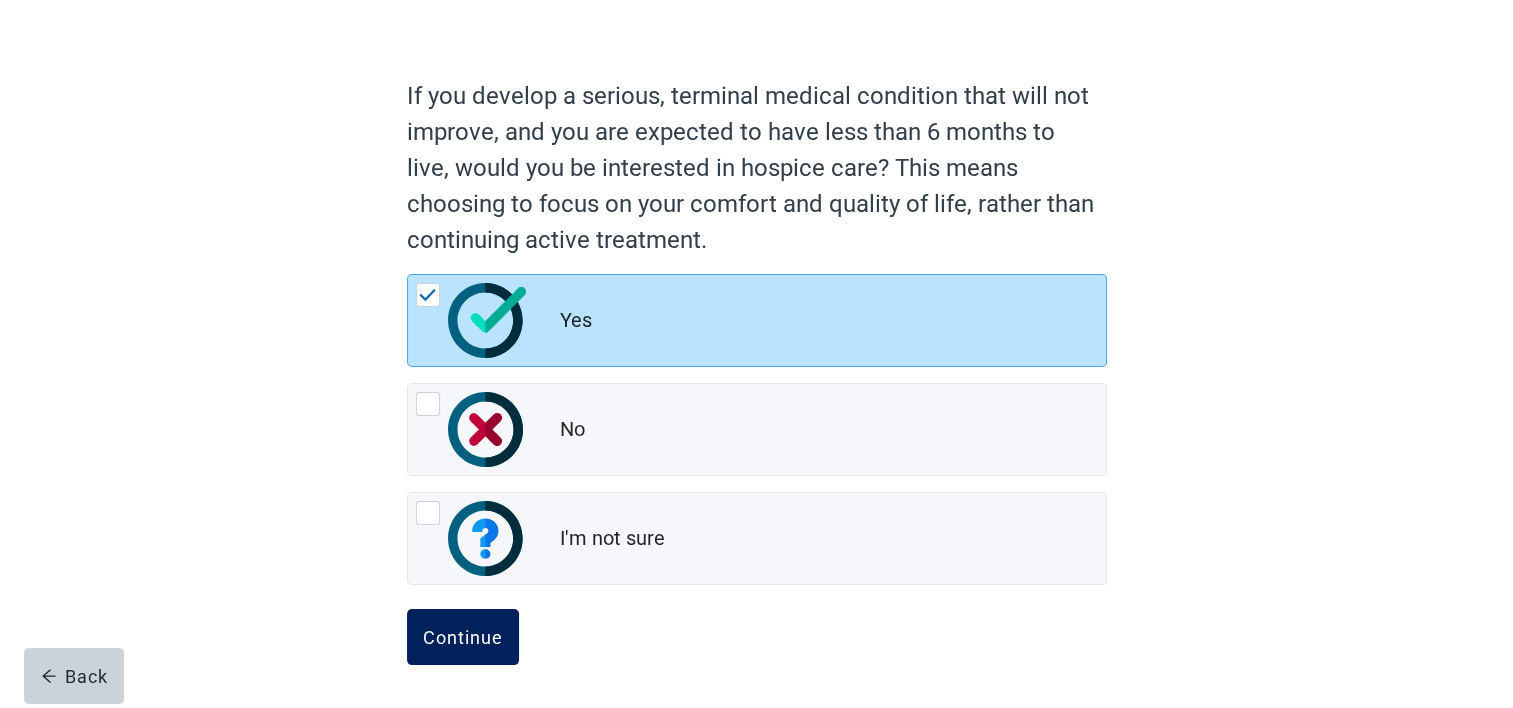click on "Continue" at bounding box center (463, 637) 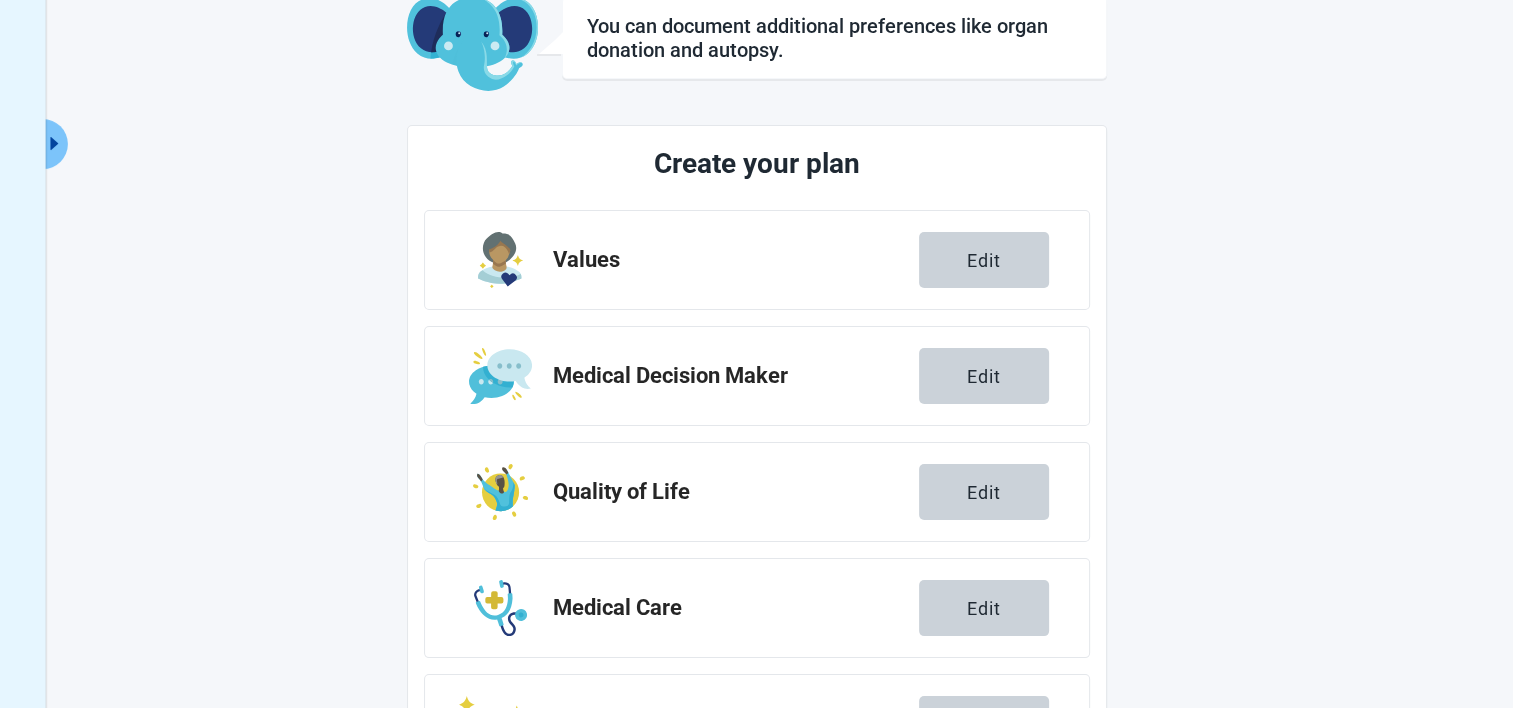 scroll, scrollTop: 354, scrollLeft: 0, axis: vertical 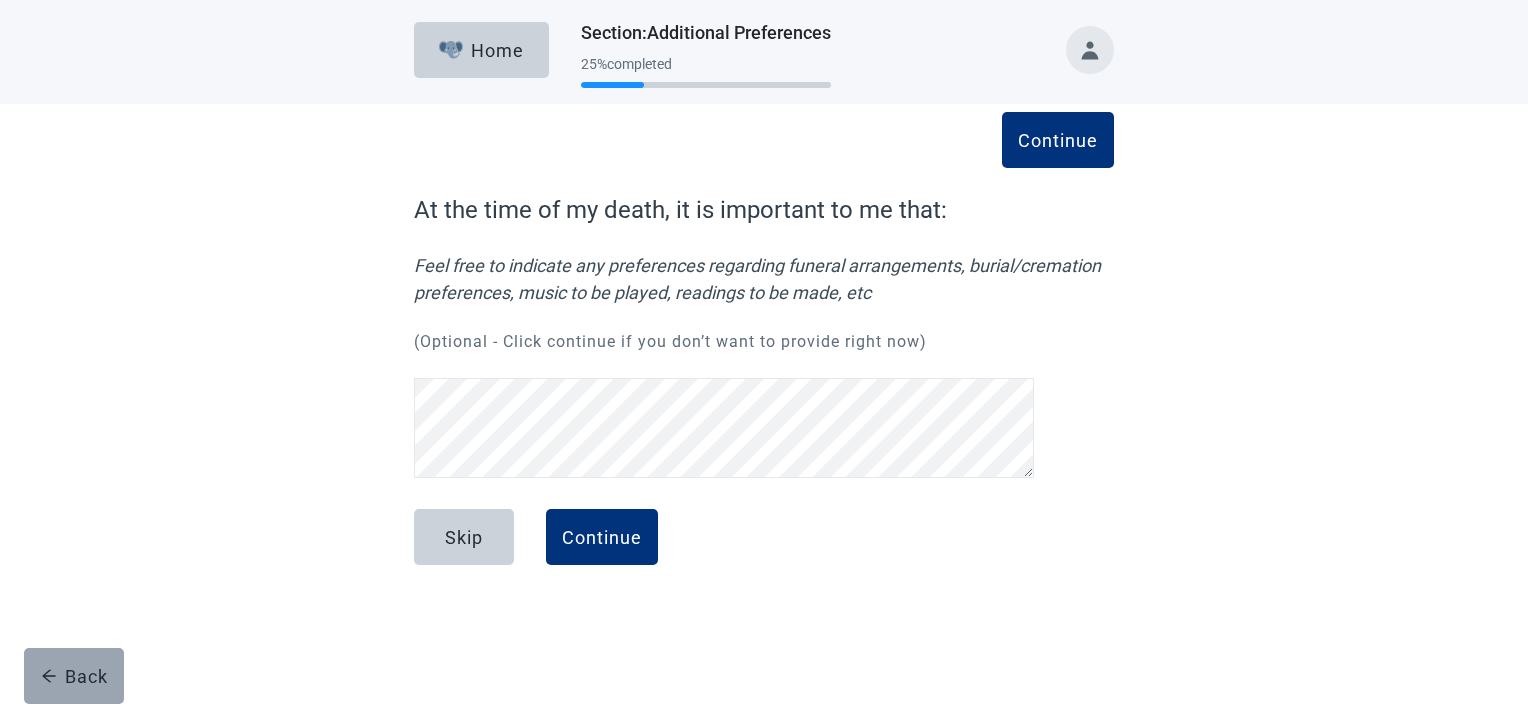 click on "Back" at bounding box center (74, 676) 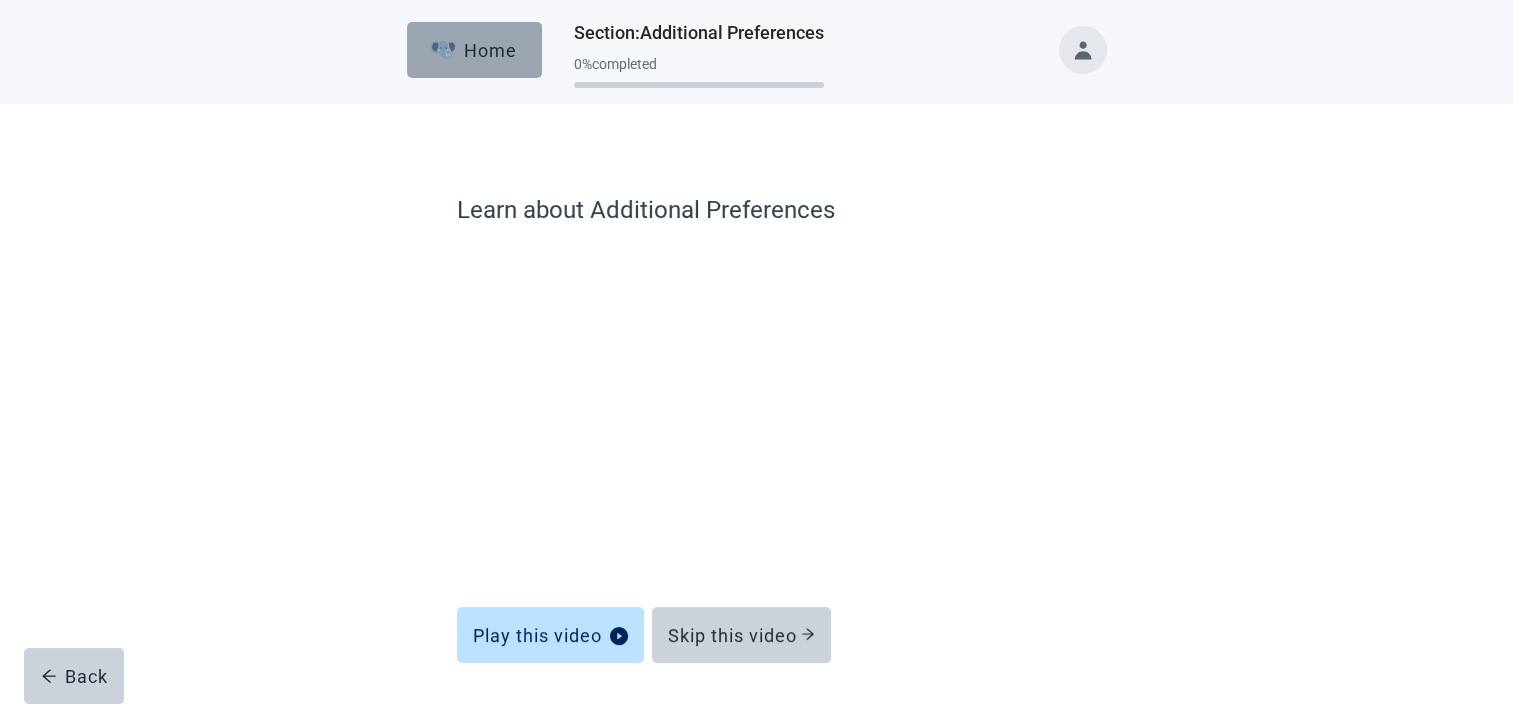 click on "Home" at bounding box center (474, 50) 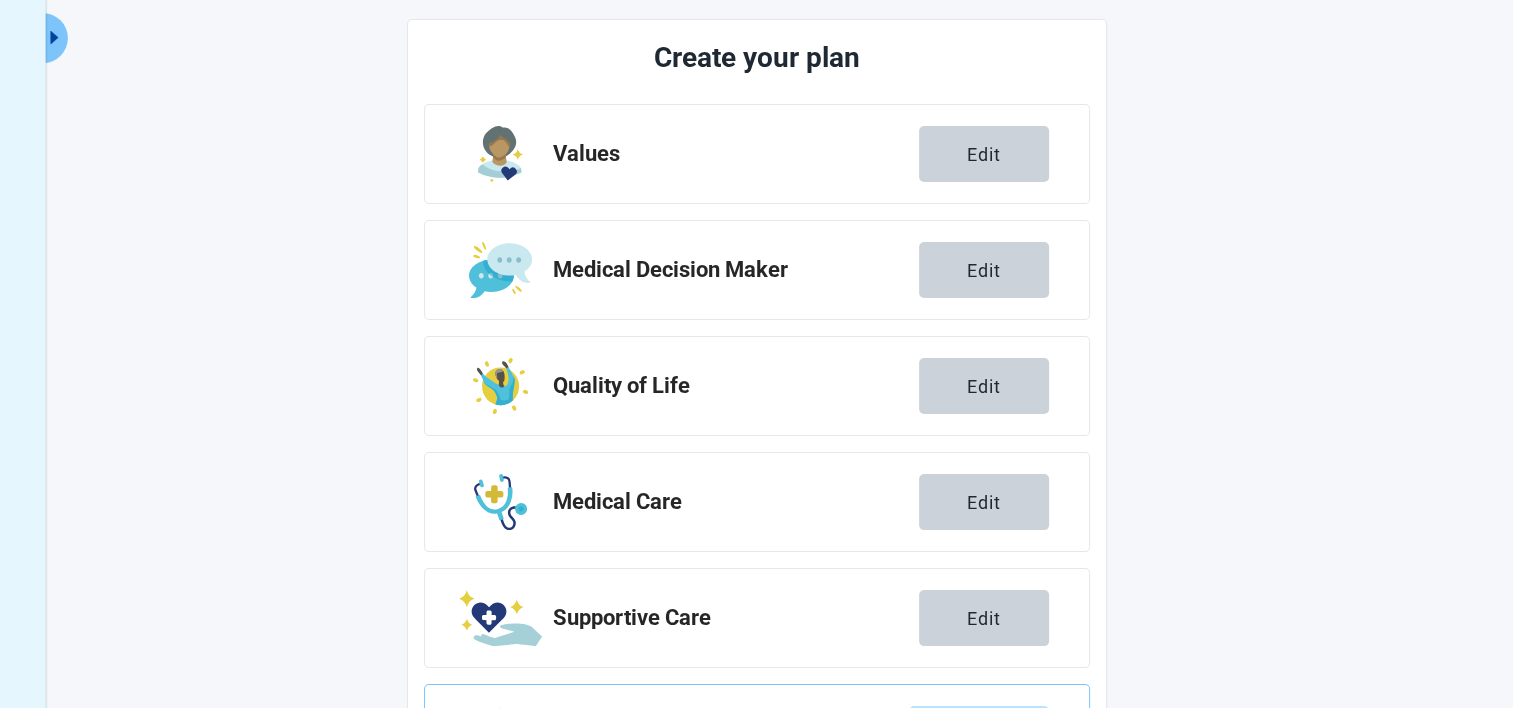 scroll, scrollTop: 354, scrollLeft: 0, axis: vertical 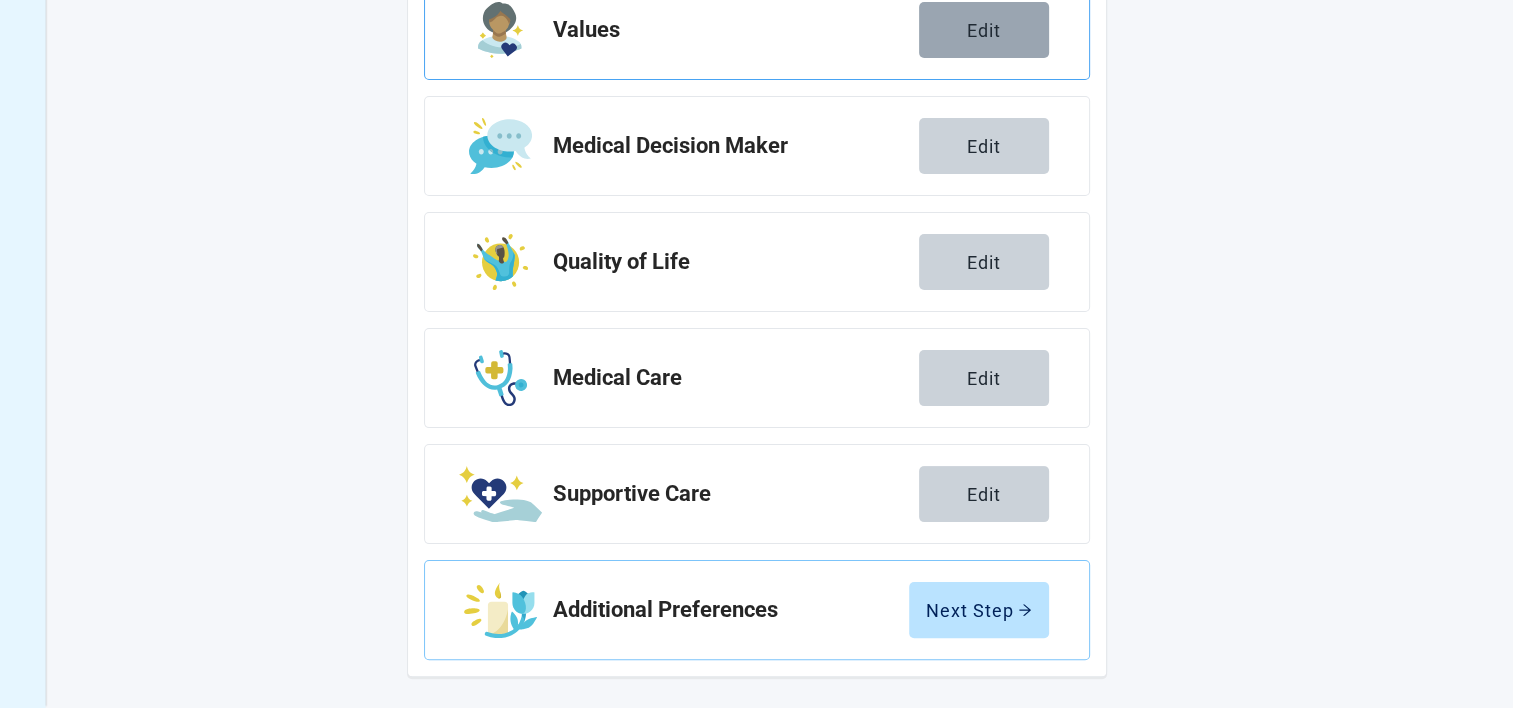 click on "Edit" at bounding box center [984, 30] 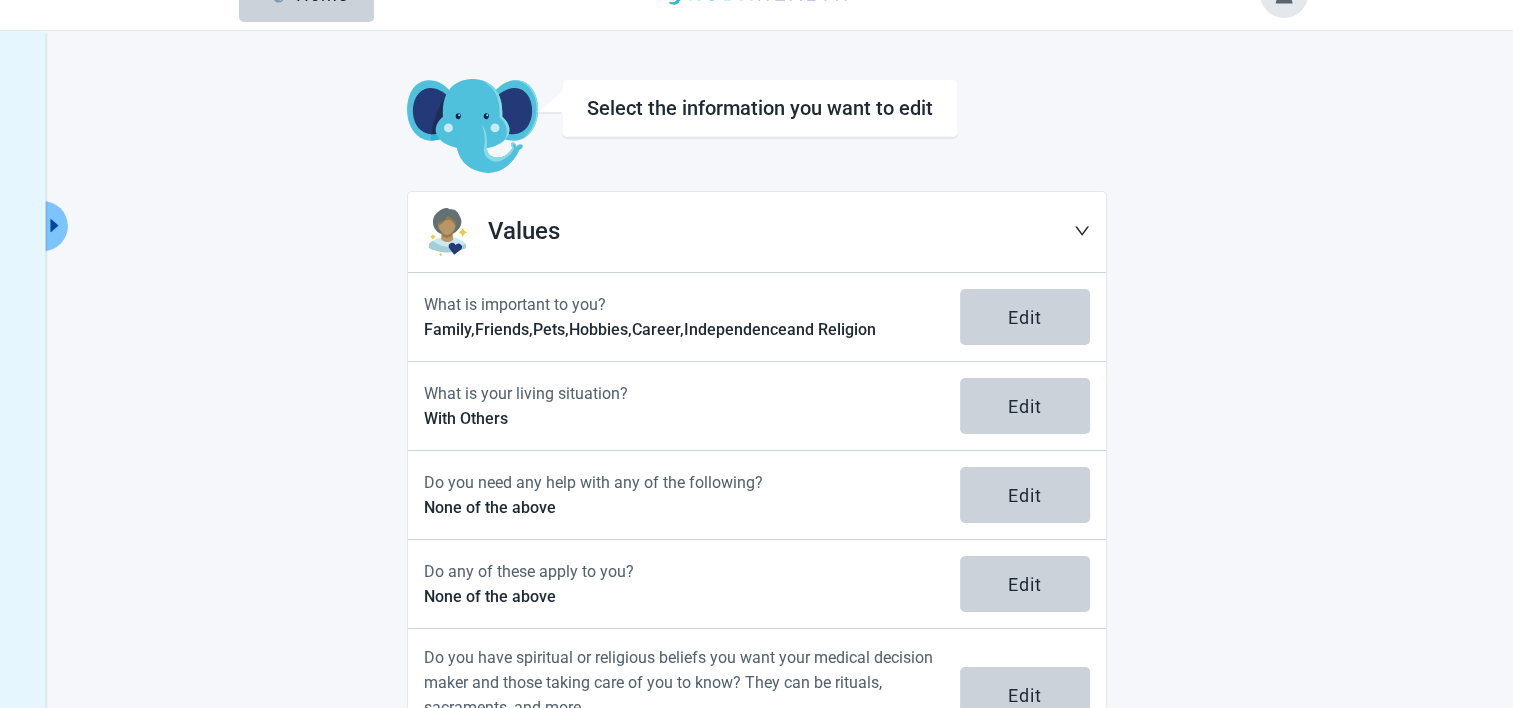 scroll, scrollTop: 0, scrollLeft: 0, axis: both 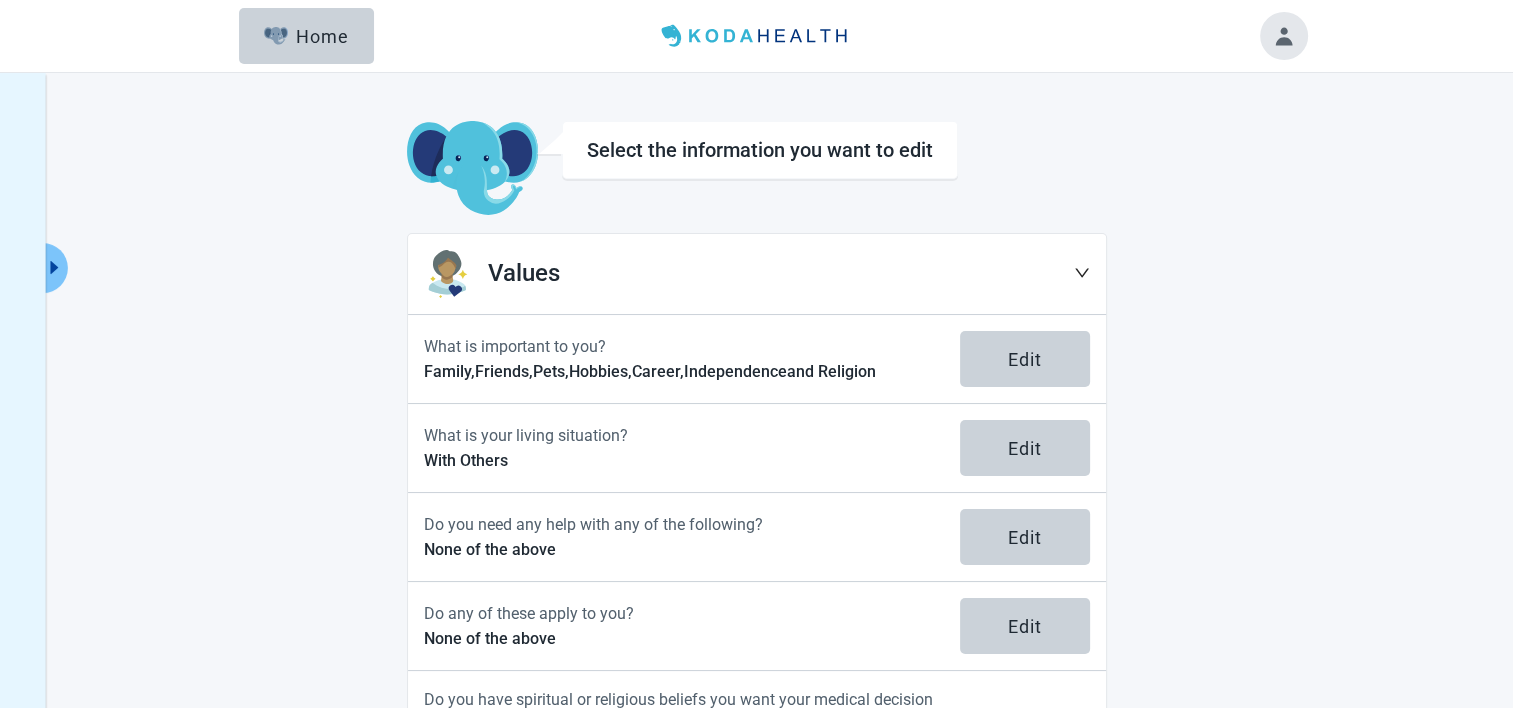 click at bounding box center [1284, 36] 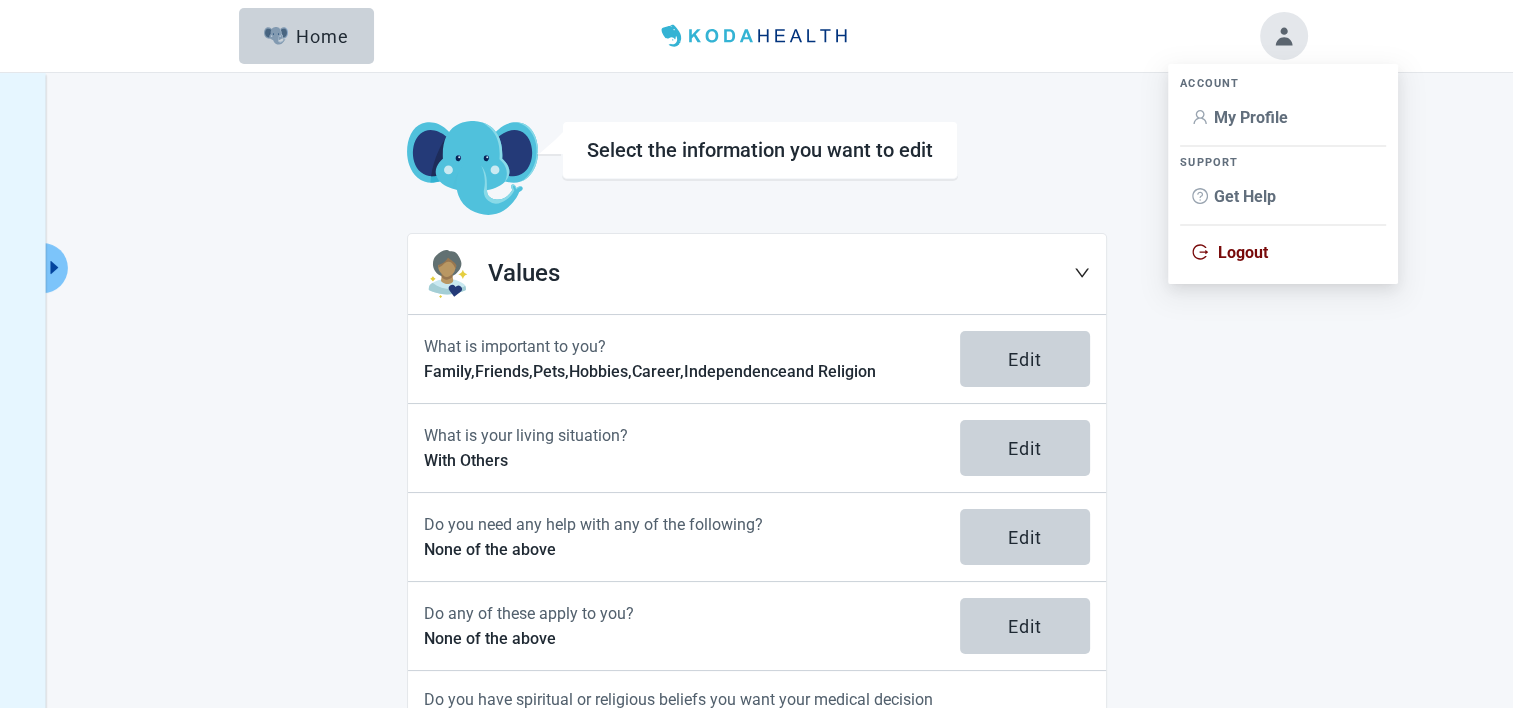 click on "My Profile" at bounding box center [1251, 117] 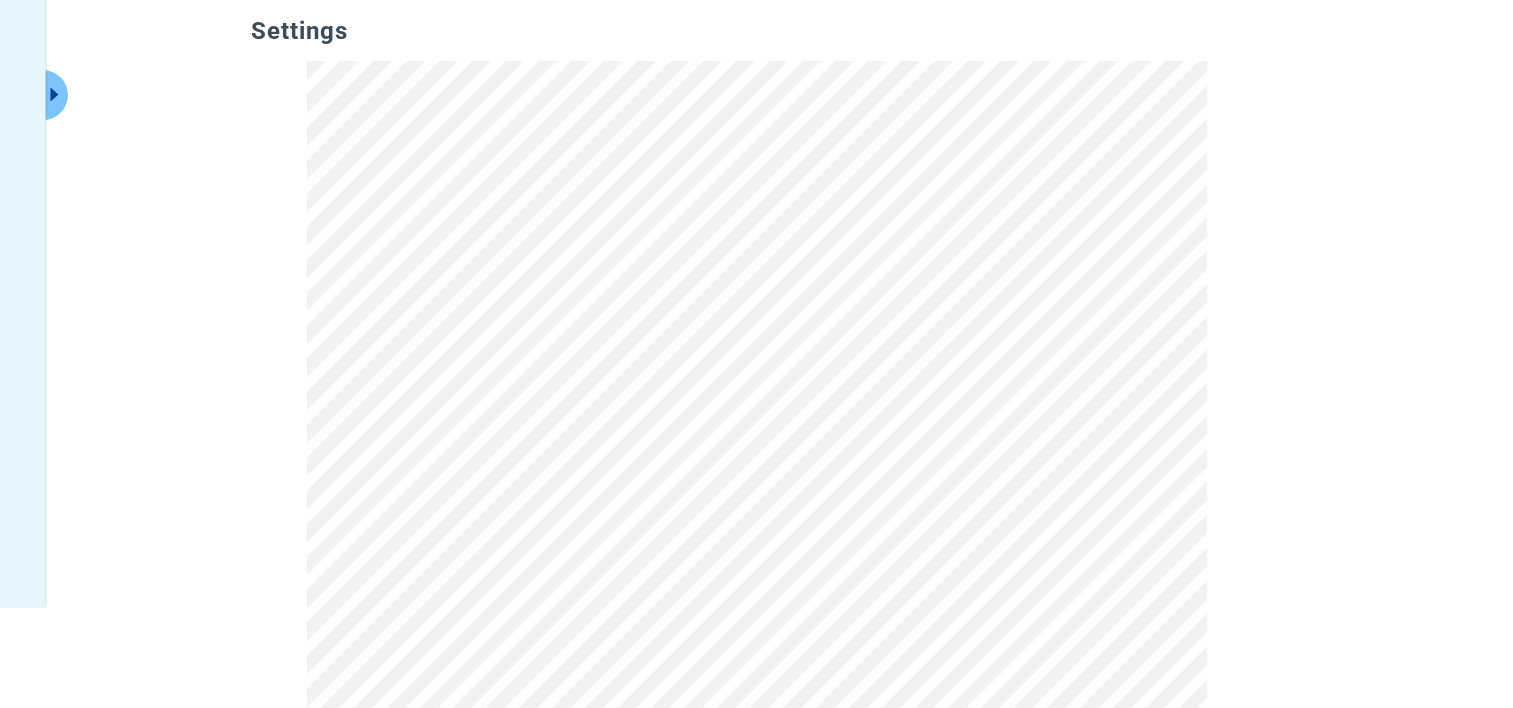 scroll, scrollTop: 0, scrollLeft: 0, axis: both 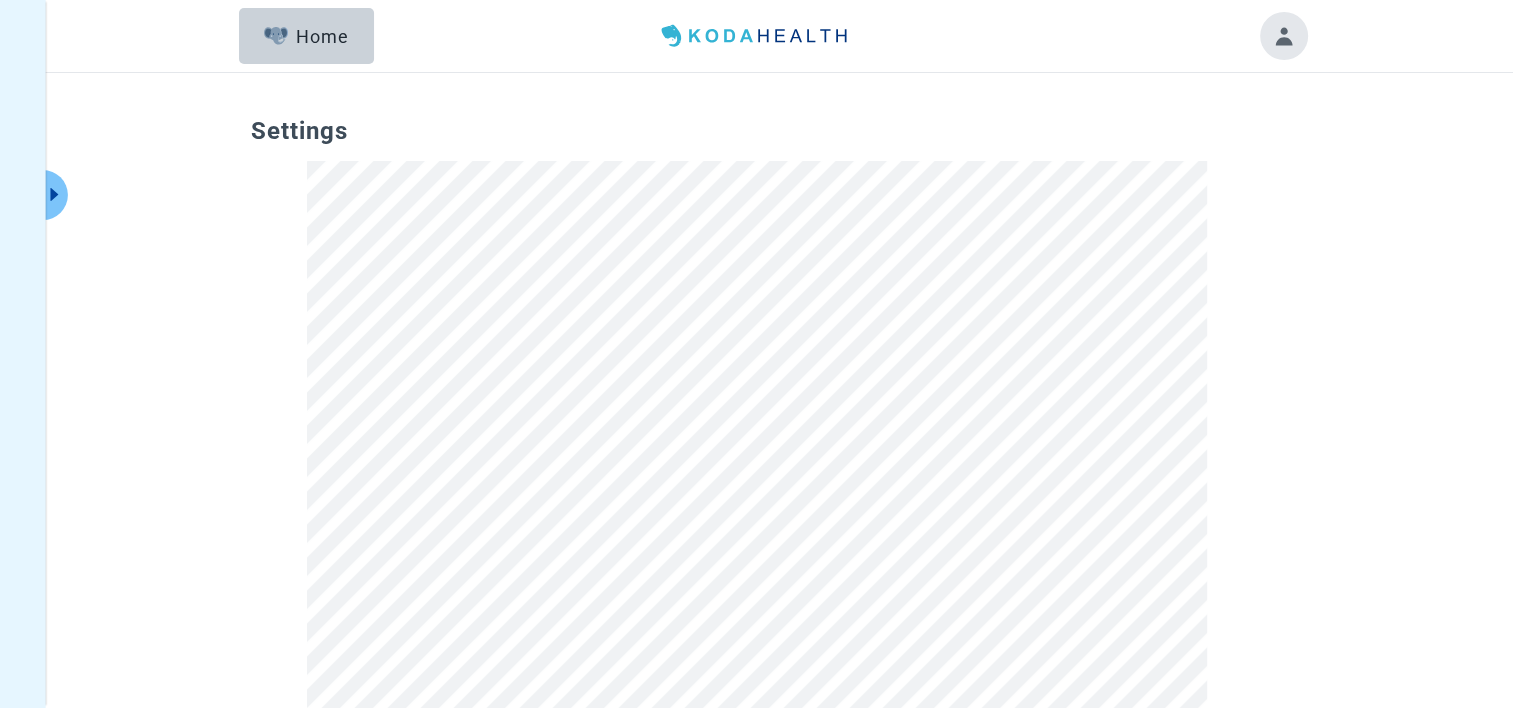 click on "Menu Home" at bounding box center [757, 36] 